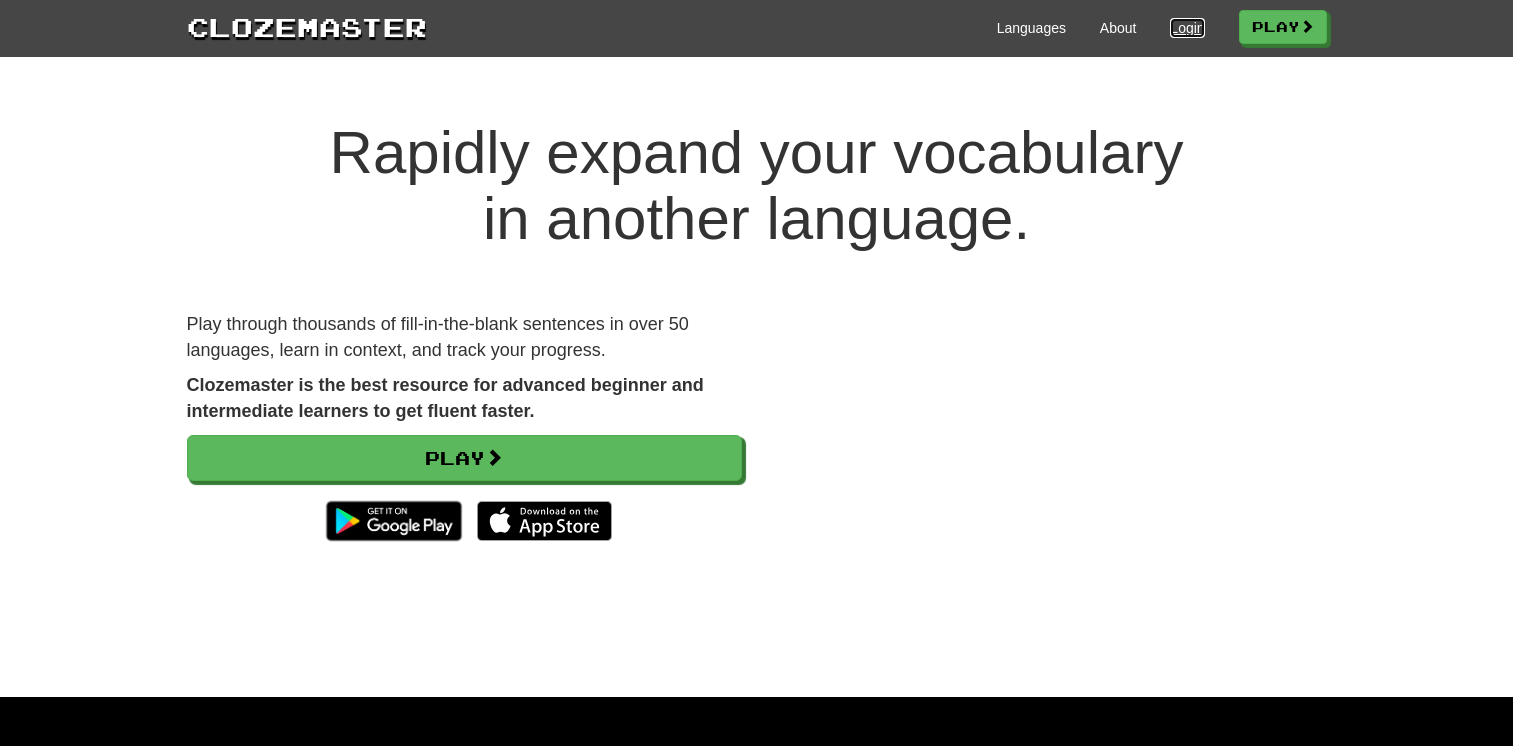 drag, startPoint x: 0, startPoint y: 0, endPoint x: 1179, endPoint y: 30, distance: 1179.3816 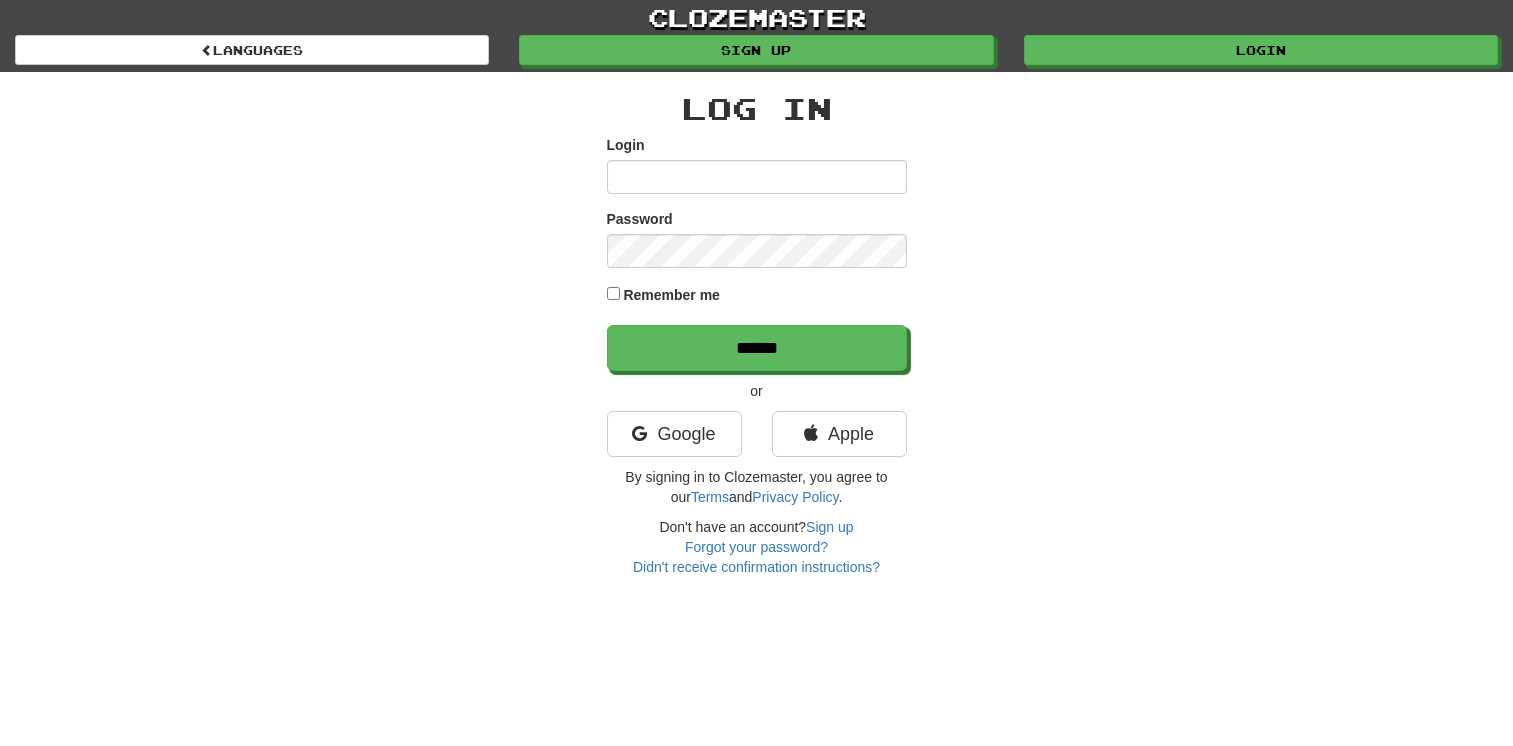 scroll, scrollTop: 0, scrollLeft: 0, axis: both 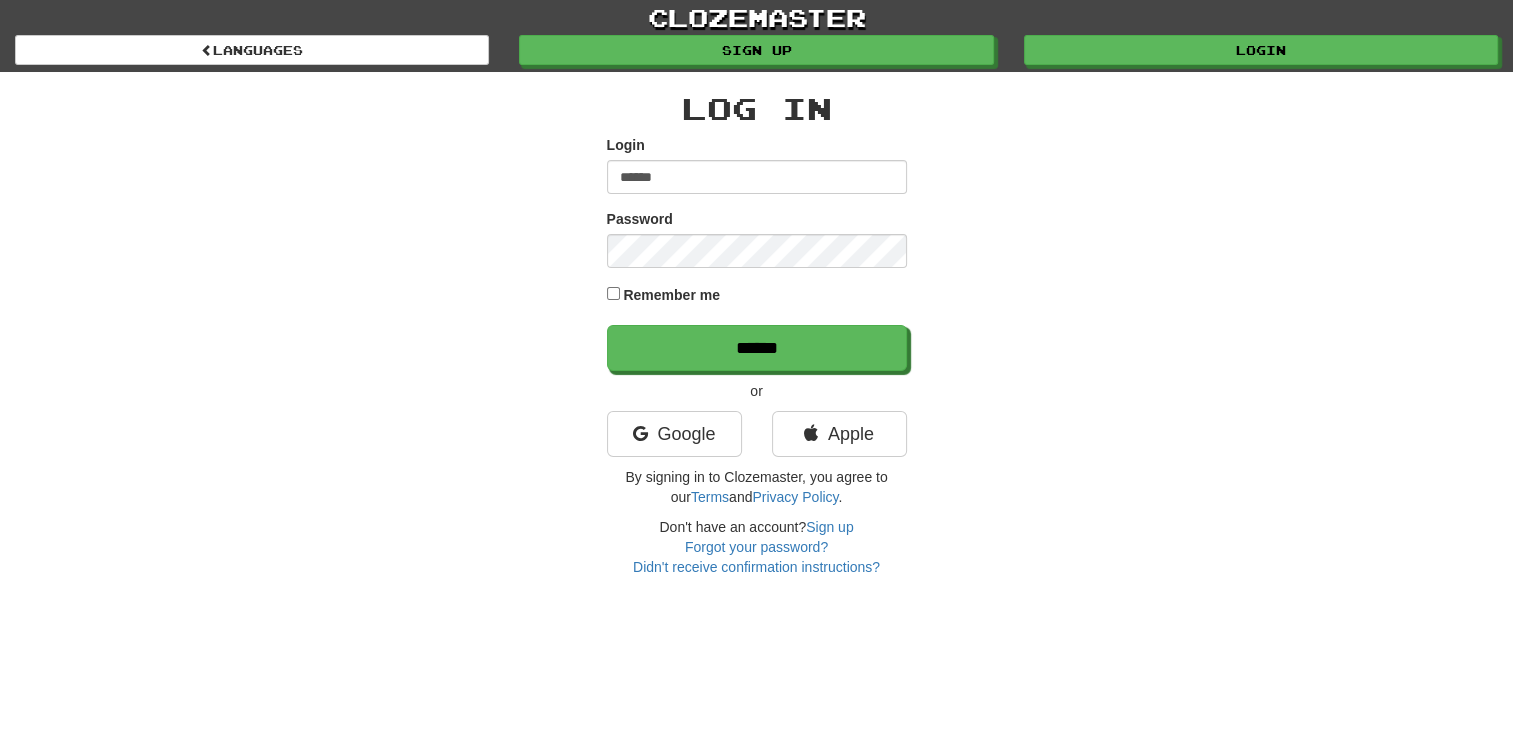 type on "******" 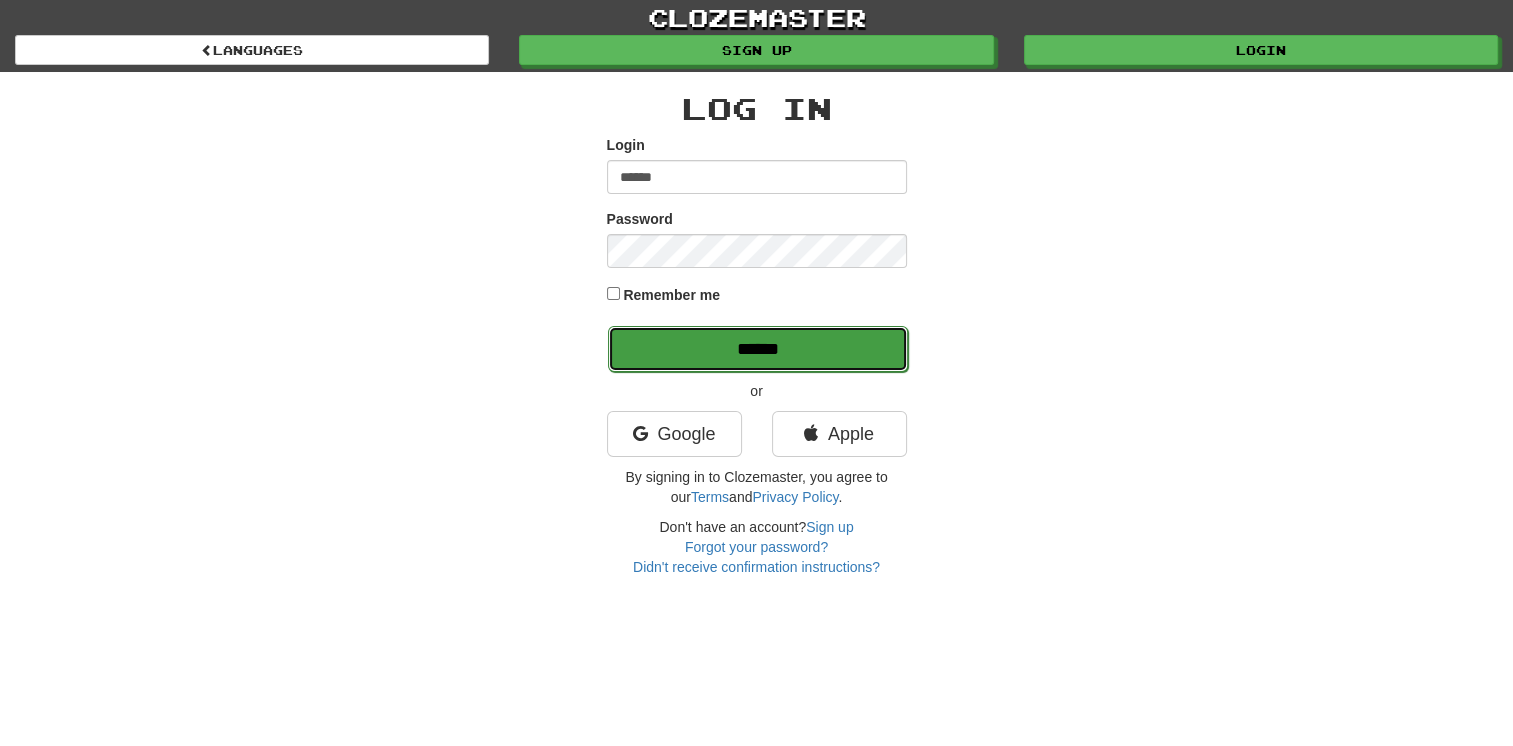 click on "******" at bounding box center (758, 349) 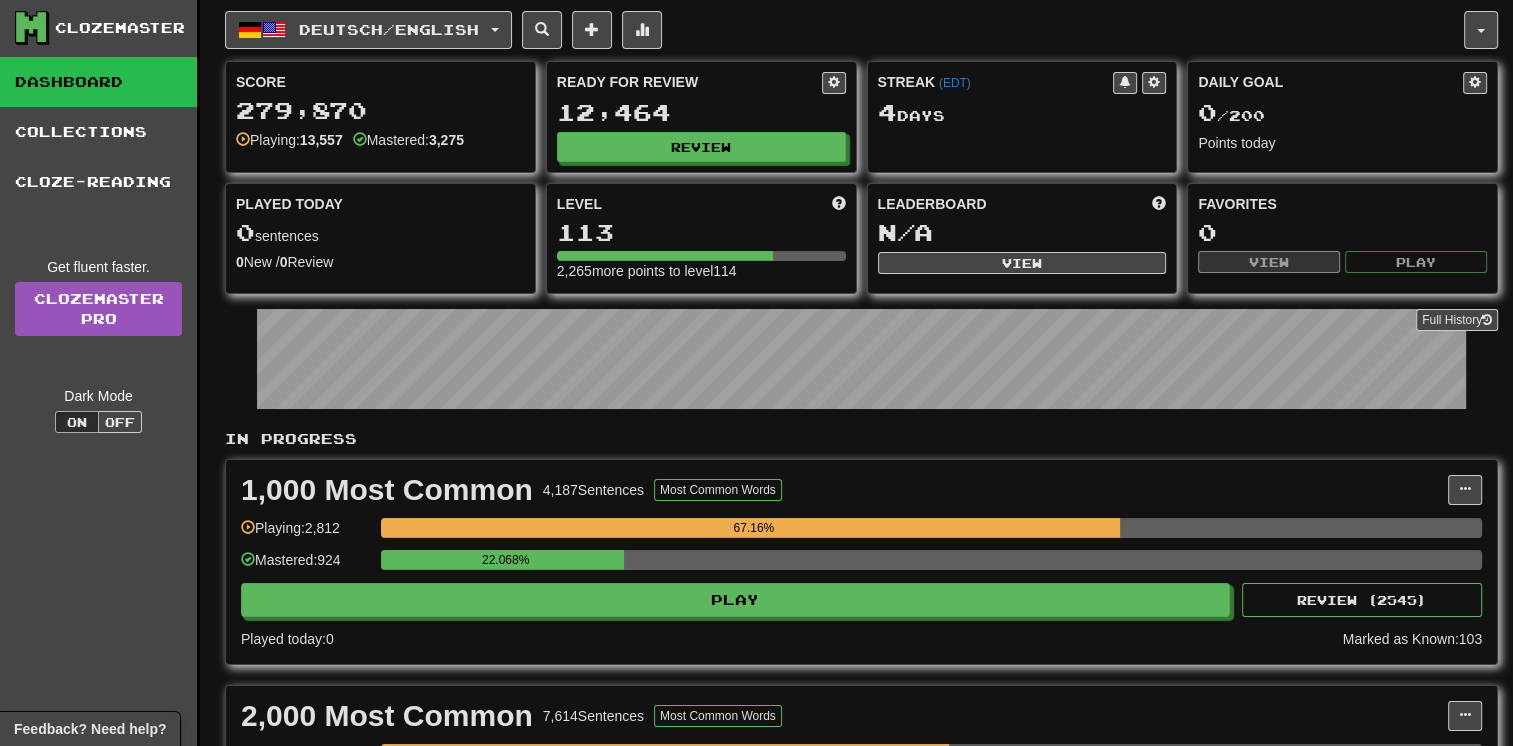 scroll, scrollTop: 0, scrollLeft: 0, axis: both 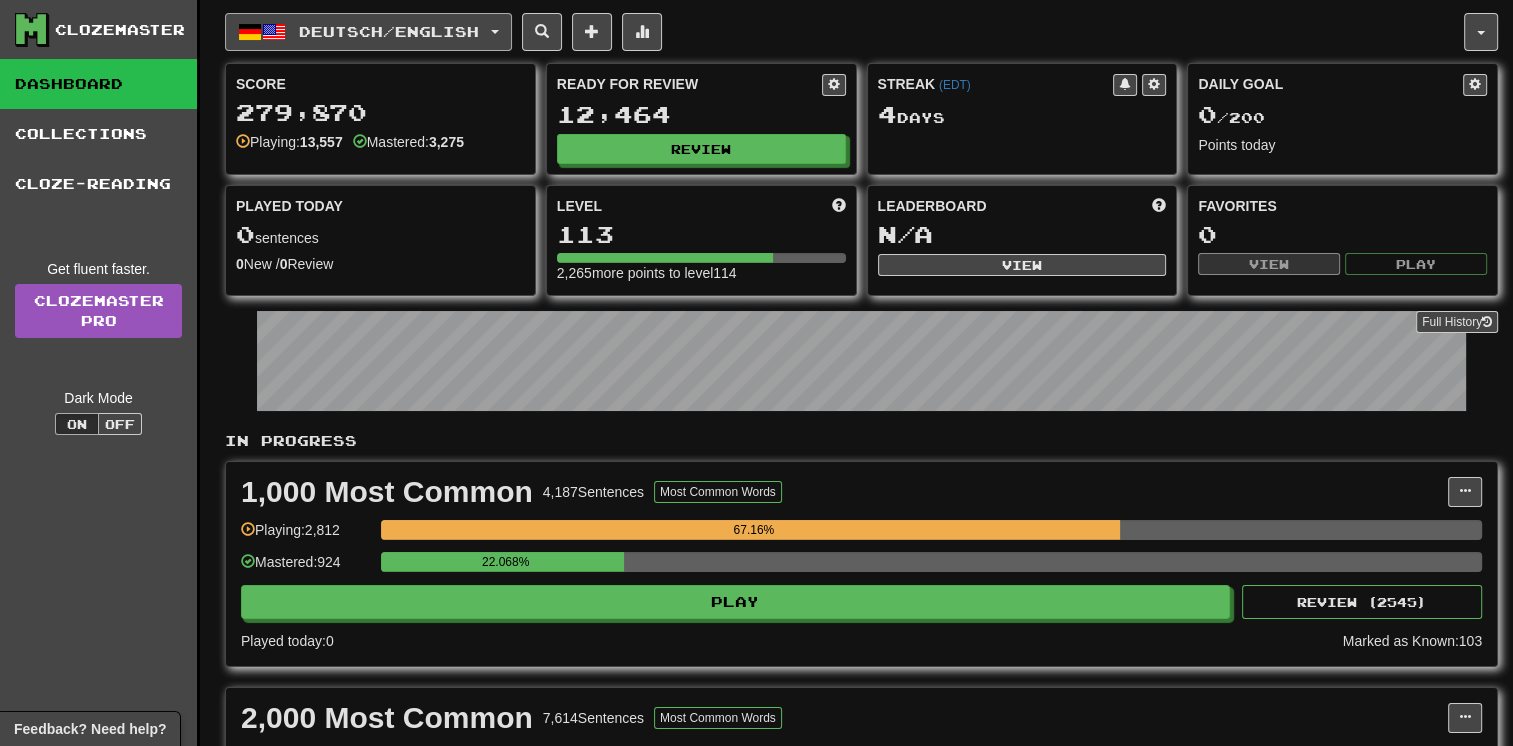 click on "Deutsch  /  English" at bounding box center (368, 32) 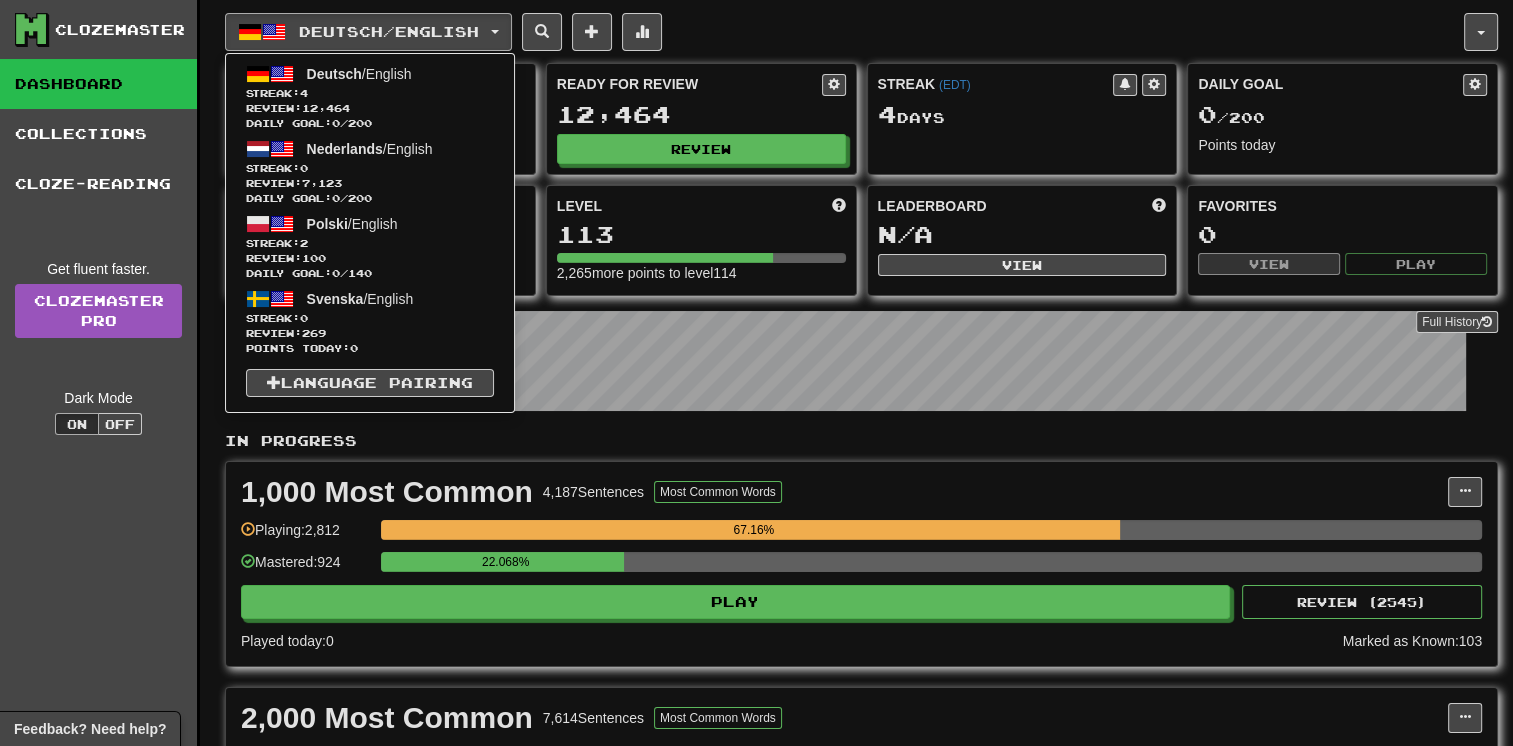 click on "1,000 Most Common 4,187  Sentences Most Common Words Manage Sentences Unpin from Dashboard  Playing:  2,812 67.16%  Mastered:  924 22.068% Play Review ( 2545 ) Played today:  0 Marked as Known:  103" at bounding box center [861, 564] 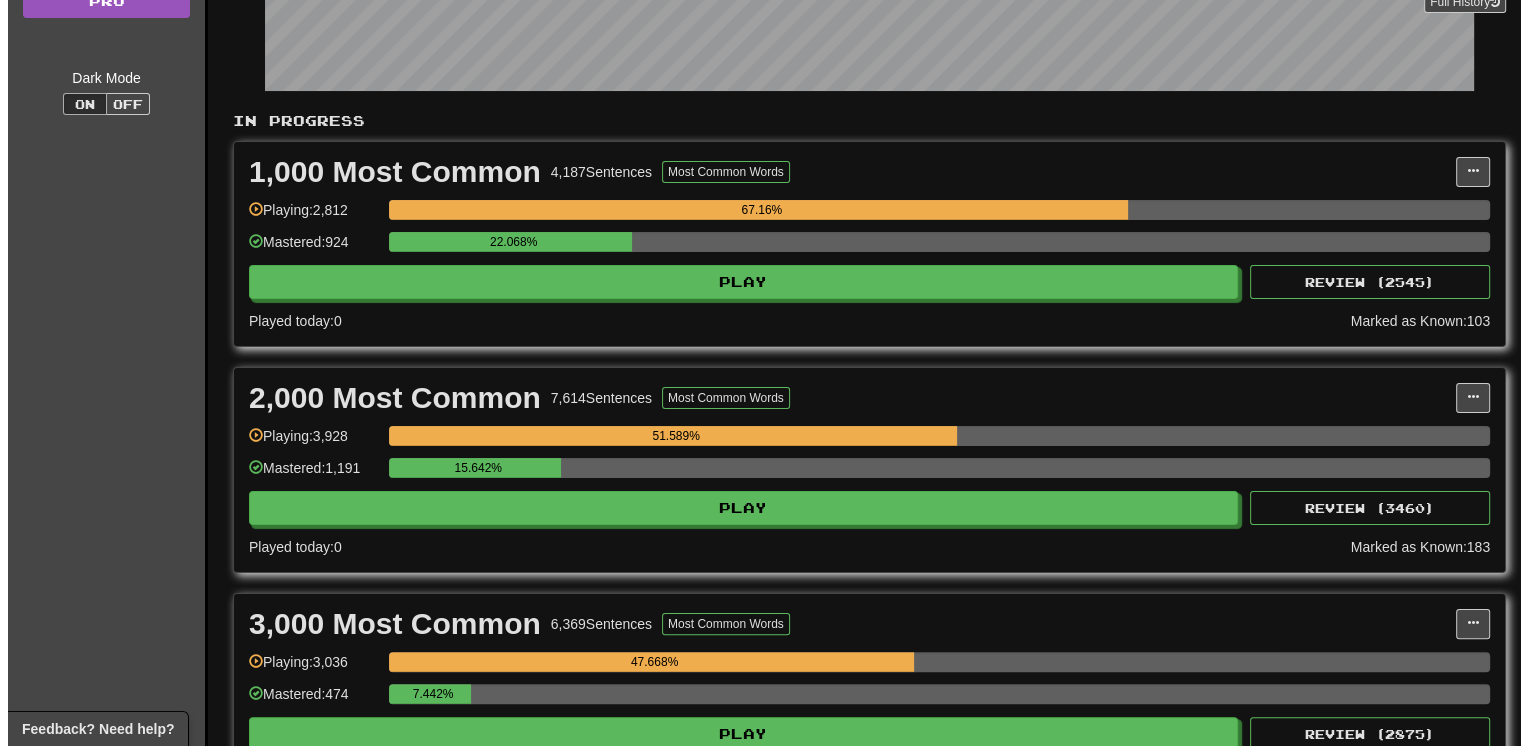 scroll, scrollTop: 360, scrollLeft: 0, axis: vertical 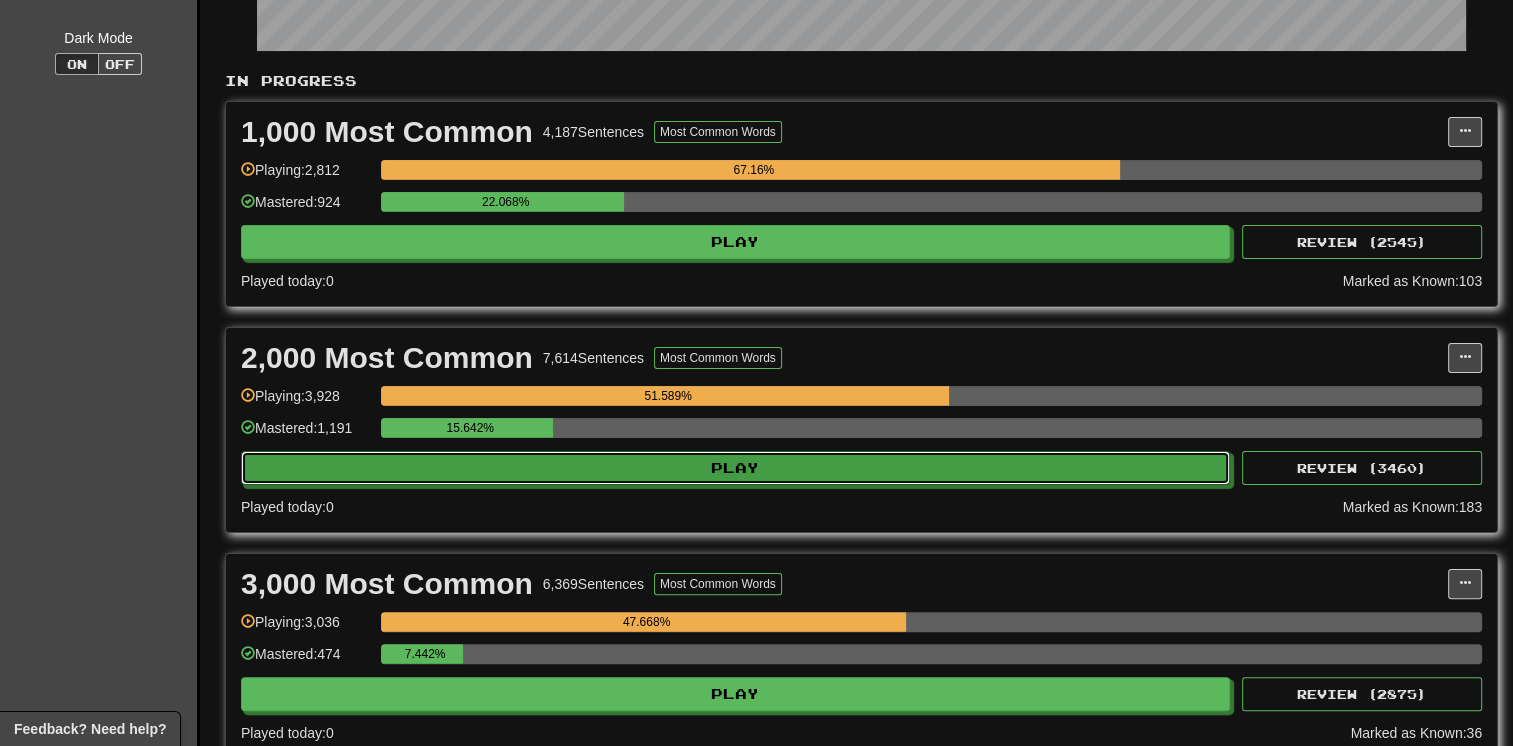 click on "Play" at bounding box center [735, 468] 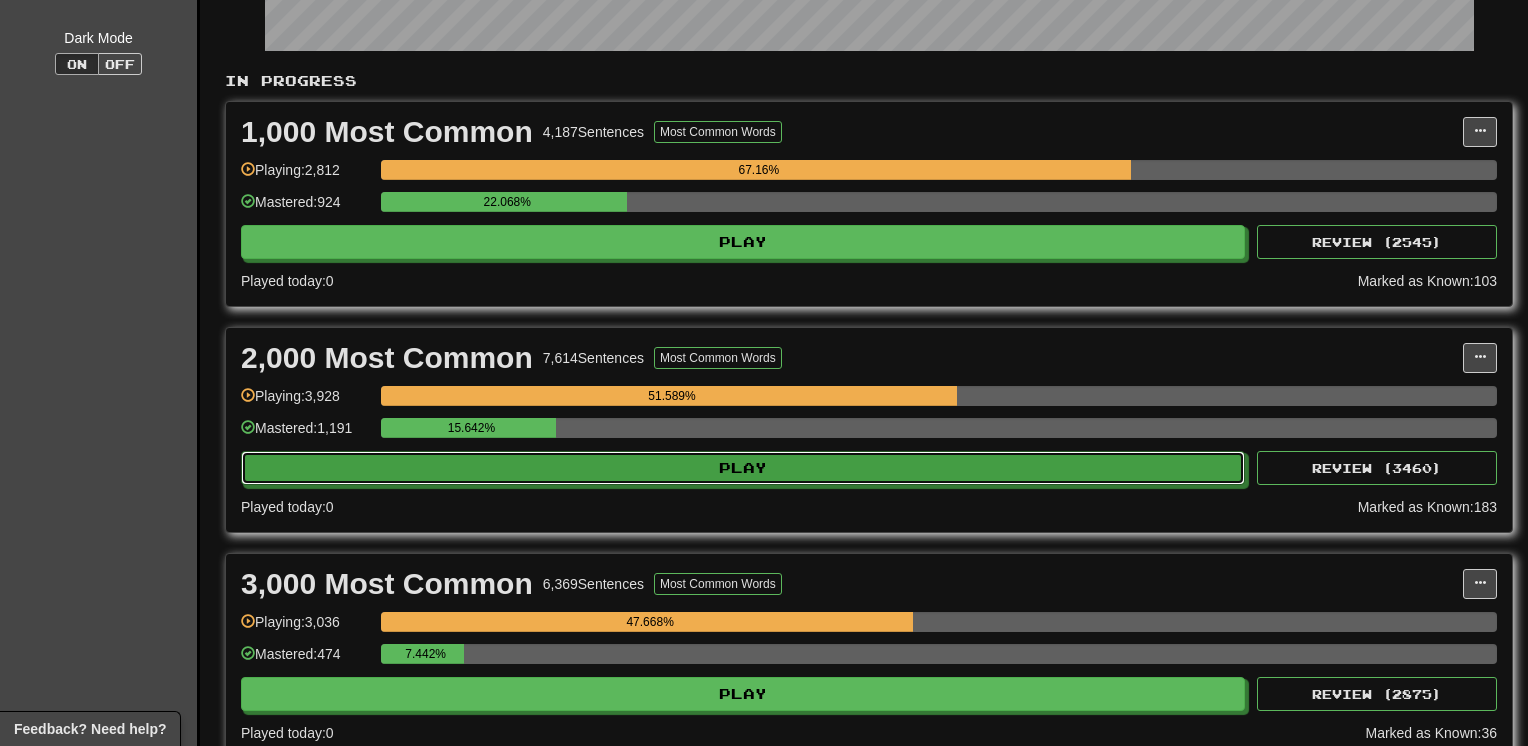 select on "**" 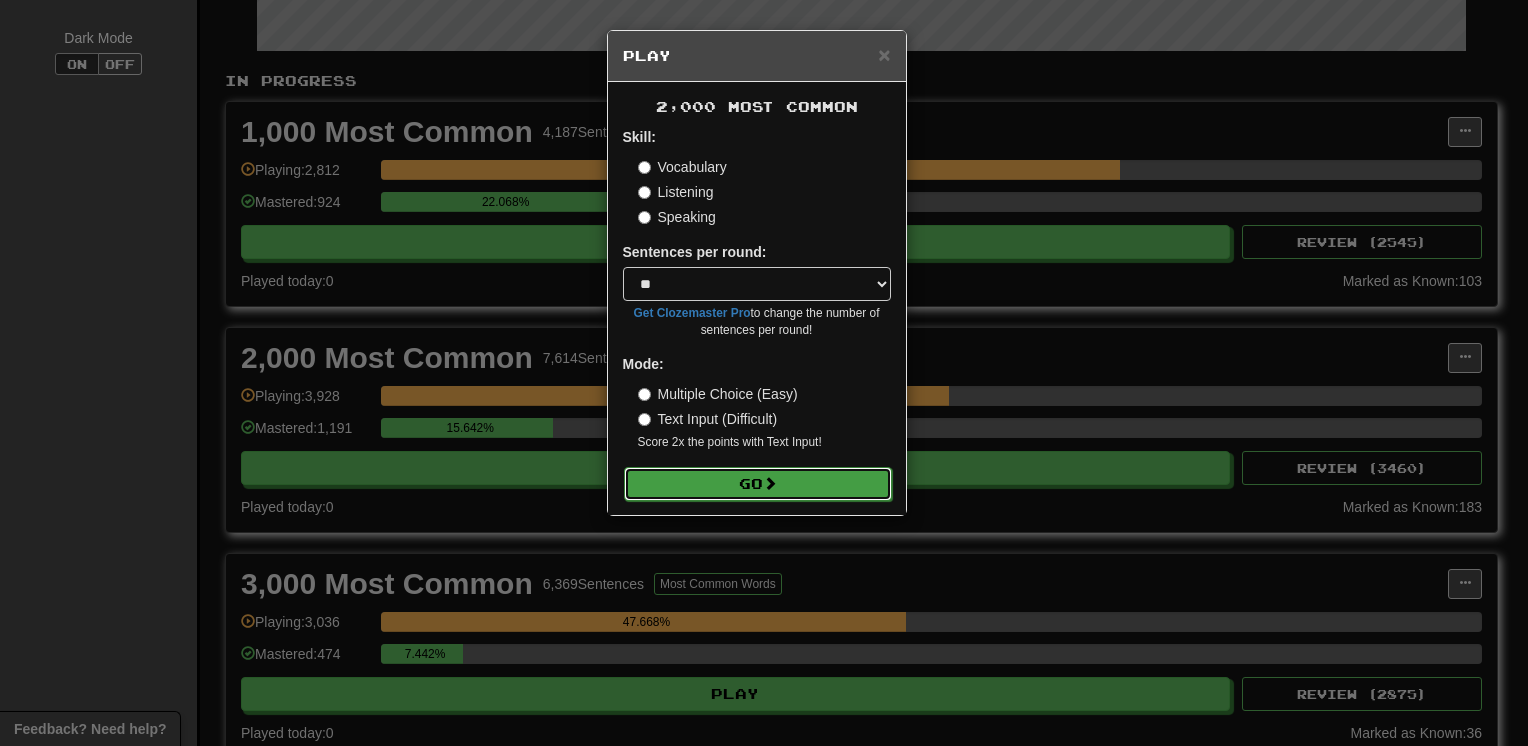 click on "Go" at bounding box center [758, 484] 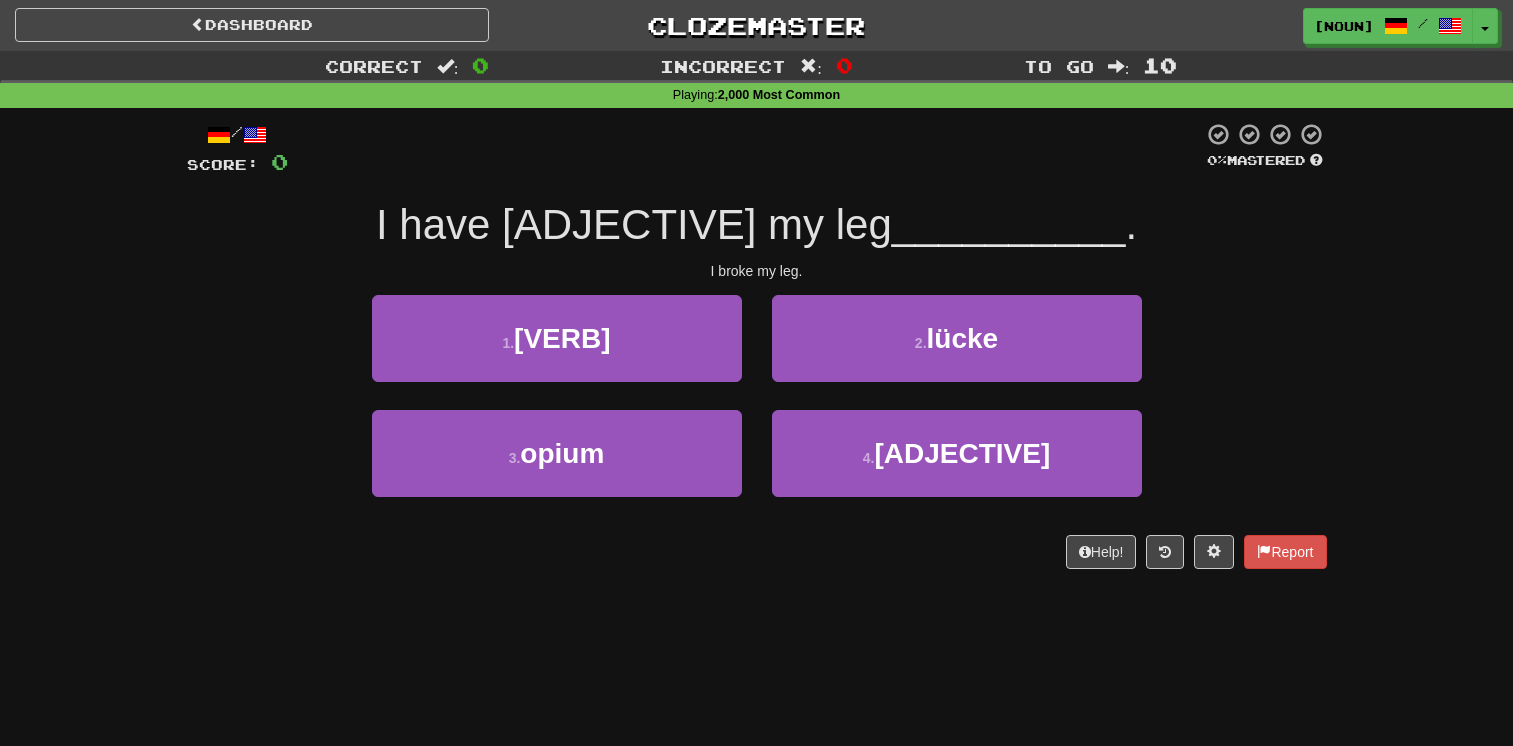 scroll, scrollTop: 0, scrollLeft: 0, axis: both 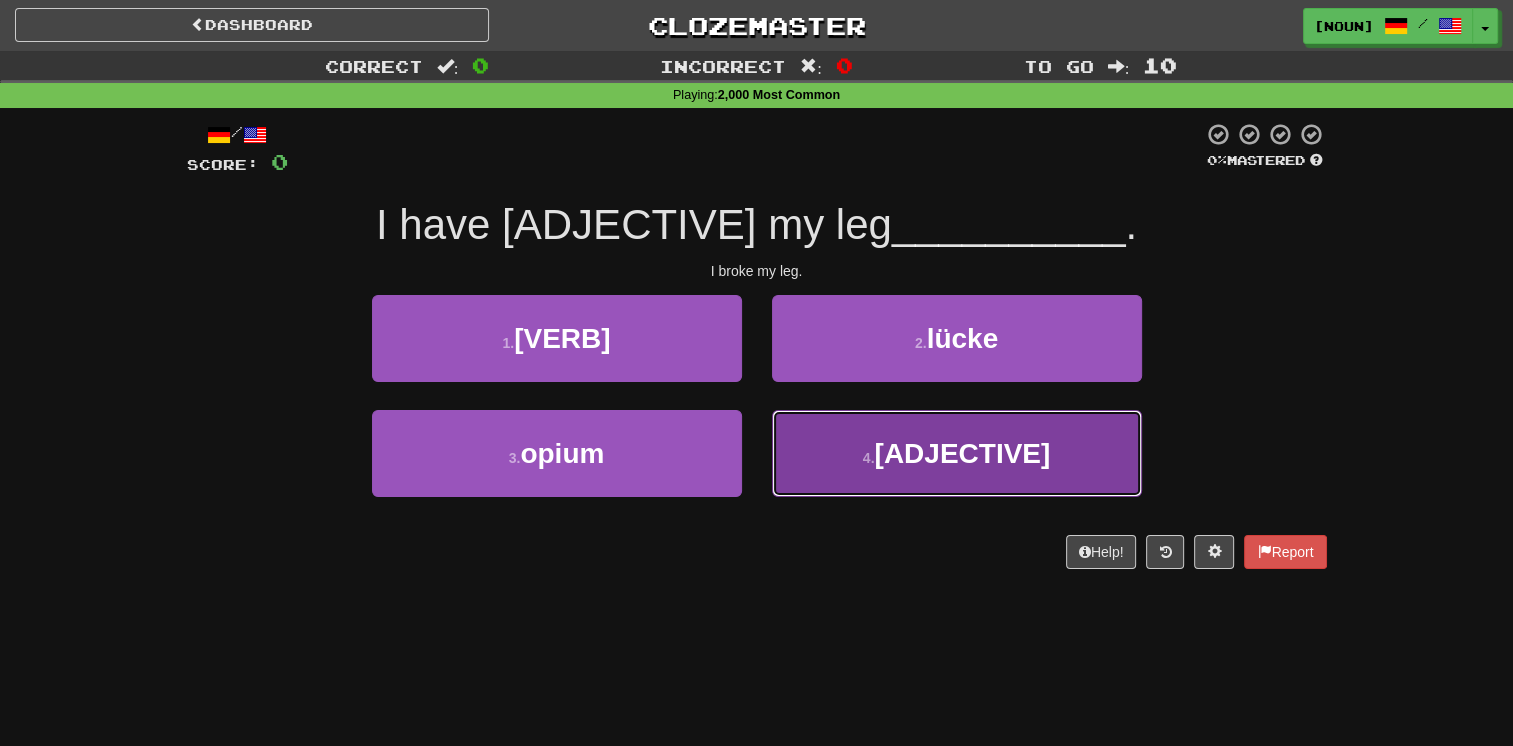 click on "4 .  gebrochen" at bounding box center (957, 453) 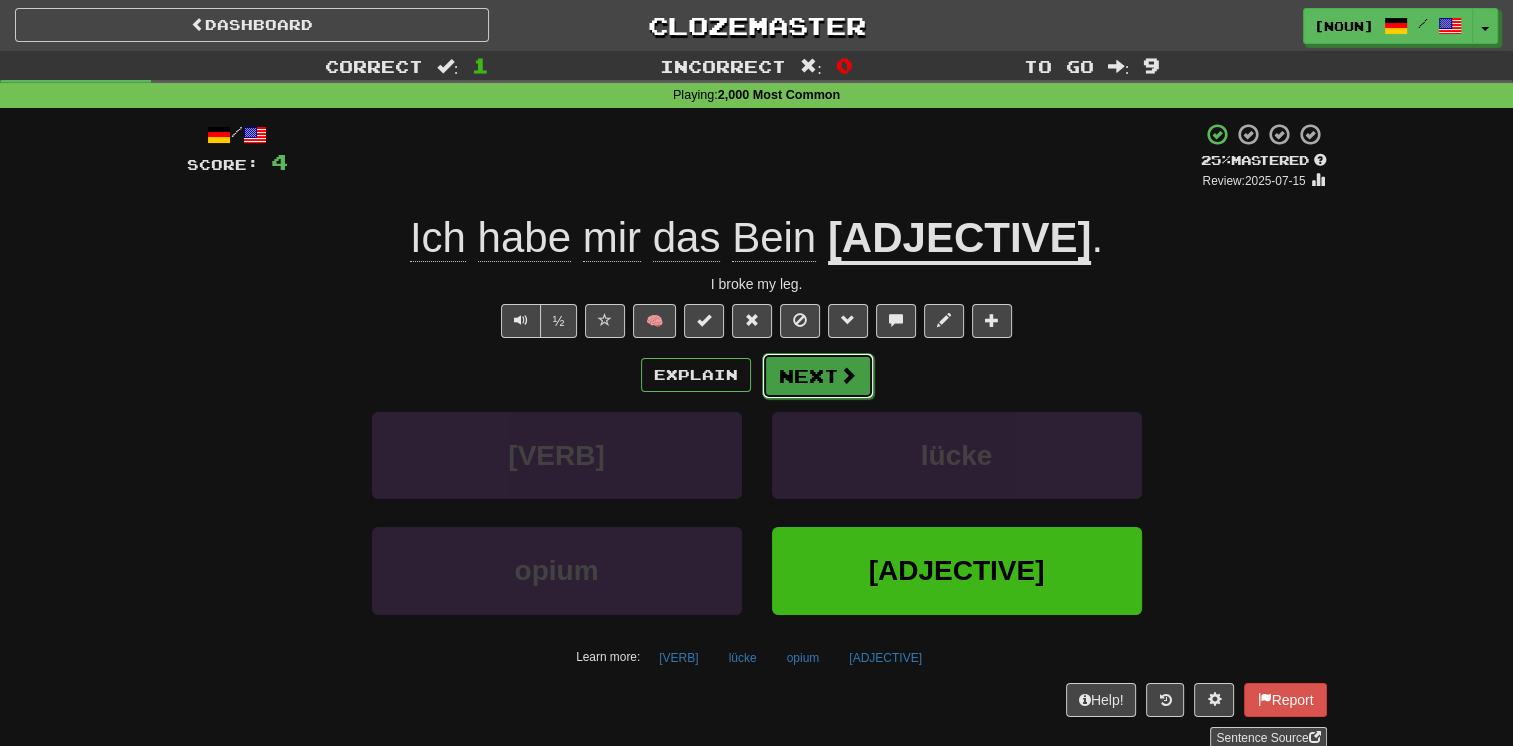 click on "Next" at bounding box center (818, 376) 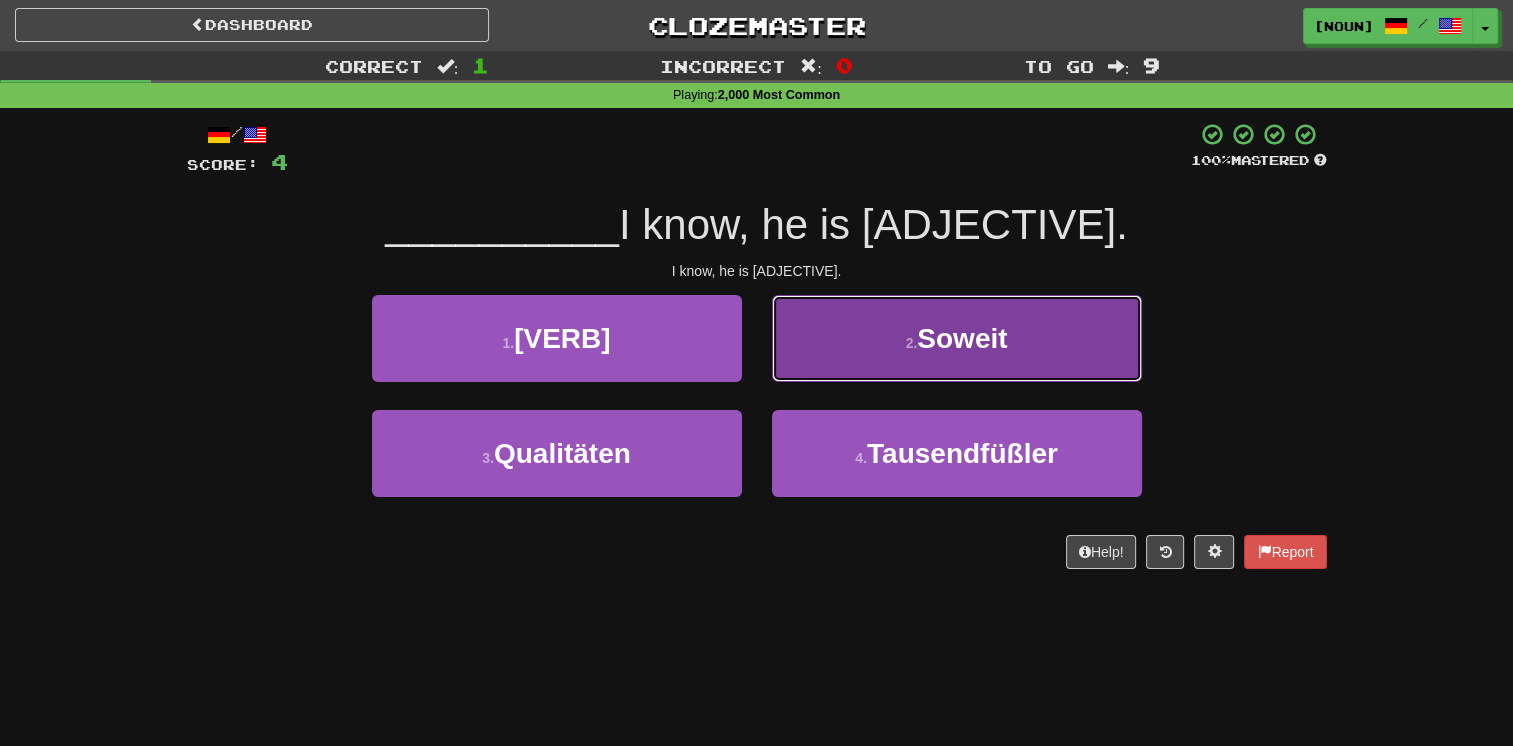 click on "2 .  Soweit" at bounding box center (957, 338) 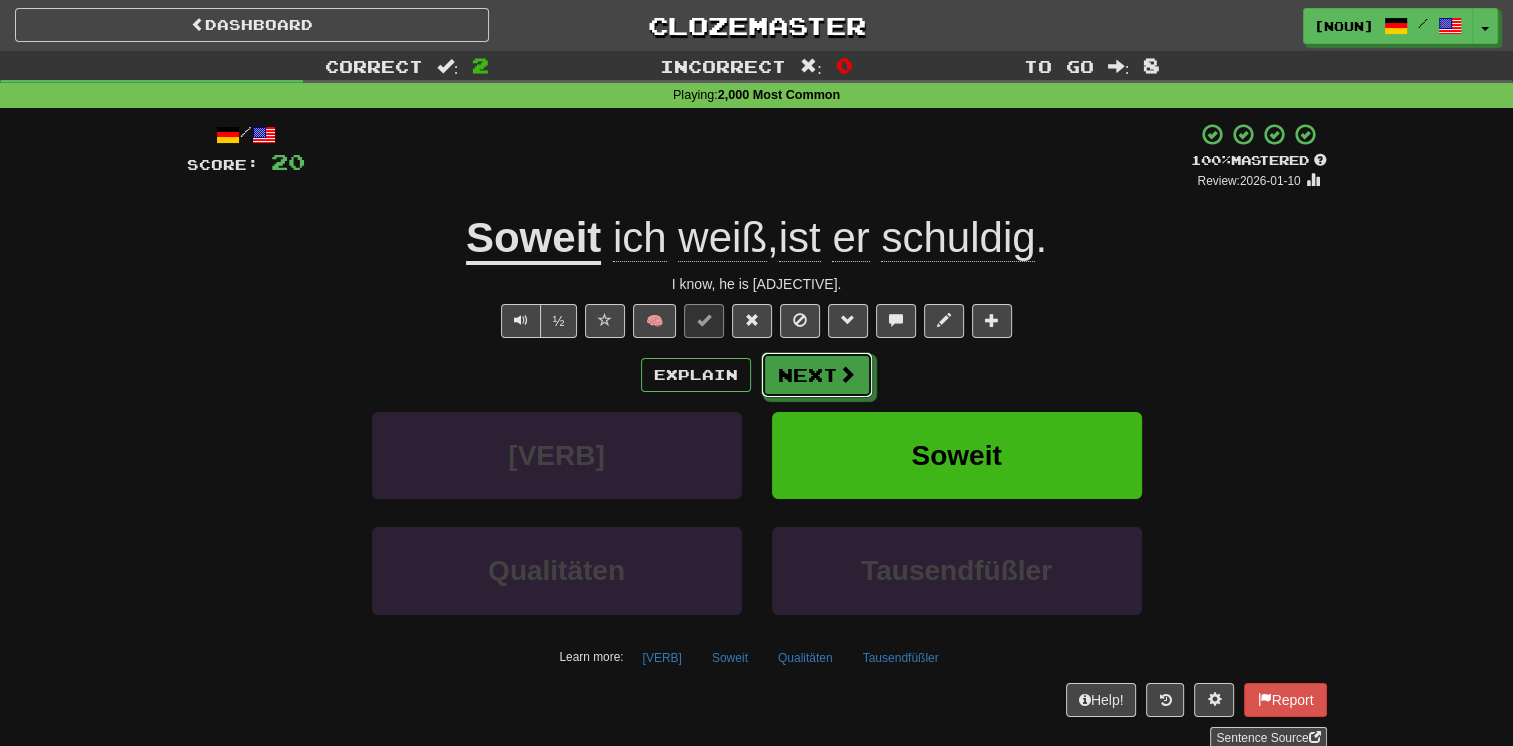 click on "Next" at bounding box center [817, 375] 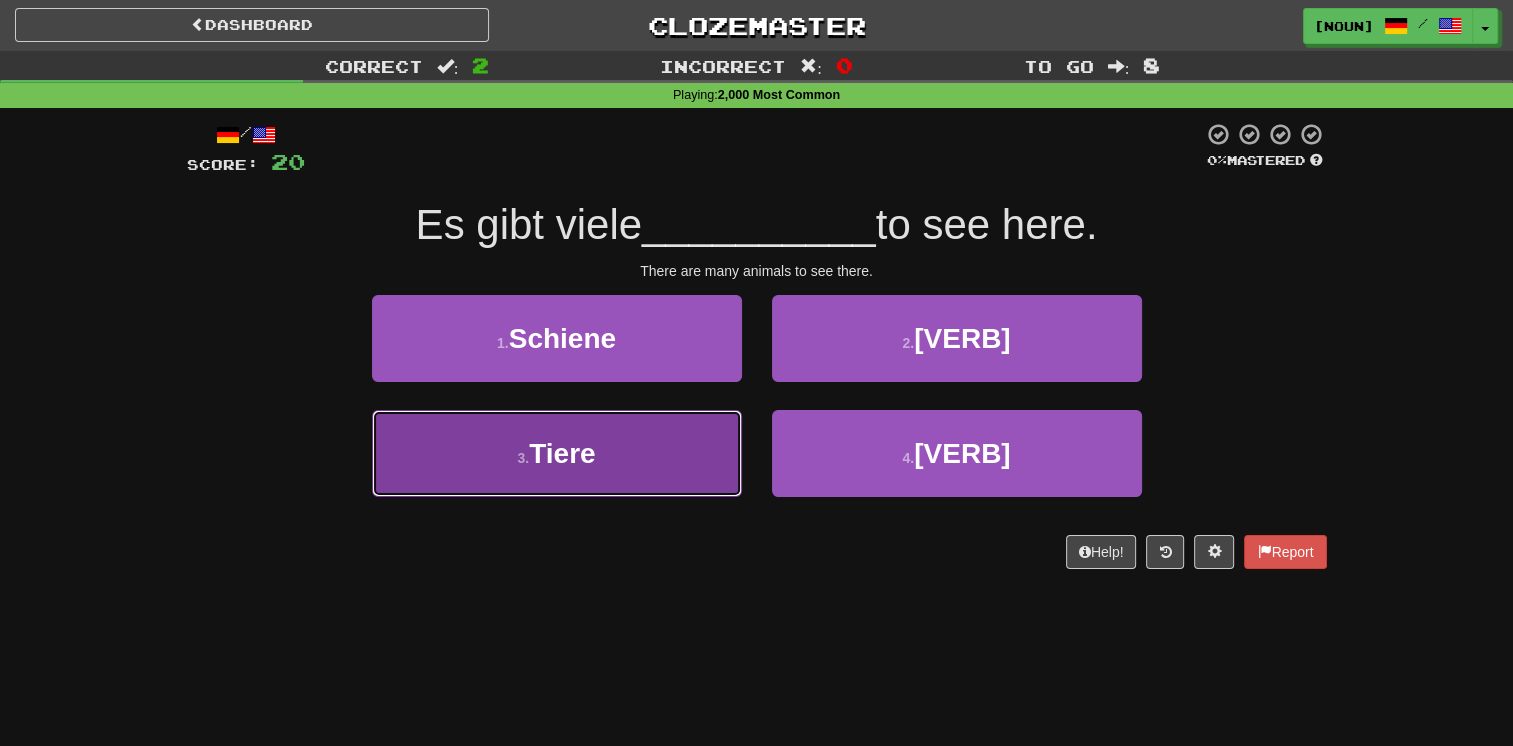 click on "3 .  Tiere" at bounding box center [557, 453] 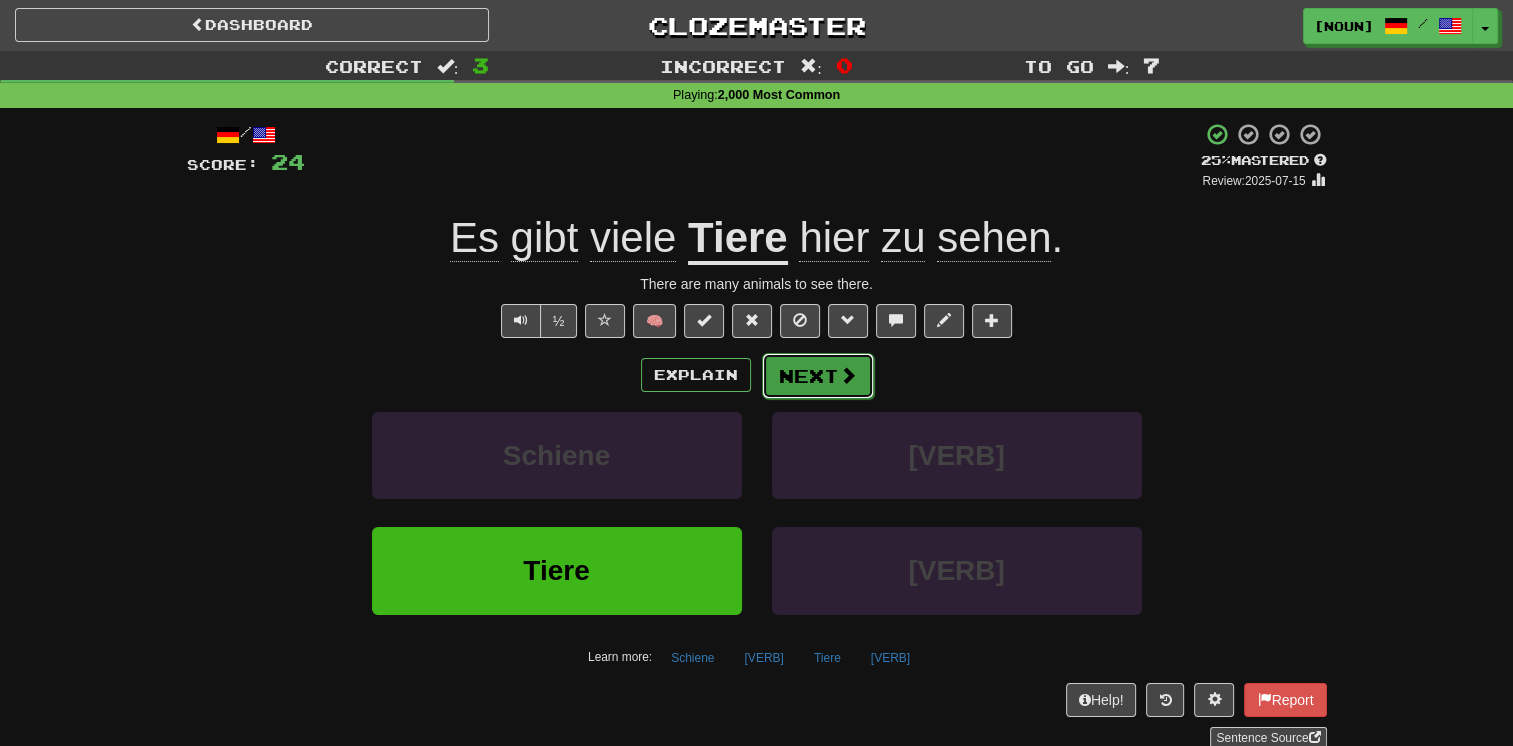 click on "Next" at bounding box center (818, 376) 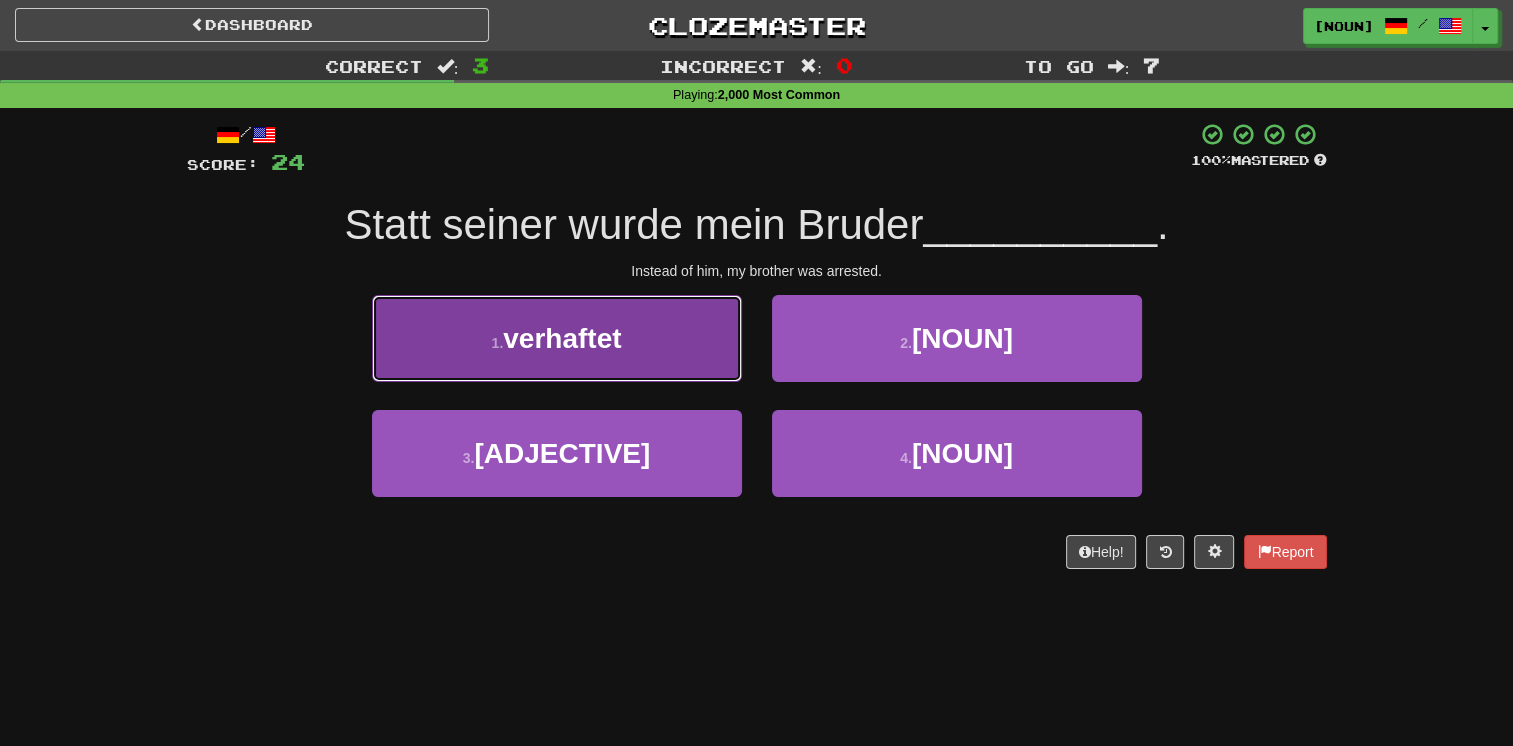 click on "verhaftet" at bounding box center [562, 338] 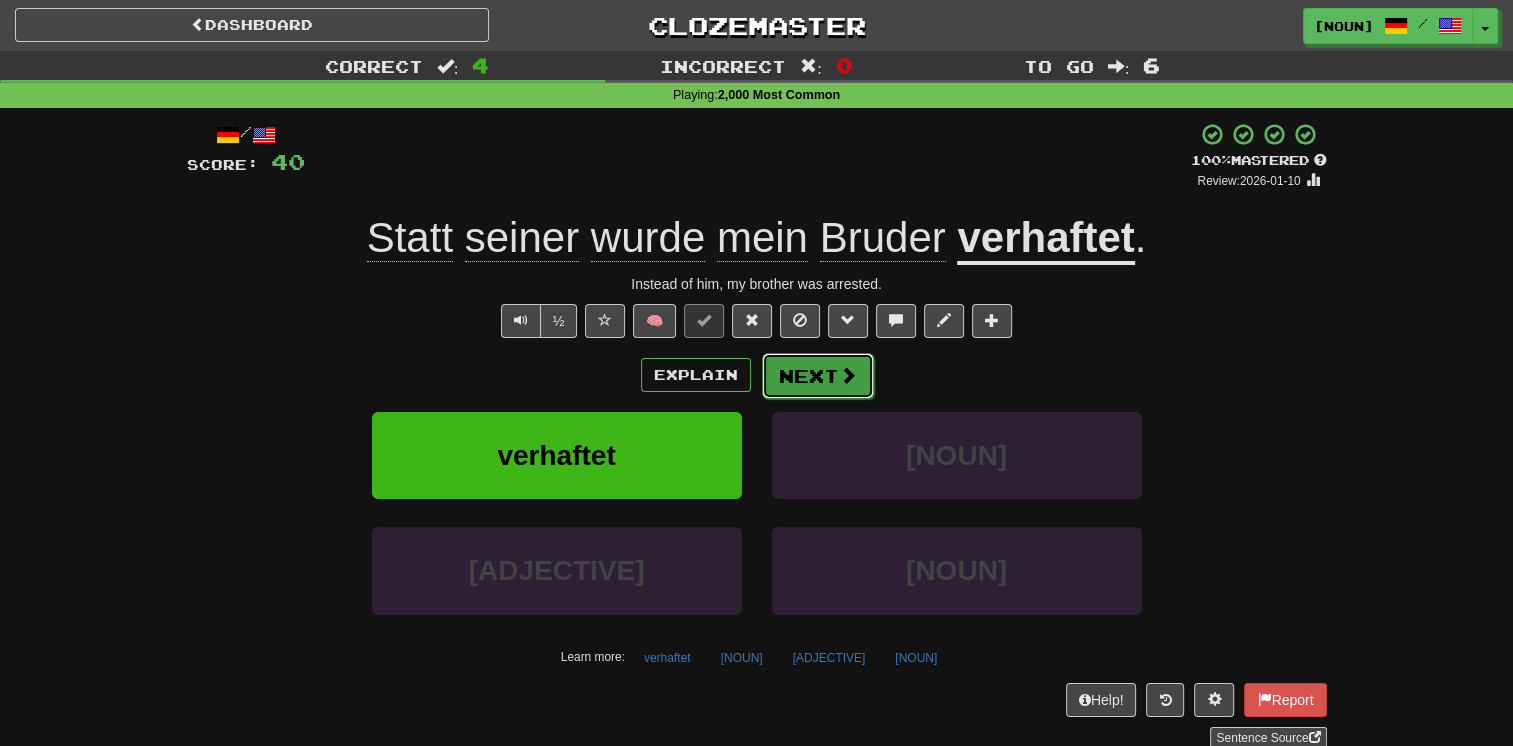 click on "Next" at bounding box center (818, 376) 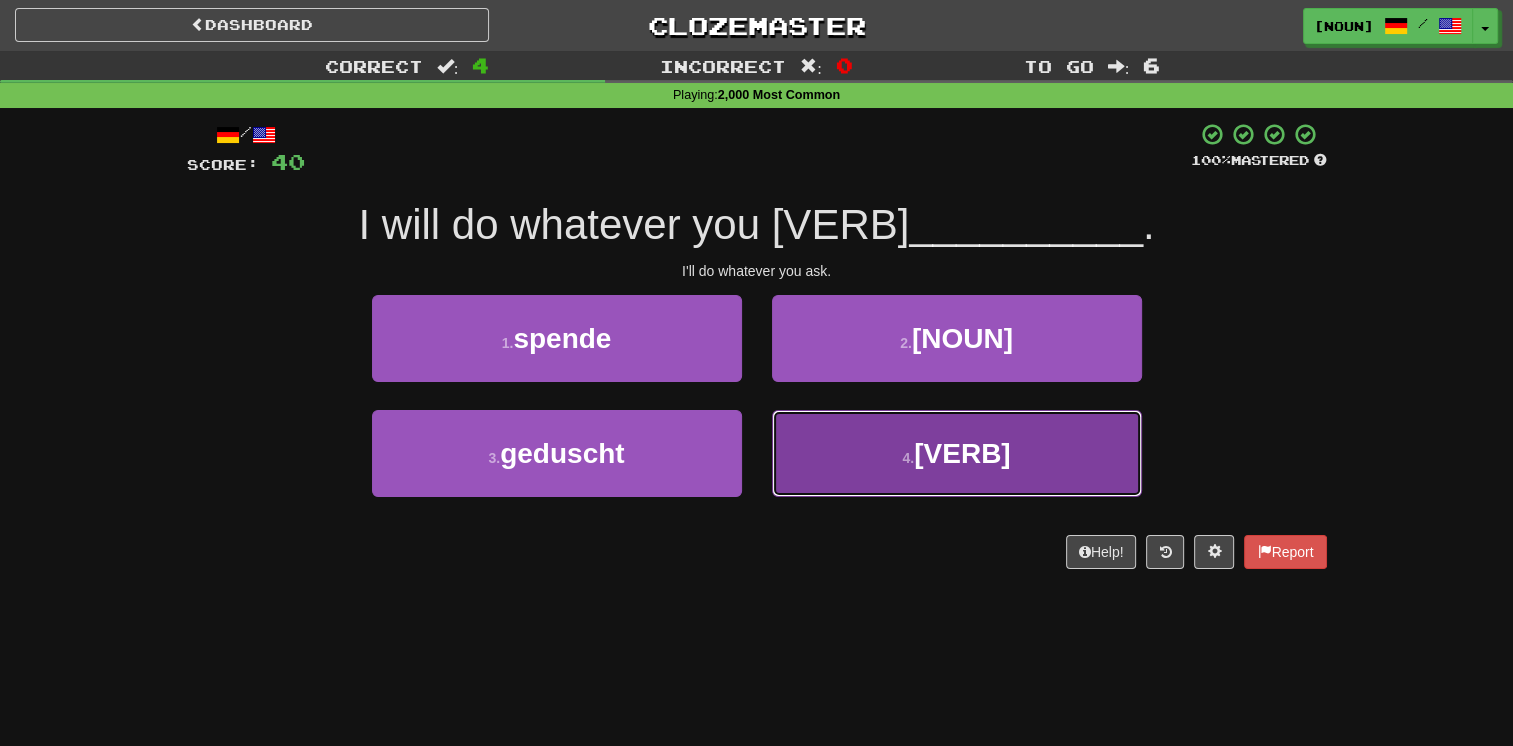 click on "4 .  verlangen" at bounding box center (957, 453) 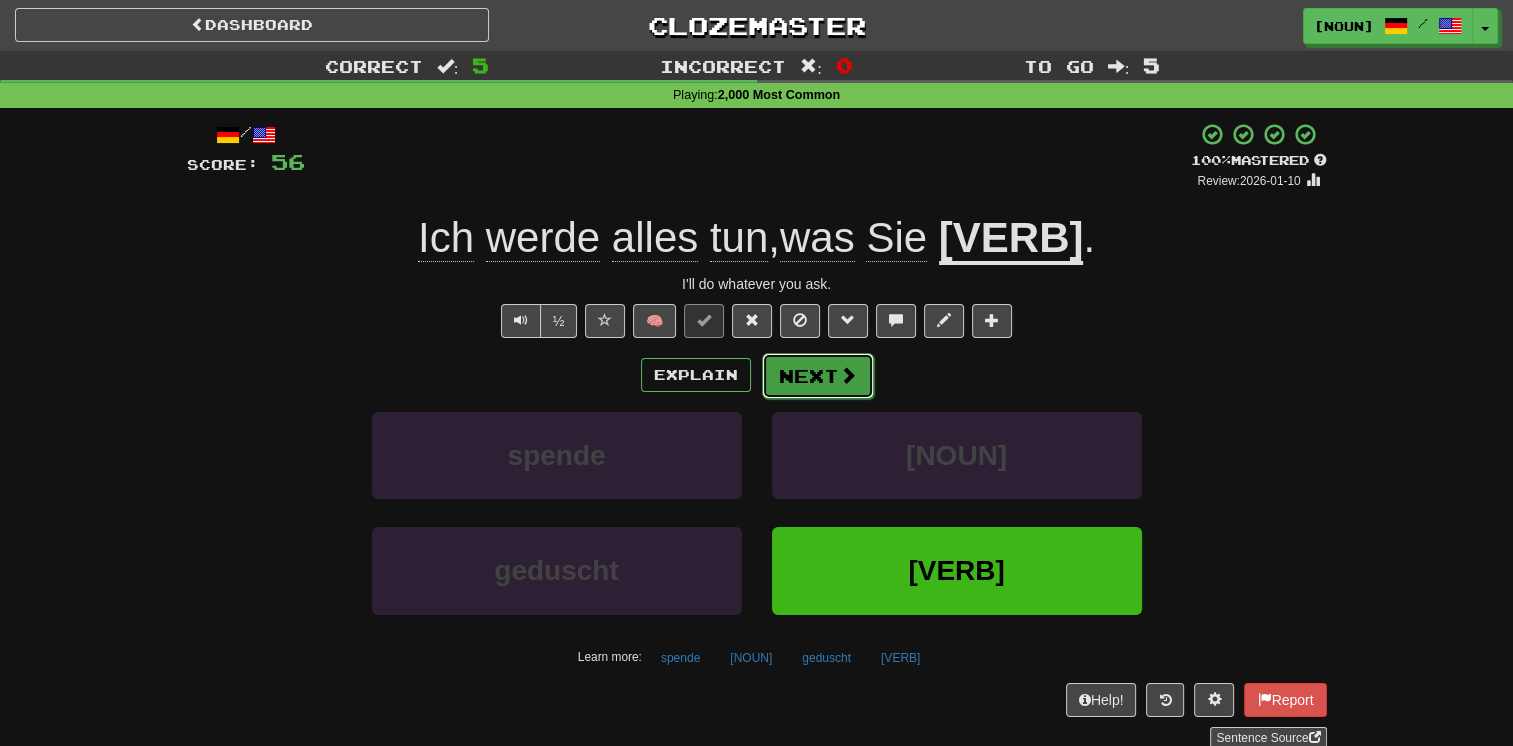 click at bounding box center [848, 375] 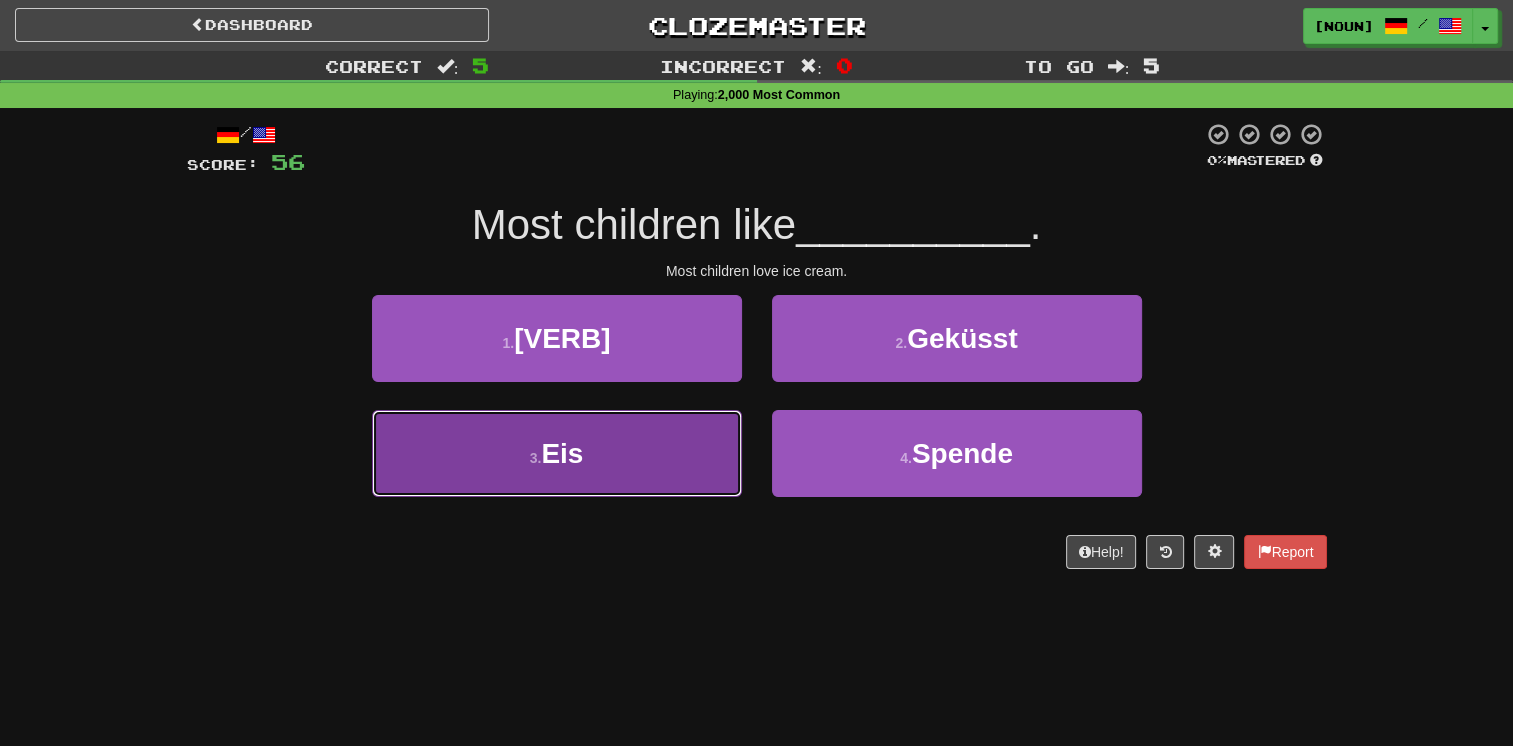 click on "3 .  Eis" at bounding box center (557, 453) 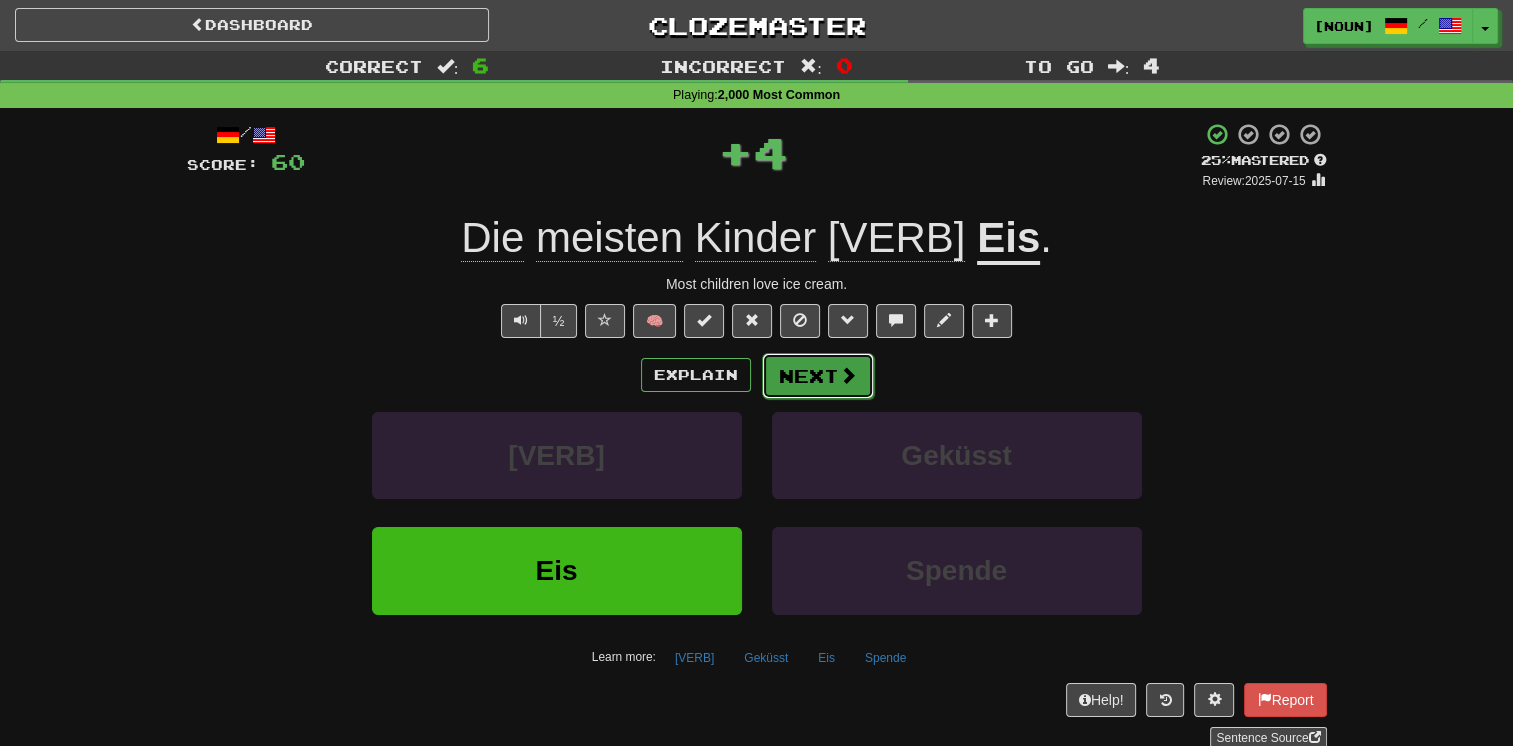 click on "Next" at bounding box center [818, 376] 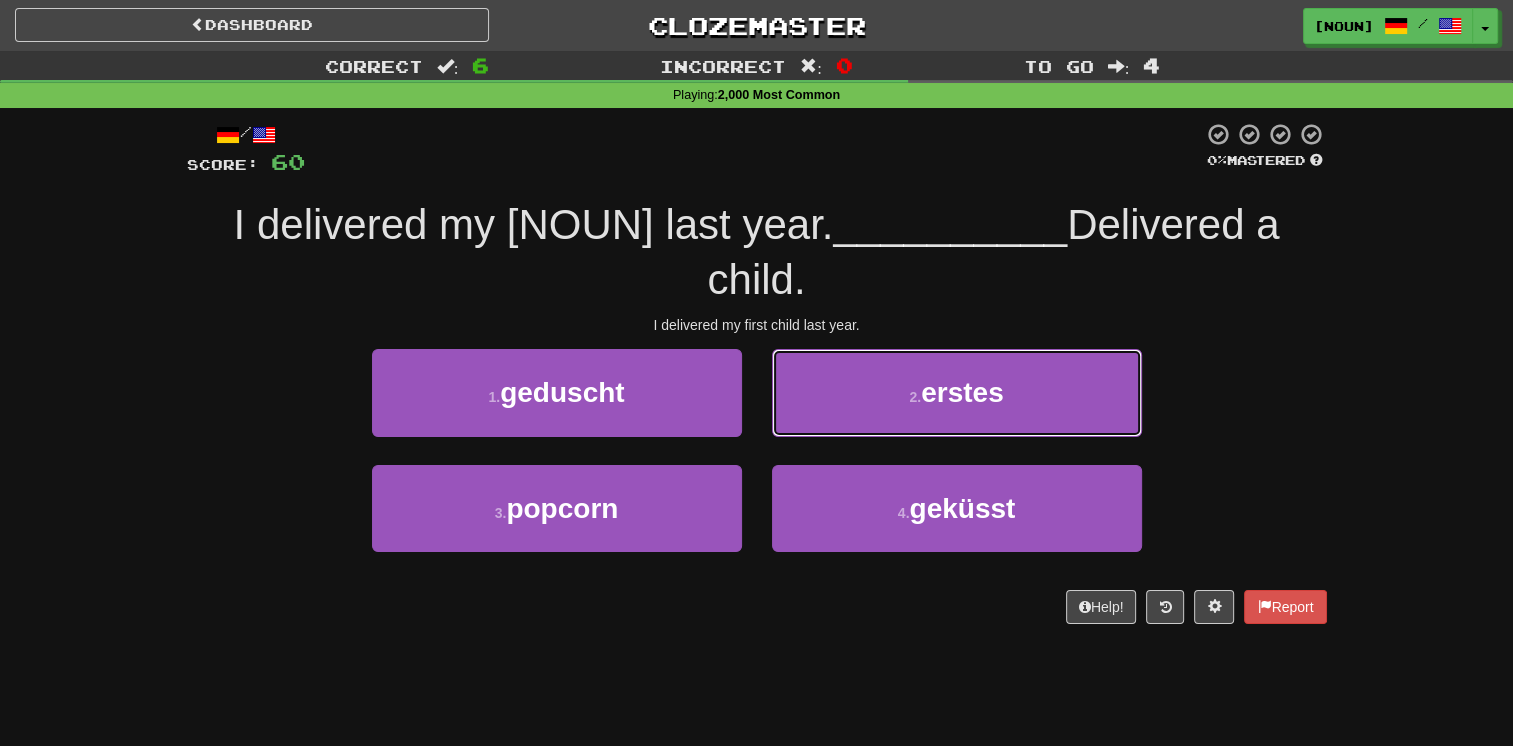 click on "2 .  erstes" at bounding box center (957, 392) 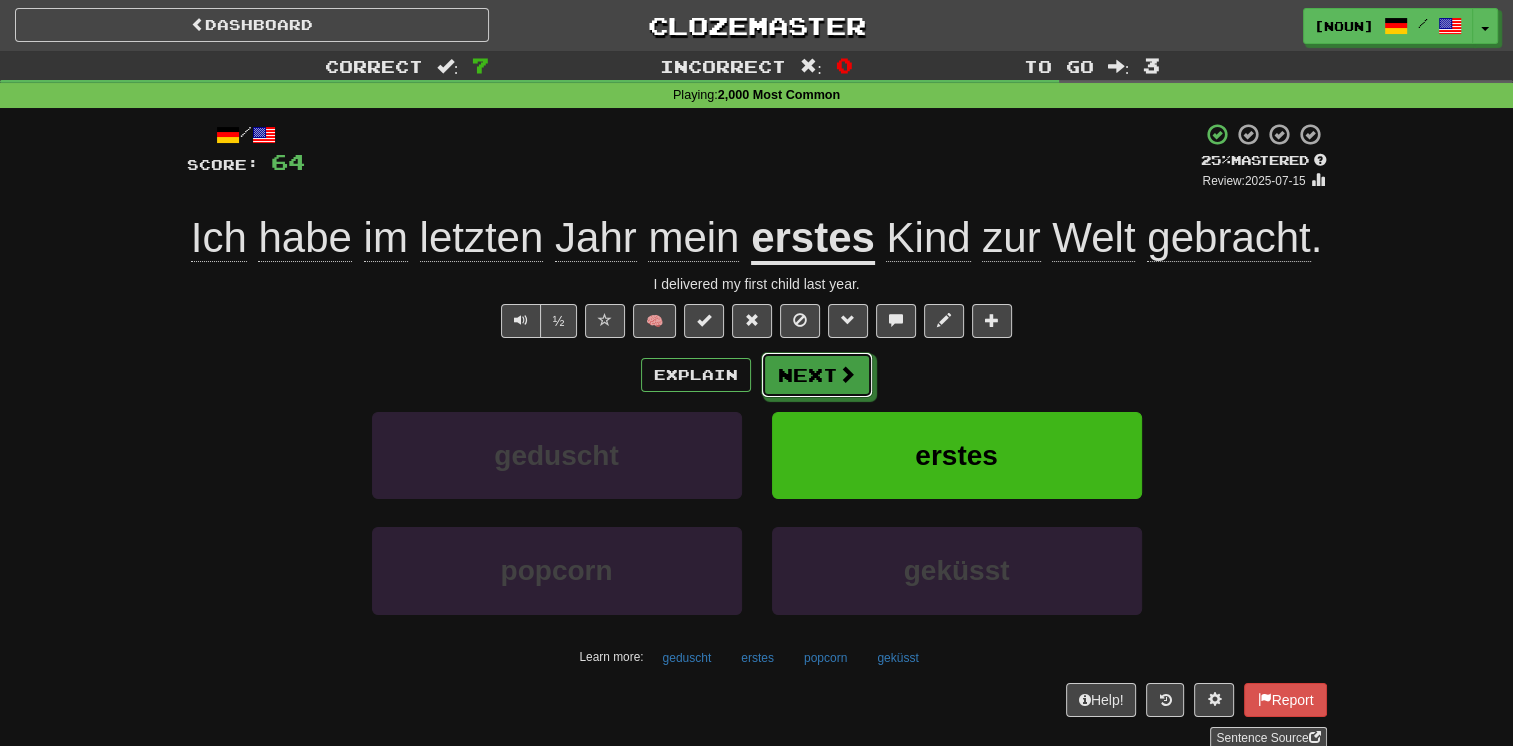 click on "Next" at bounding box center (817, 375) 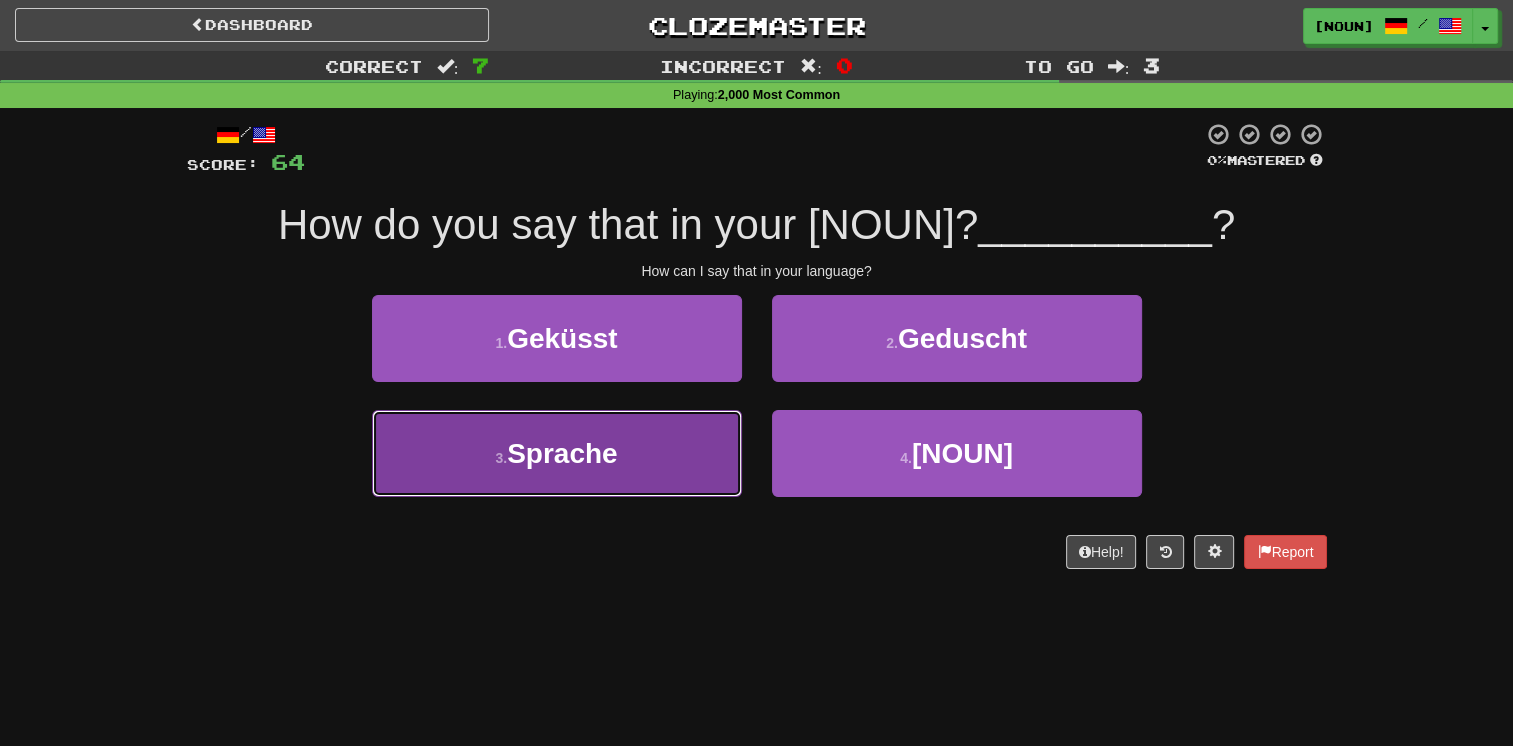 click on "3 .  Sprache" at bounding box center [557, 453] 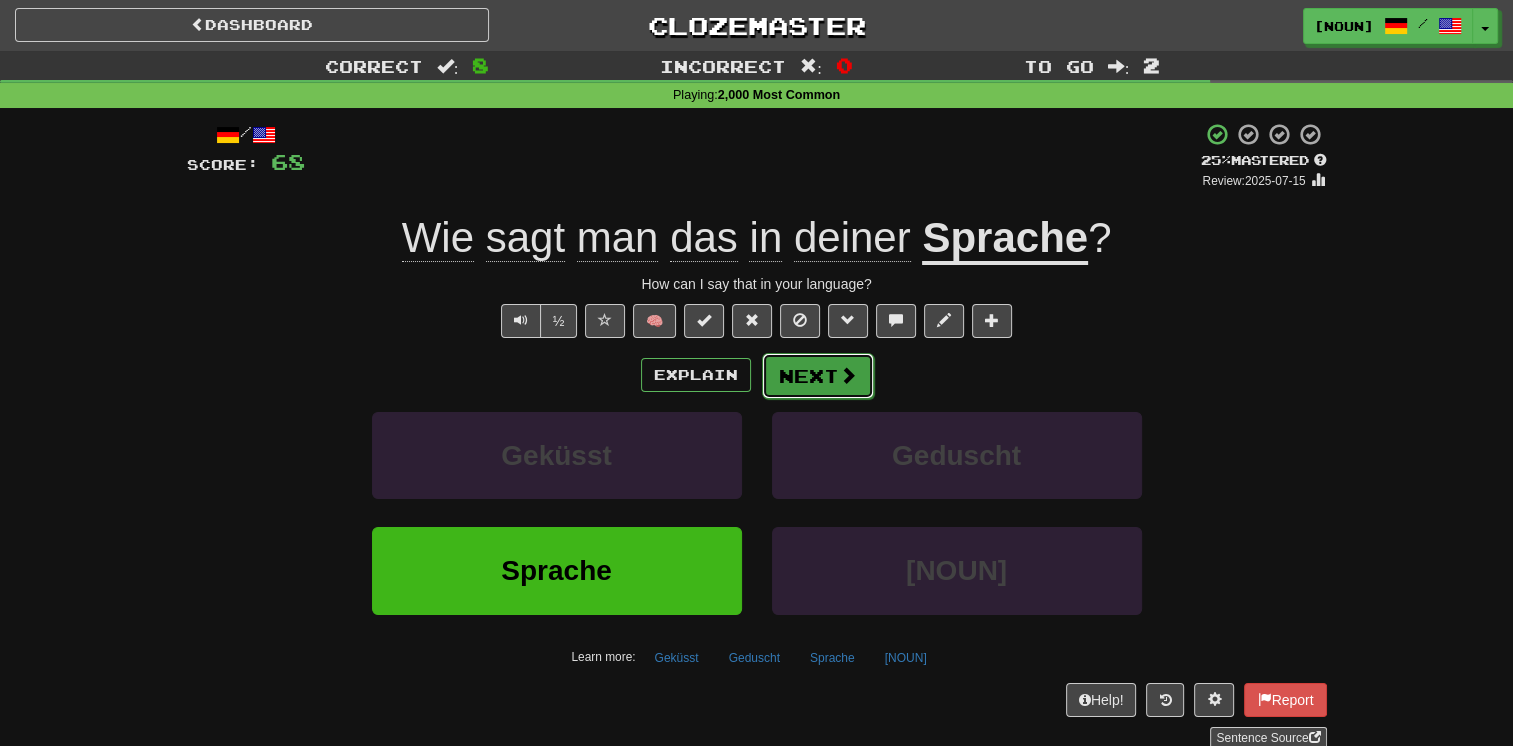 click on "Next" at bounding box center (818, 376) 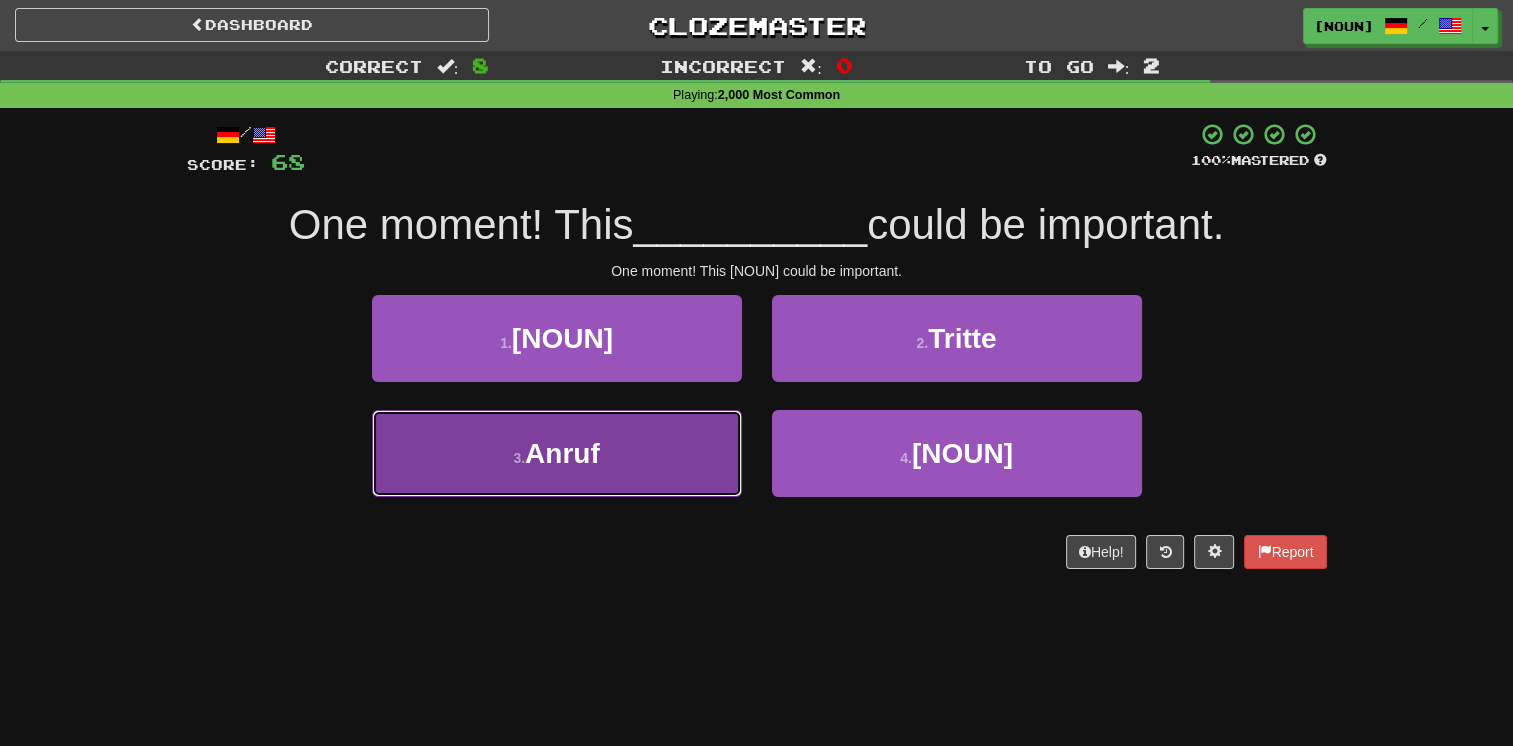 click on "3 .  Anruf" at bounding box center (557, 453) 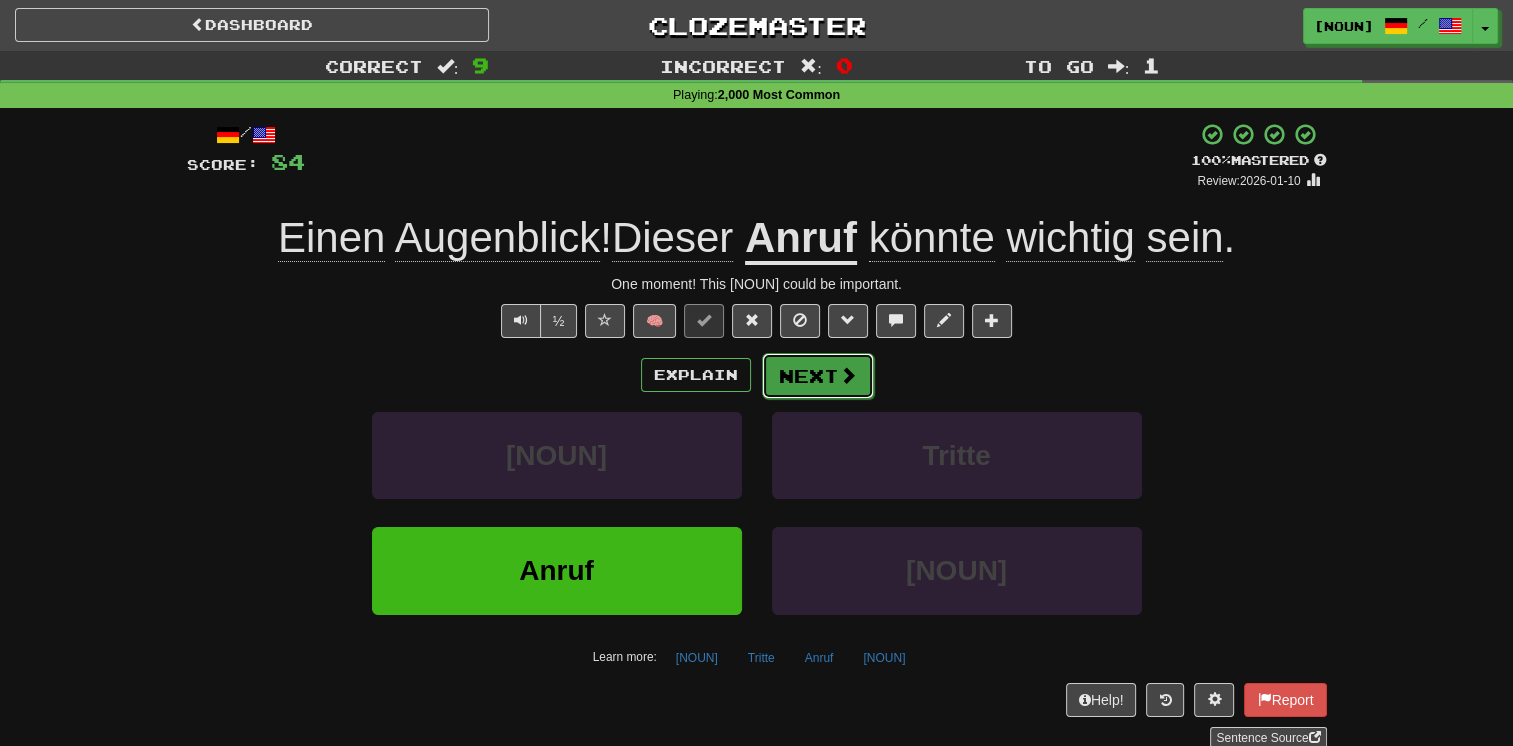 click on "Next" at bounding box center (818, 376) 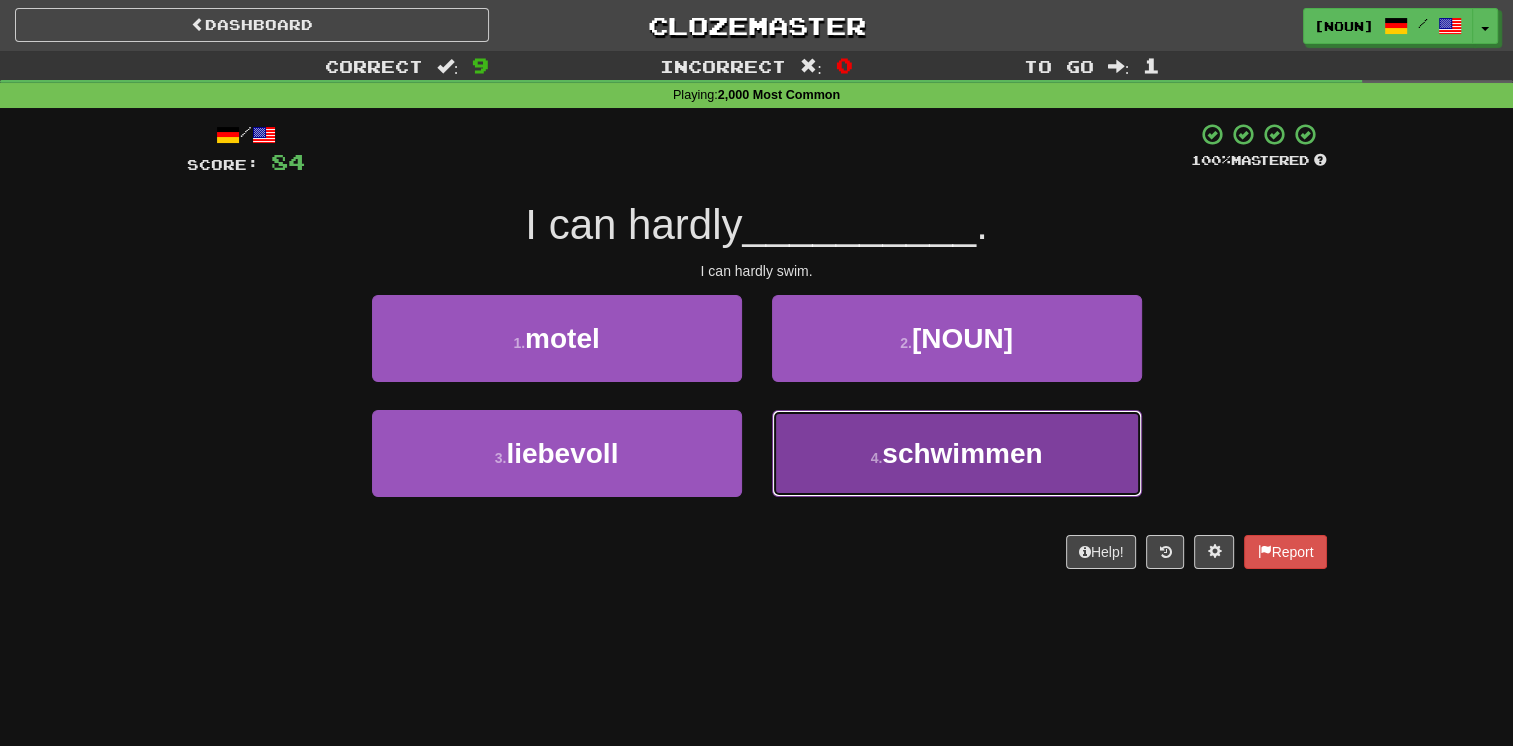 click on "4 .  schwimmen" at bounding box center (957, 453) 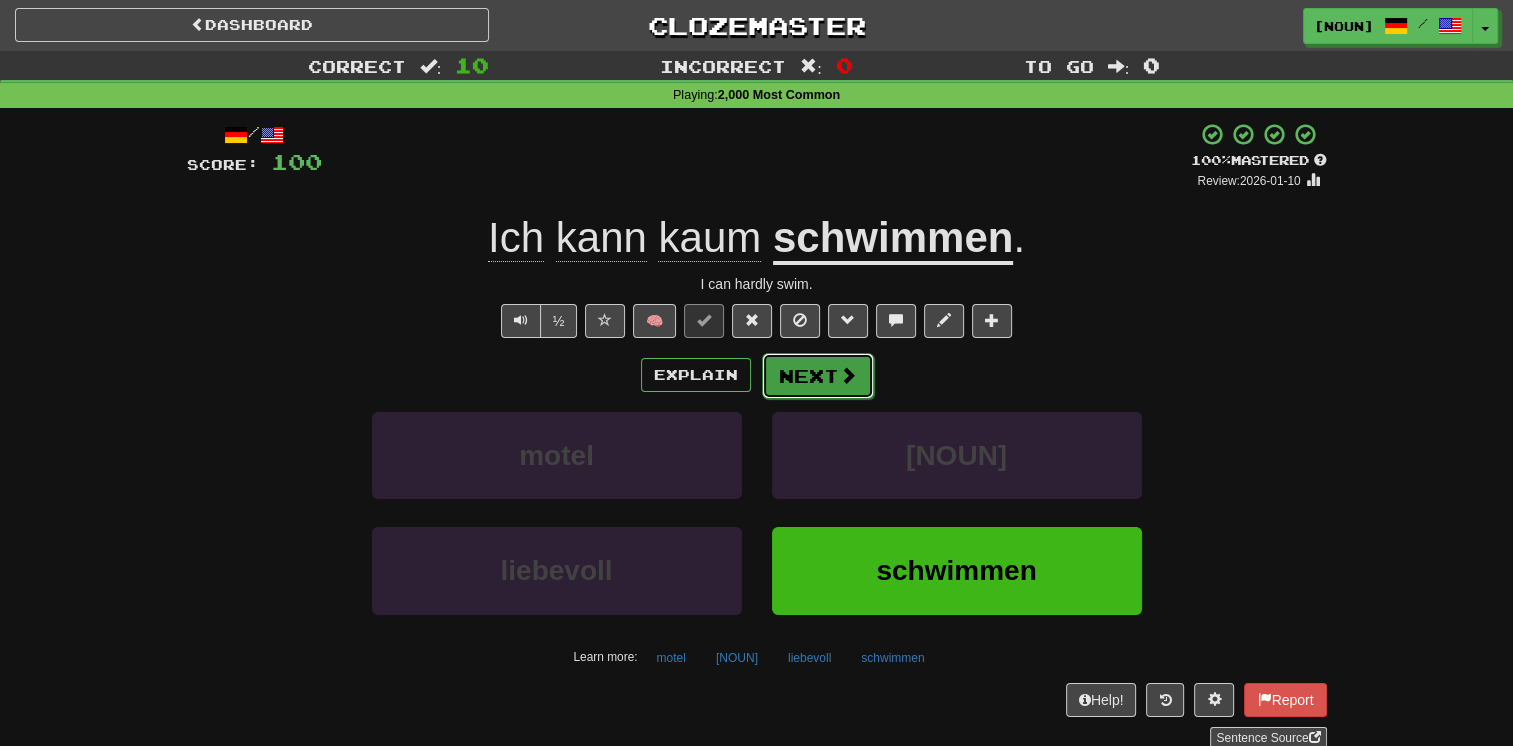 click on "Next" at bounding box center (818, 376) 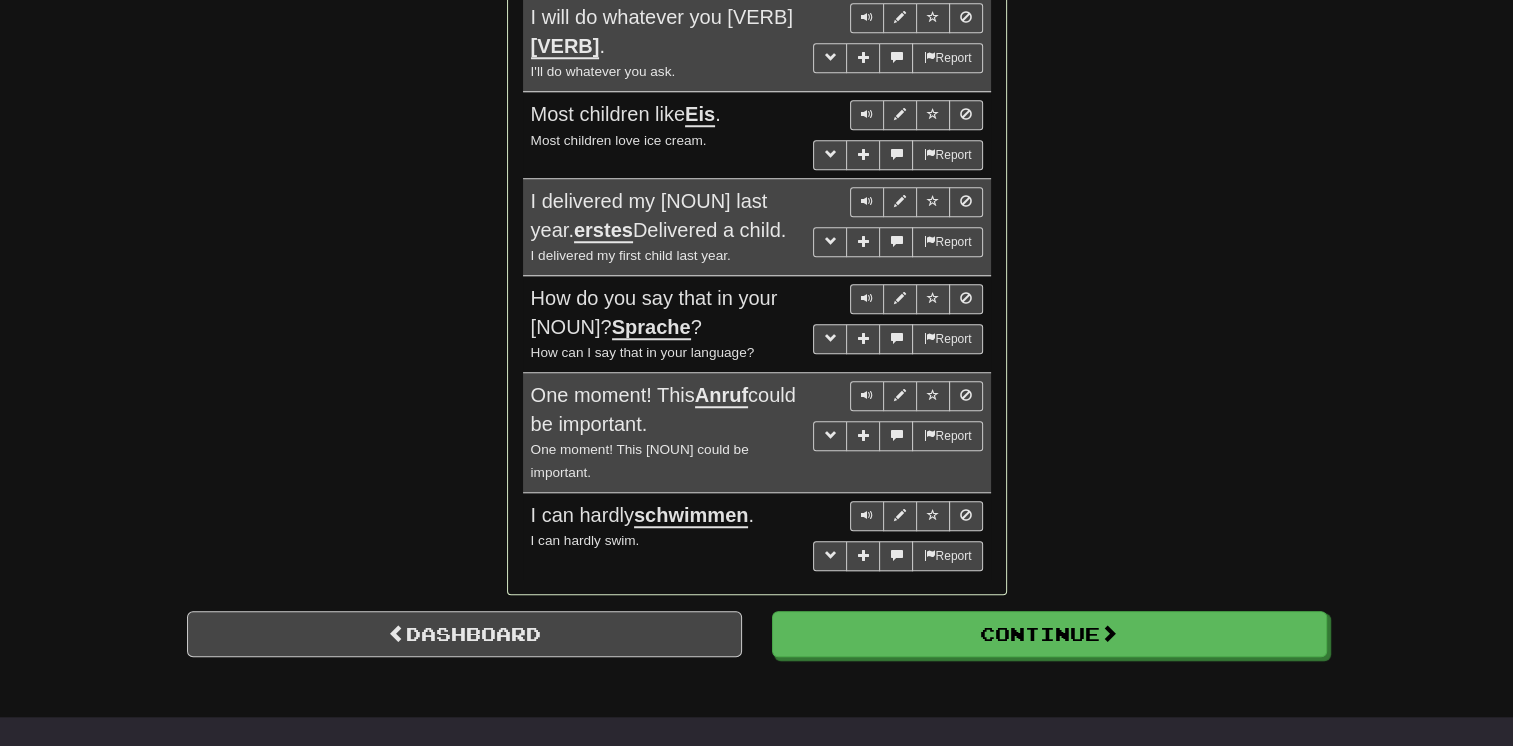 scroll, scrollTop: 1720, scrollLeft: 0, axis: vertical 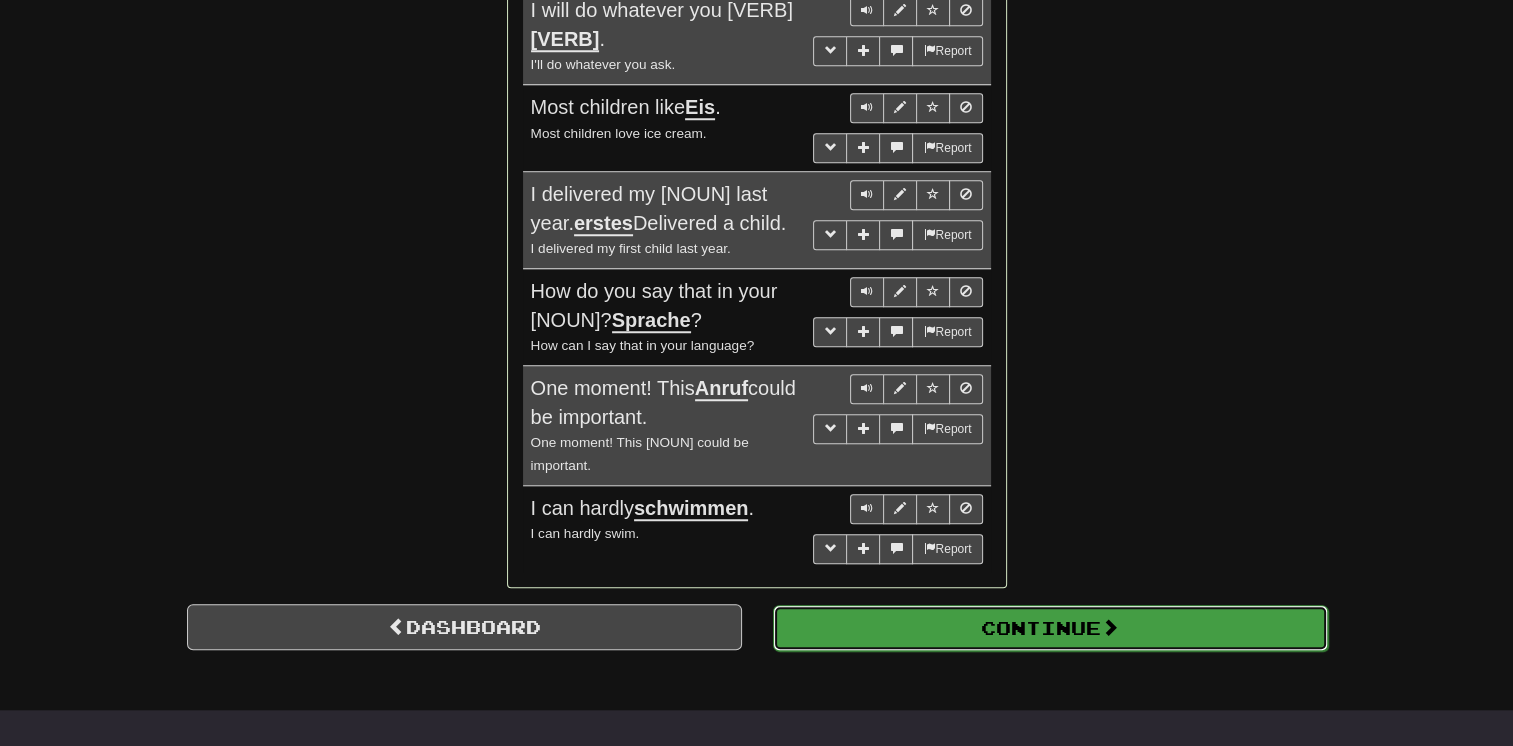 click on "Continue" at bounding box center (1050, 628) 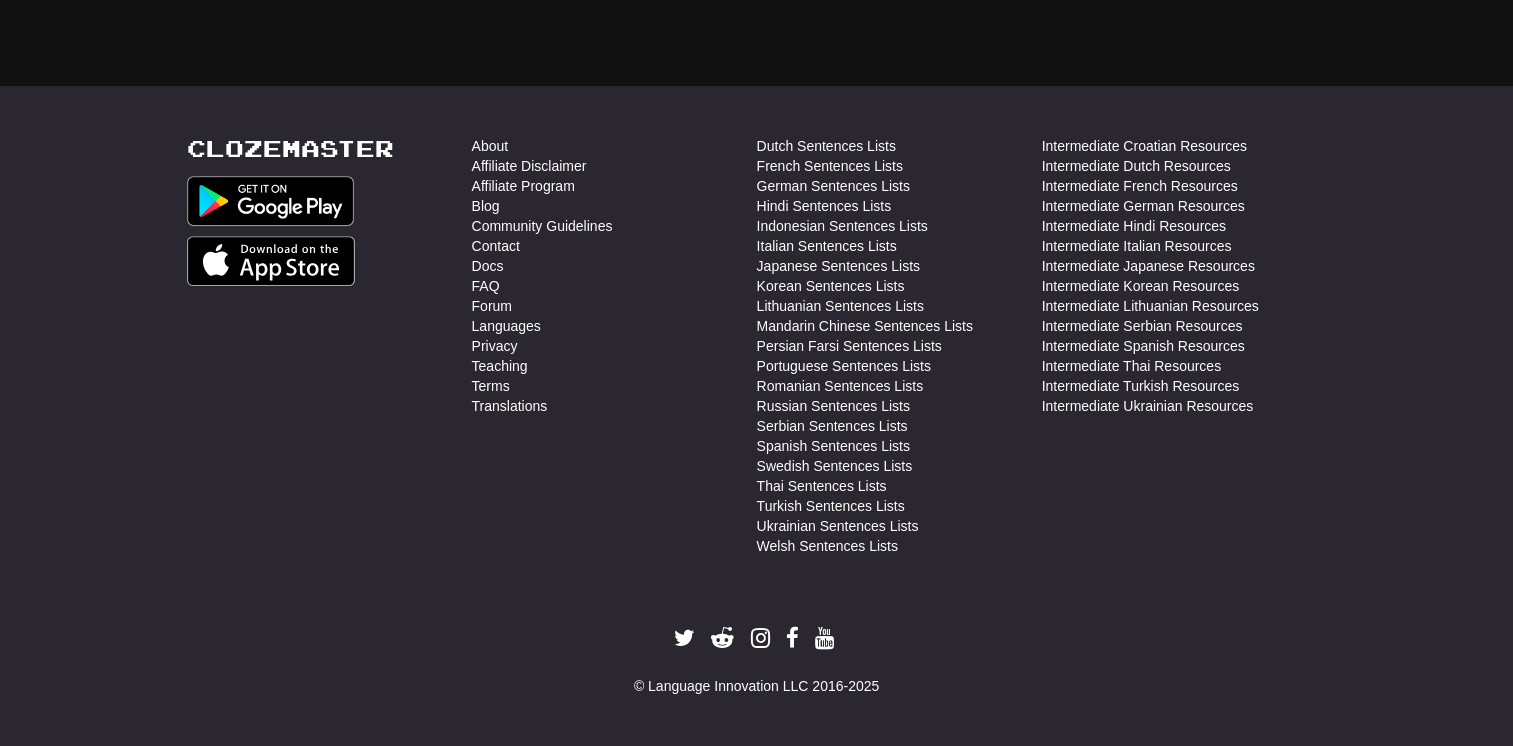 scroll, scrollTop: 57, scrollLeft: 0, axis: vertical 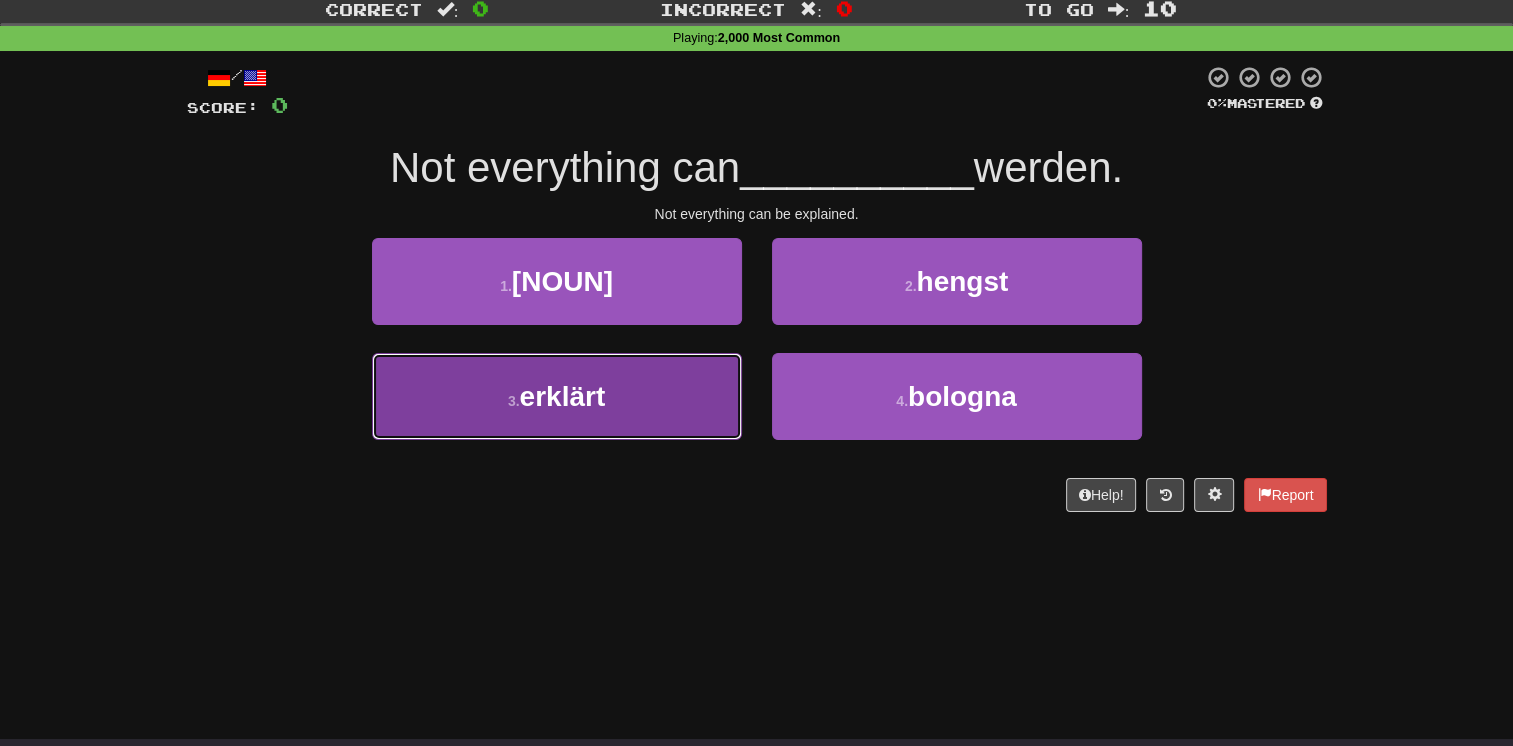 click on "3 .  erklärt" at bounding box center [557, 396] 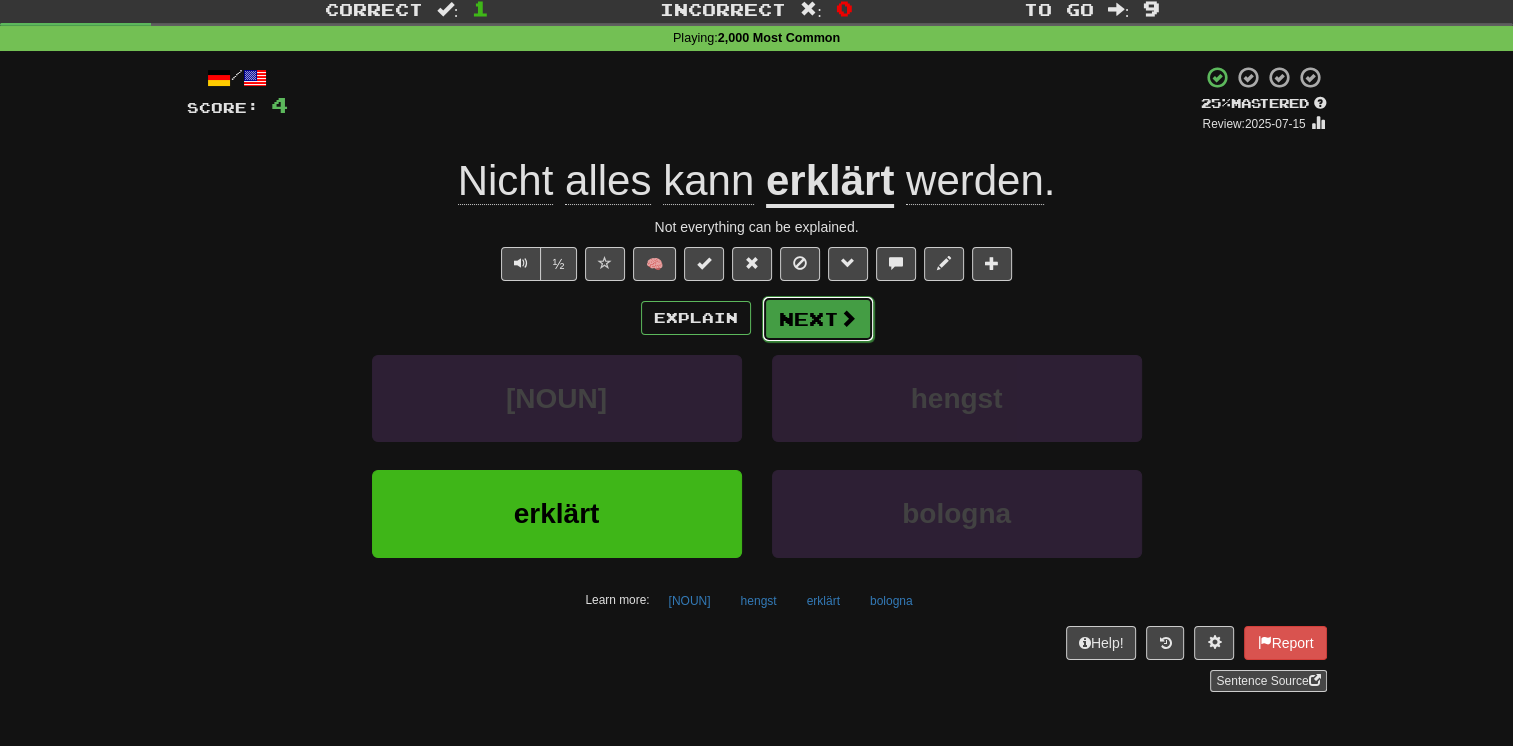 click on "Next" at bounding box center (818, 319) 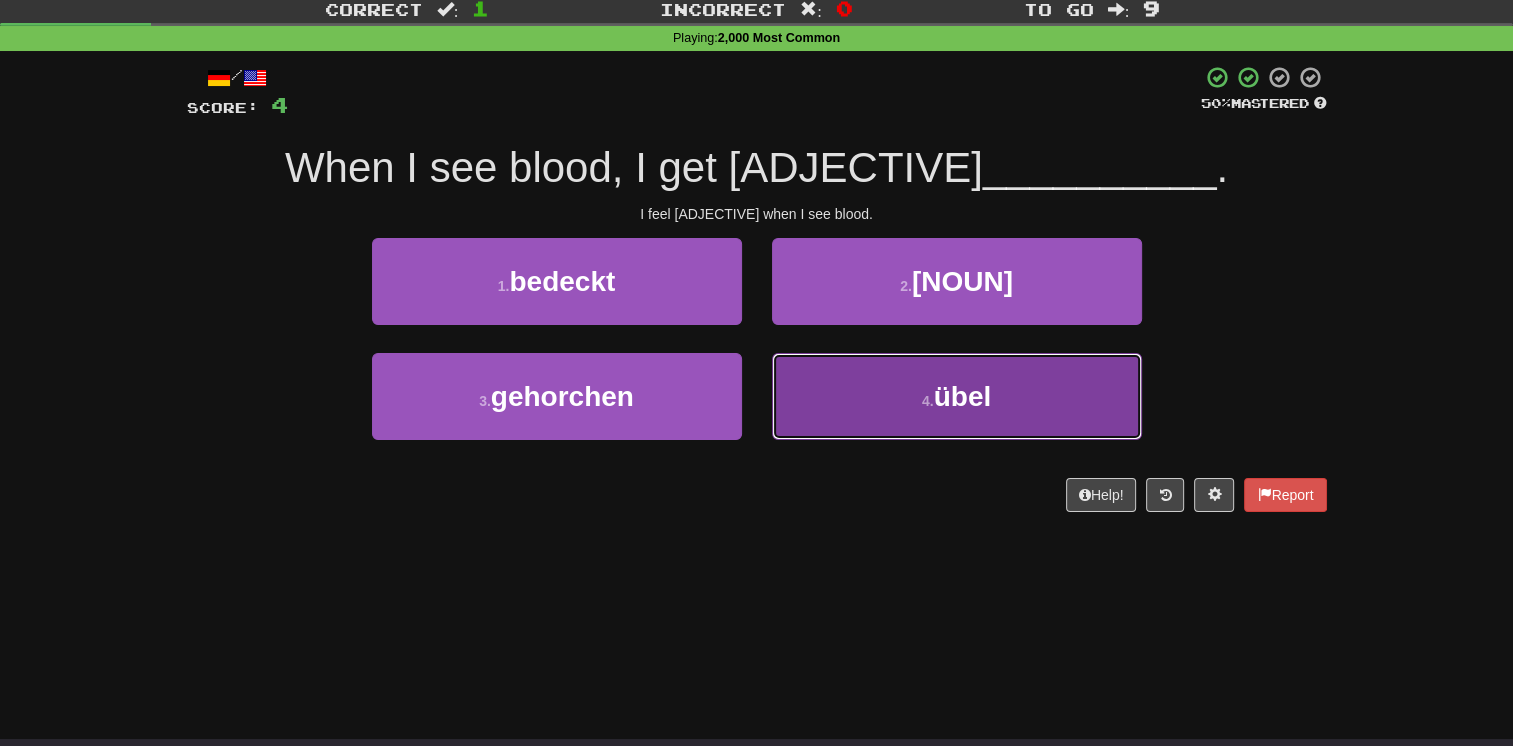click on "4 .  übel" at bounding box center (957, 396) 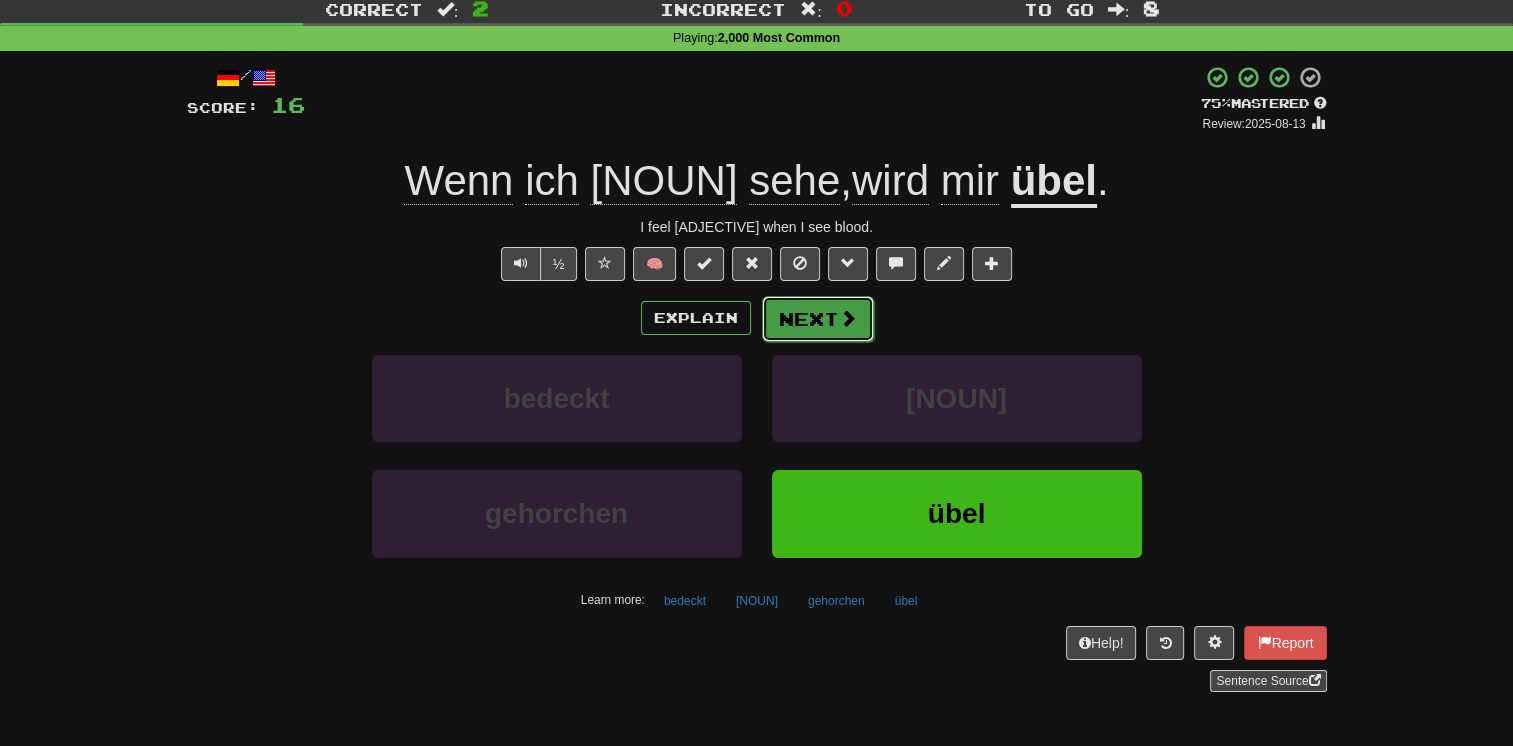 click on "Next" at bounding box center [818, 319] 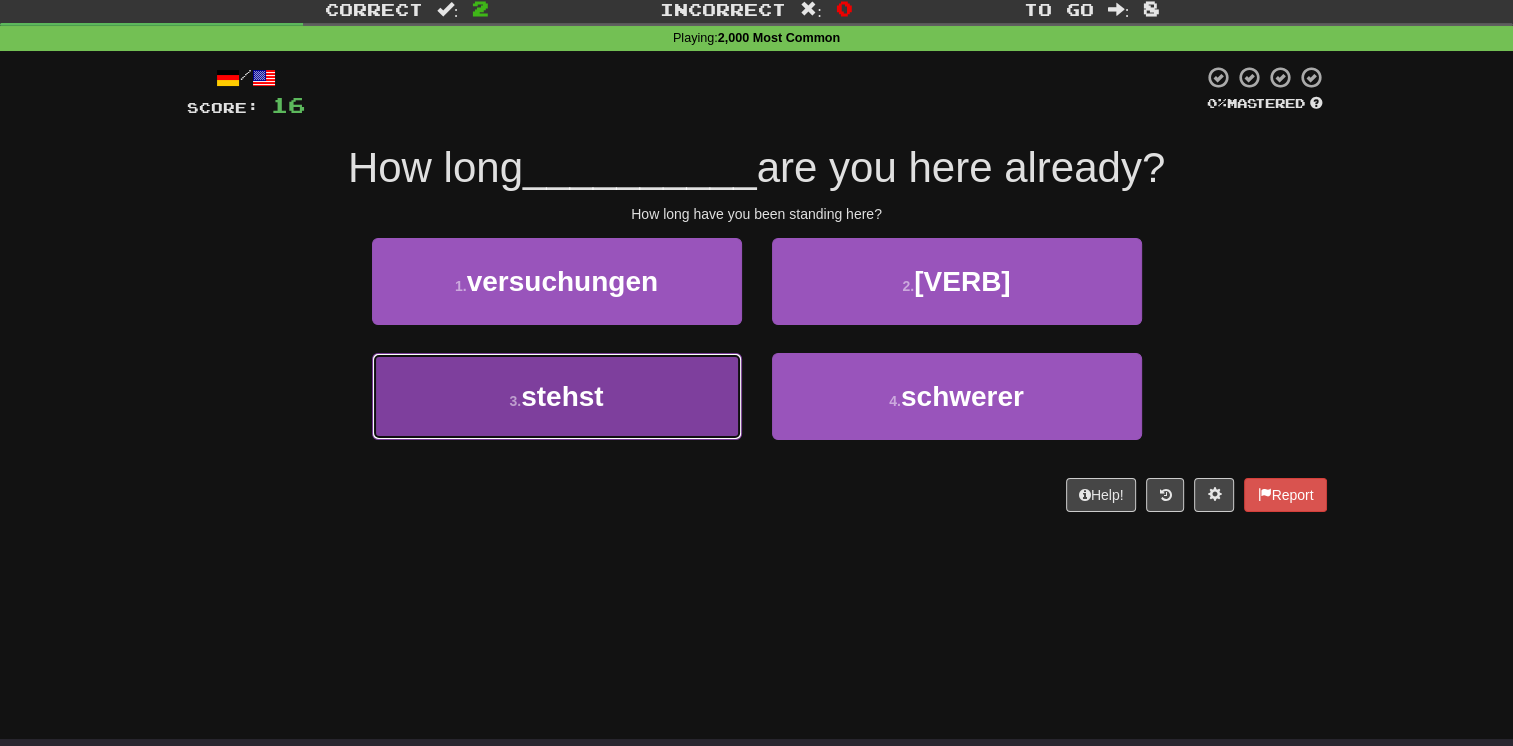 click on "3 .  stehst" at bounding box center (557, 396) 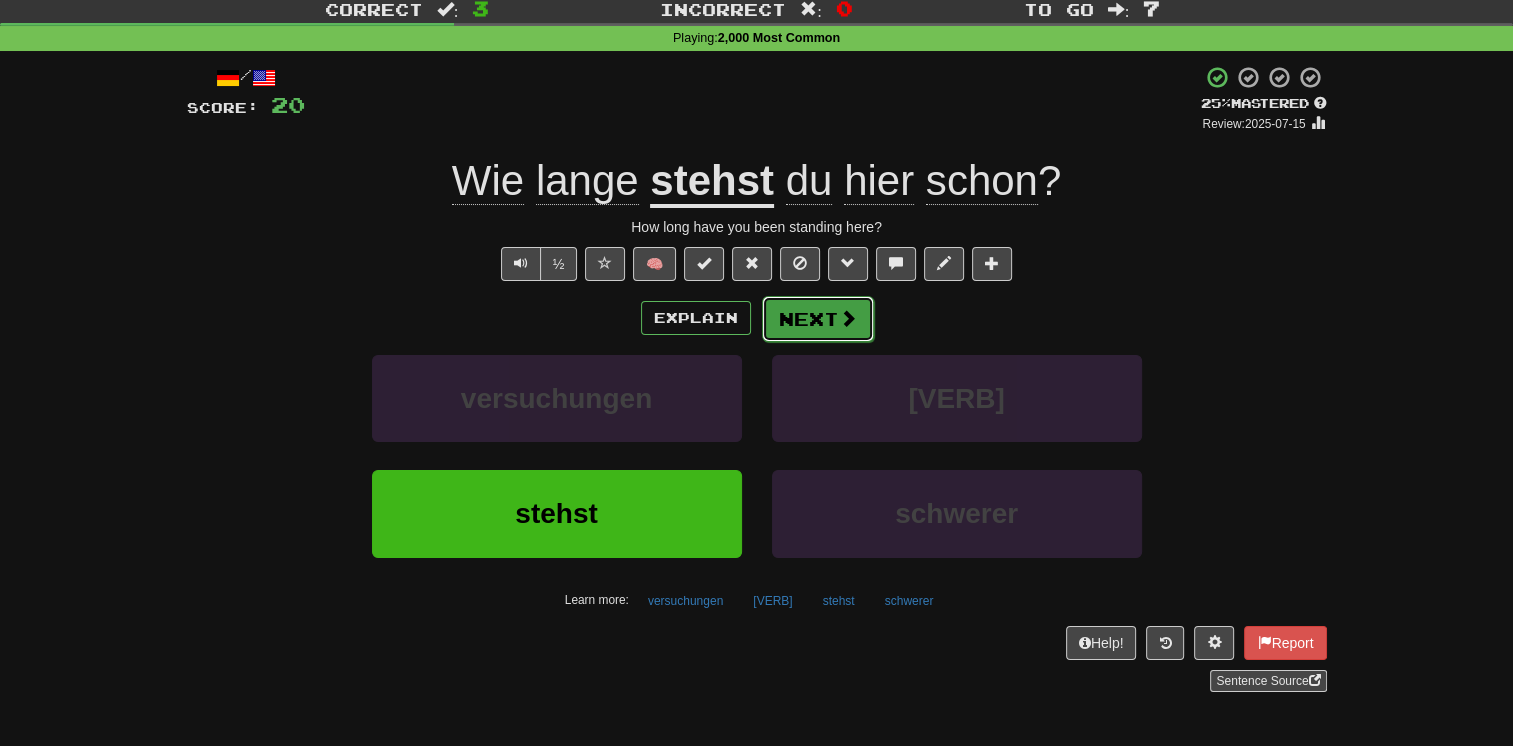 click on "Next" at bounding box center (818, 319) 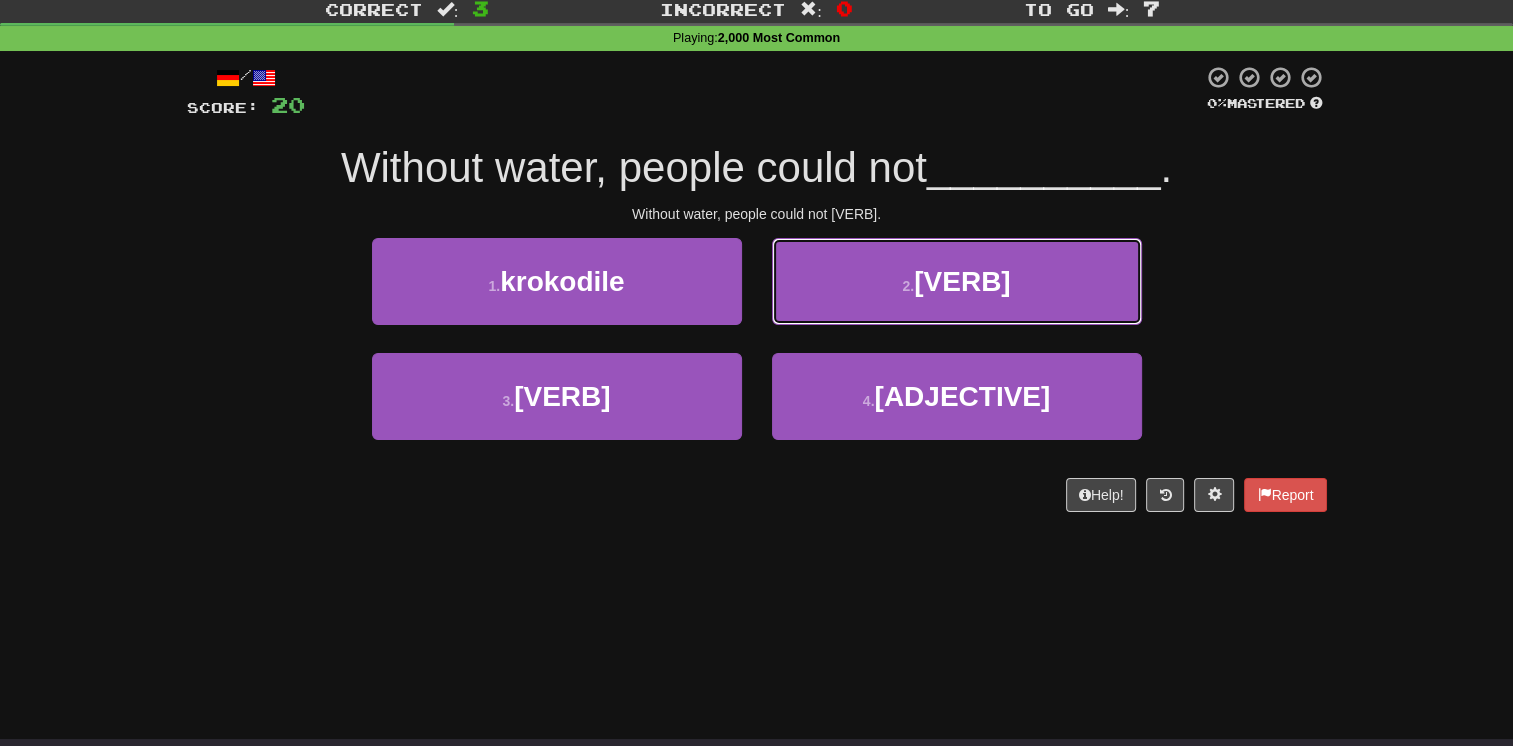 click on "2 .  überleben" at bounding box center [957, 281] 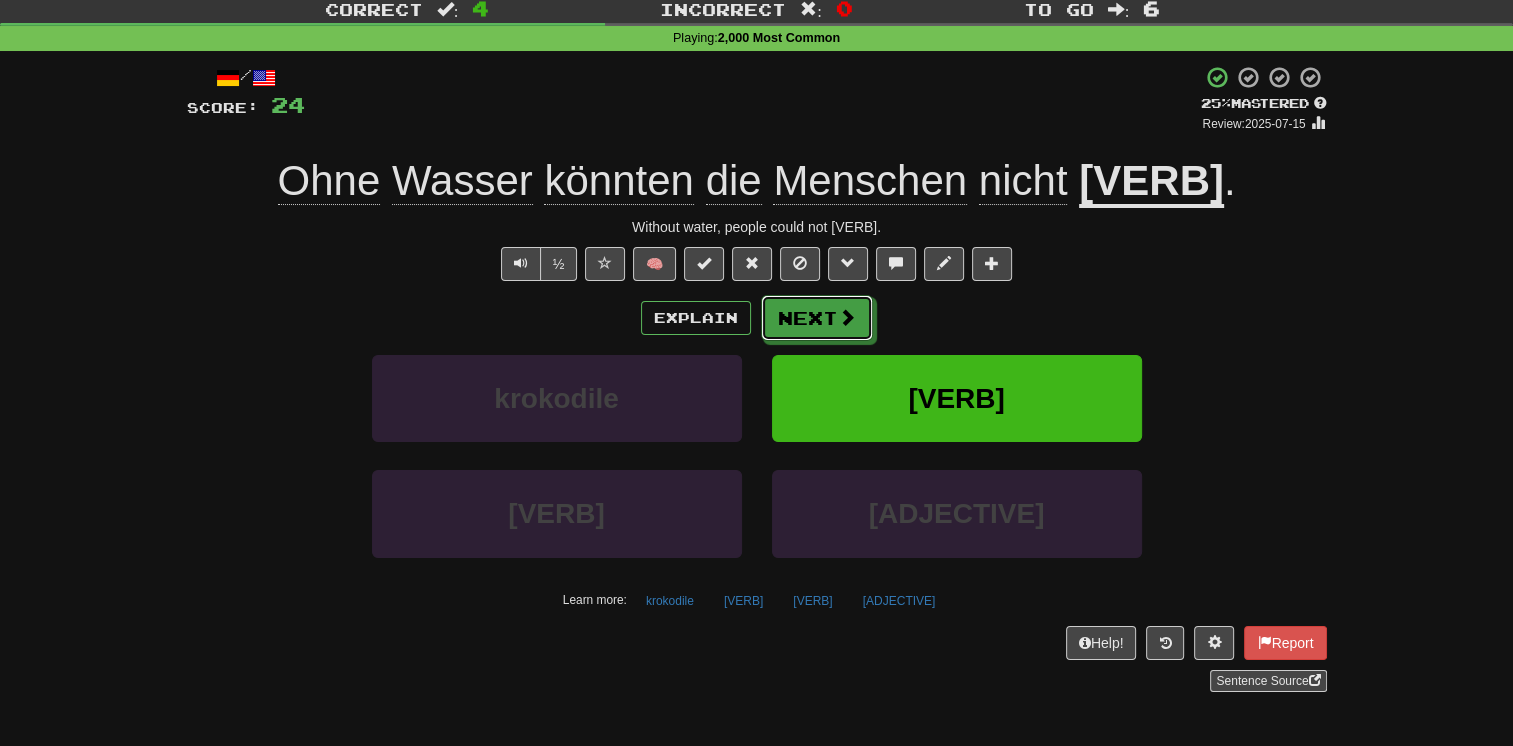 click on "Next" at bounding box center (817, 318) 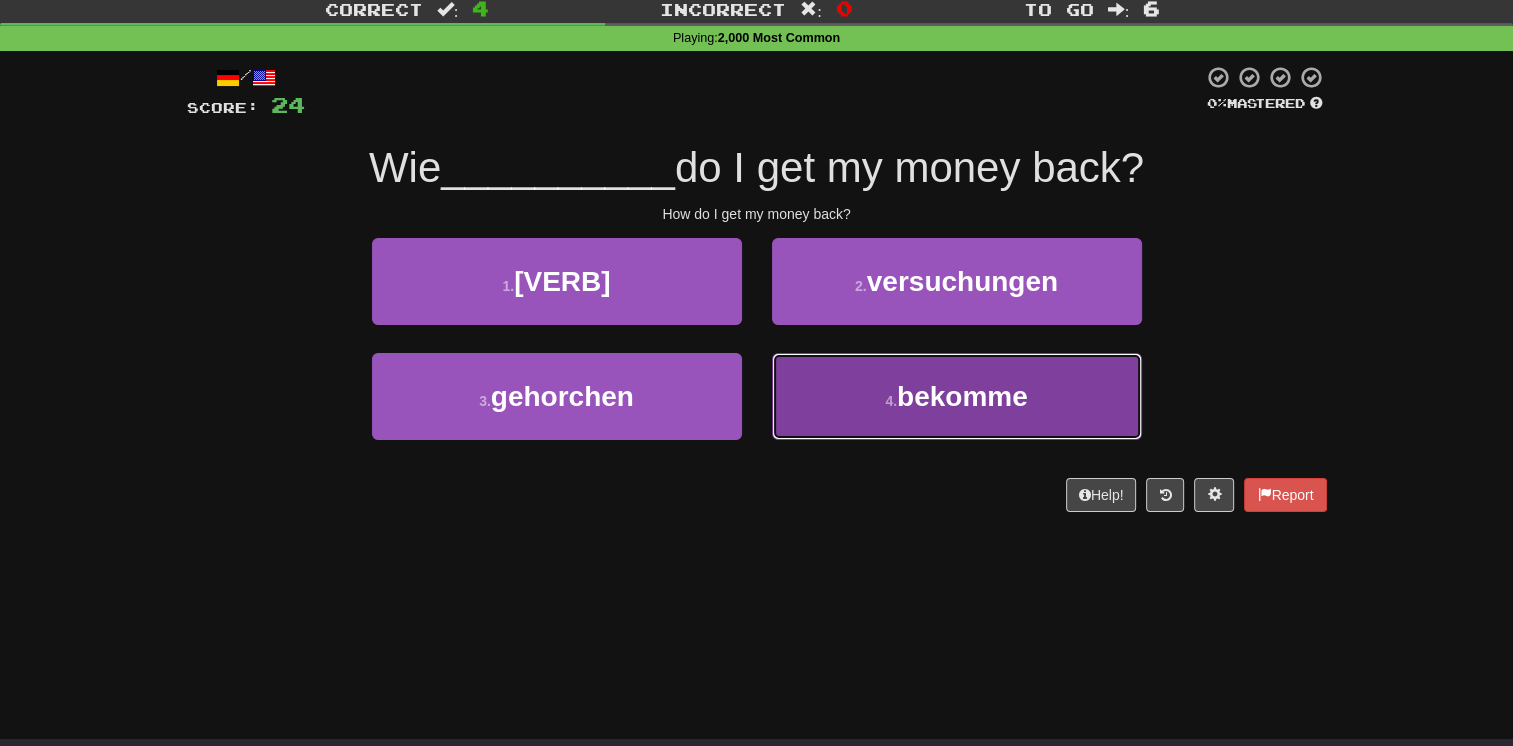 click on "4 .  bekomme" at bounding box center [957, 396] 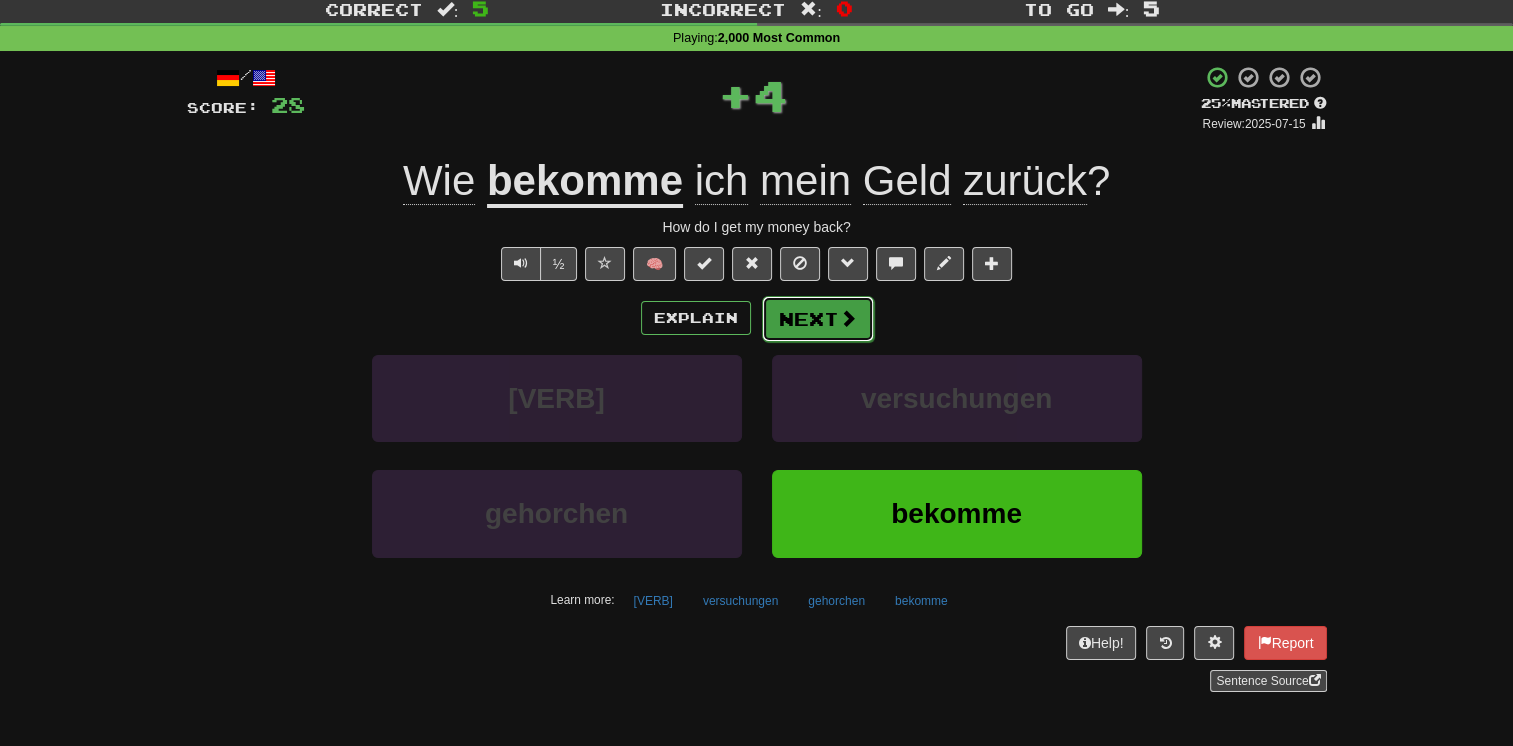click on "Next" at bounding box center (818, 319) 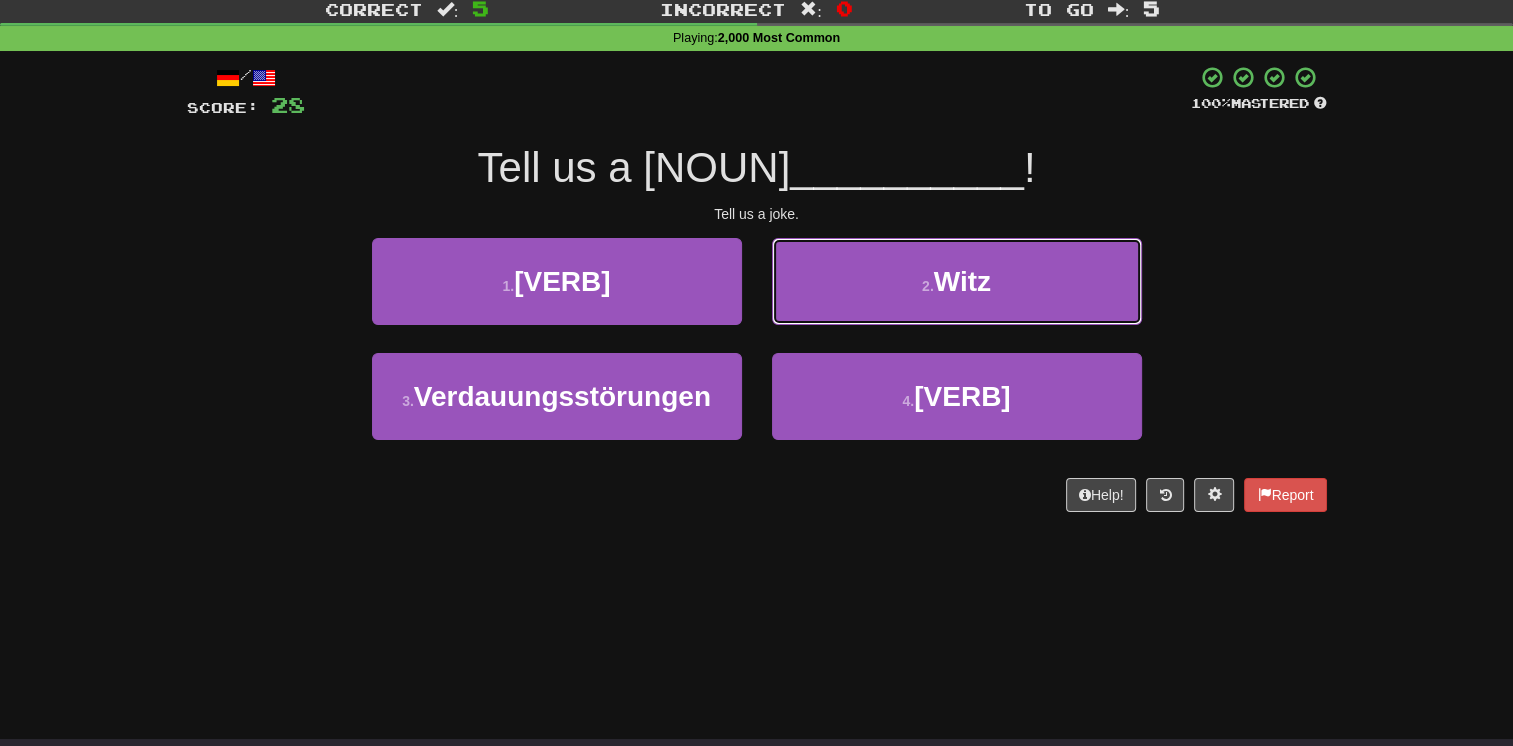 click on "2 .  Witz" at bounding box center (957, 281) 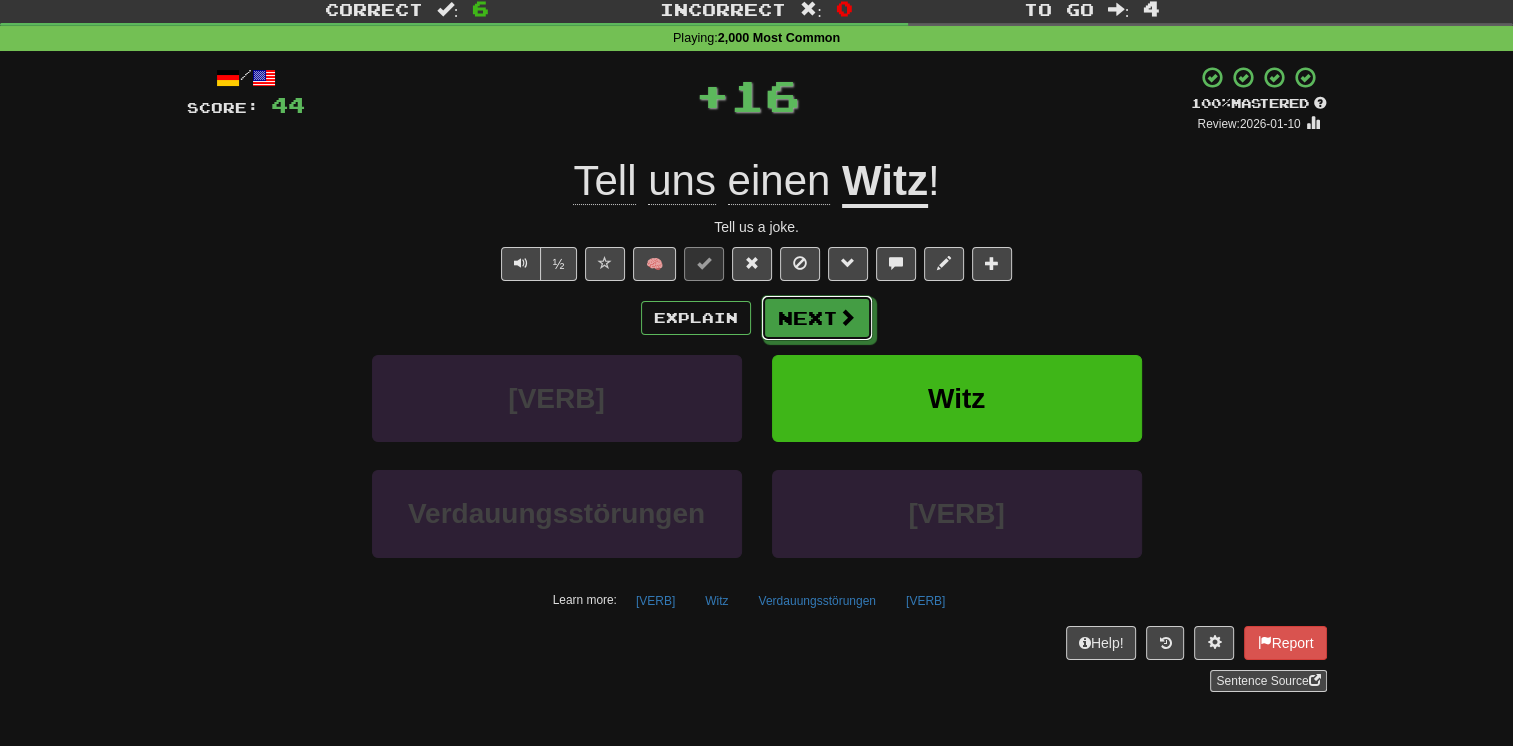 click on "Next" at bounding box center [817, 318] 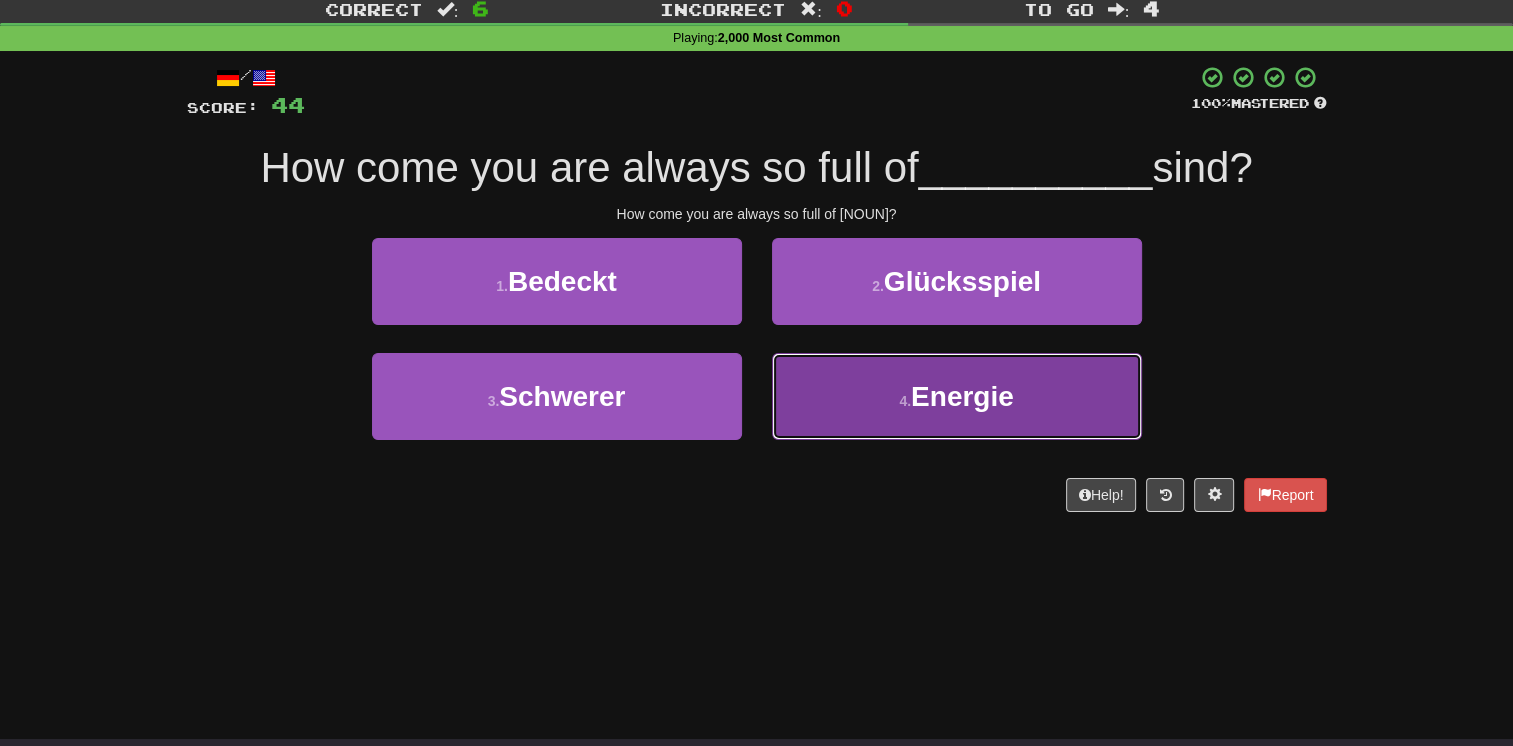 click on "4 .  Energie" at bounding box center [957, 396] 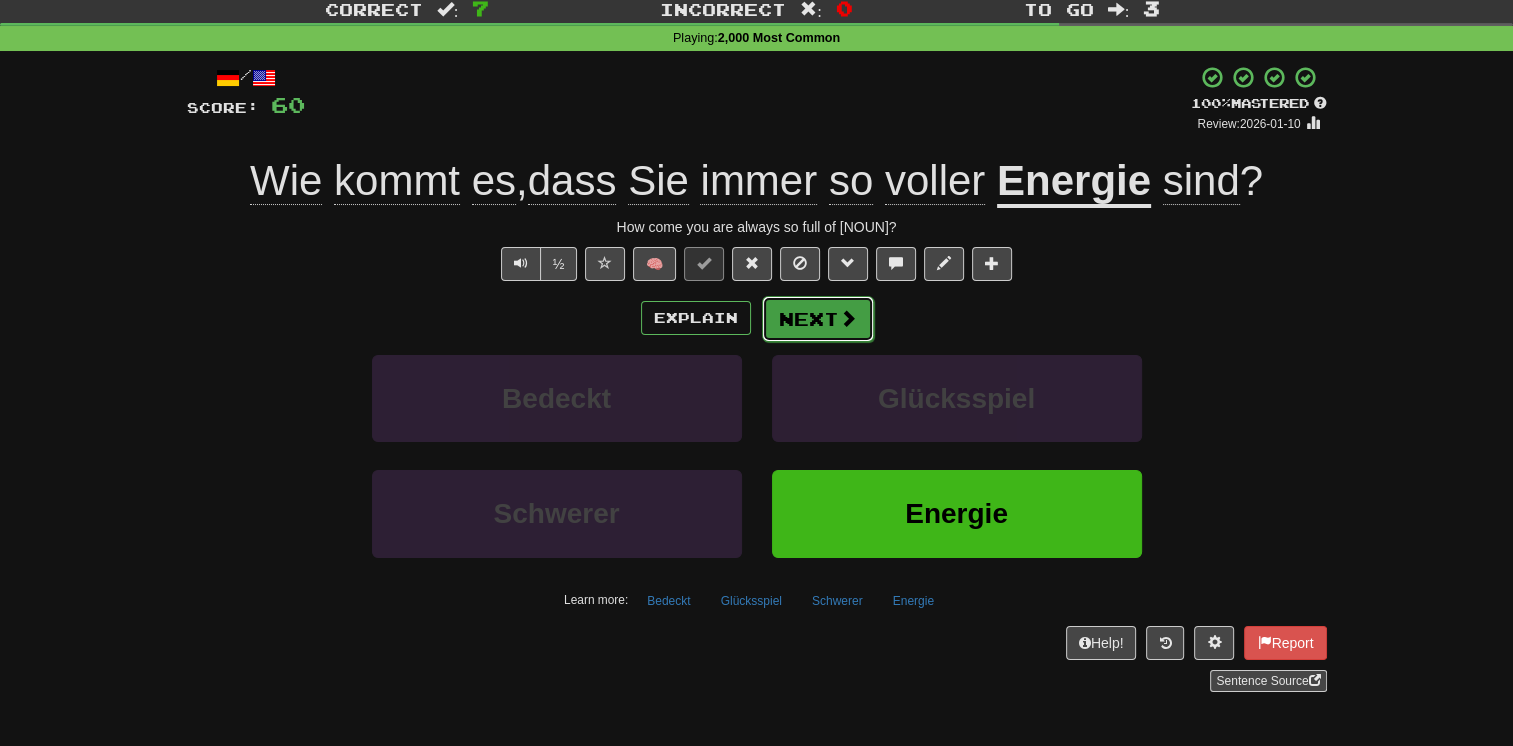 click on "Next" at bounding box center [818, 319] 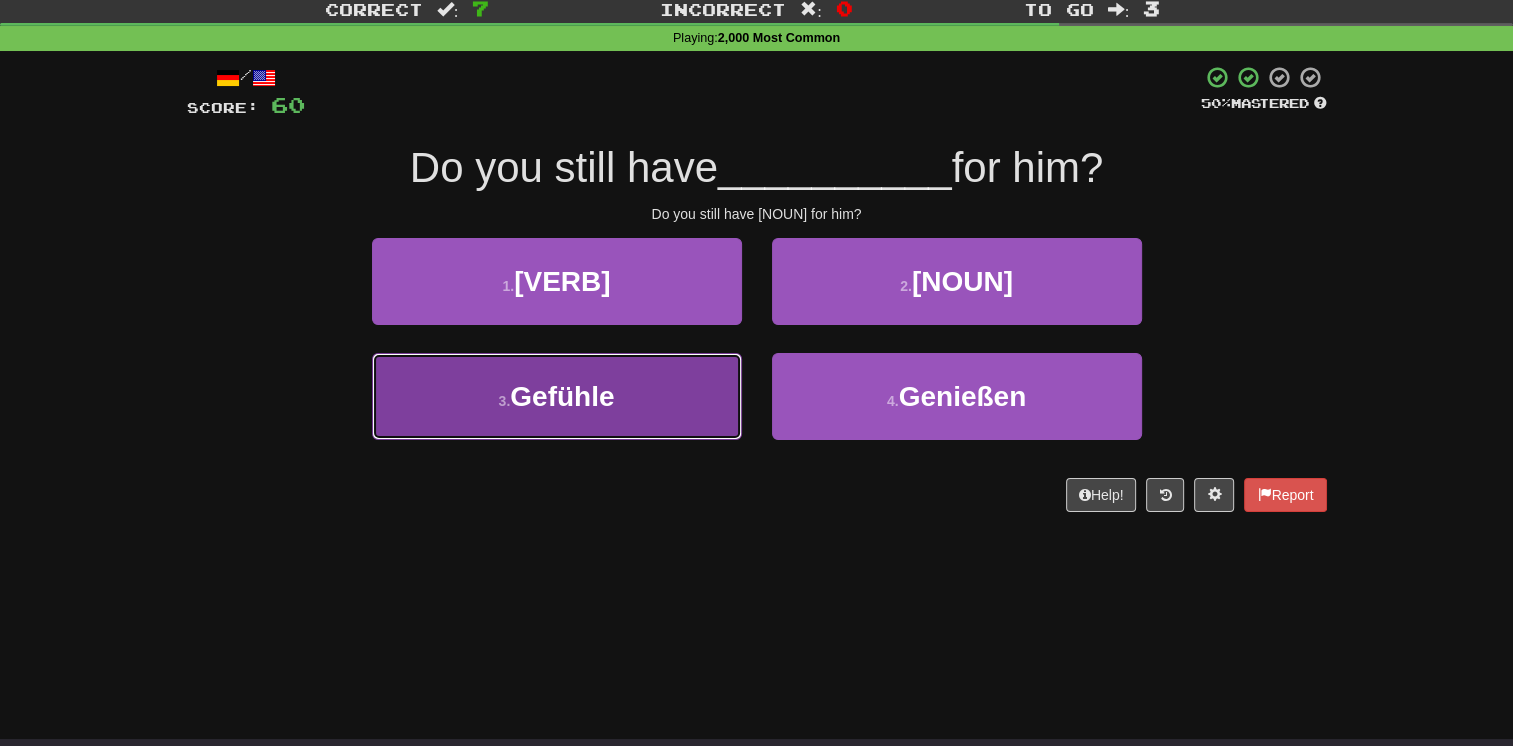 click on "3 .  Gefühle" at bounding box center (557, 396) 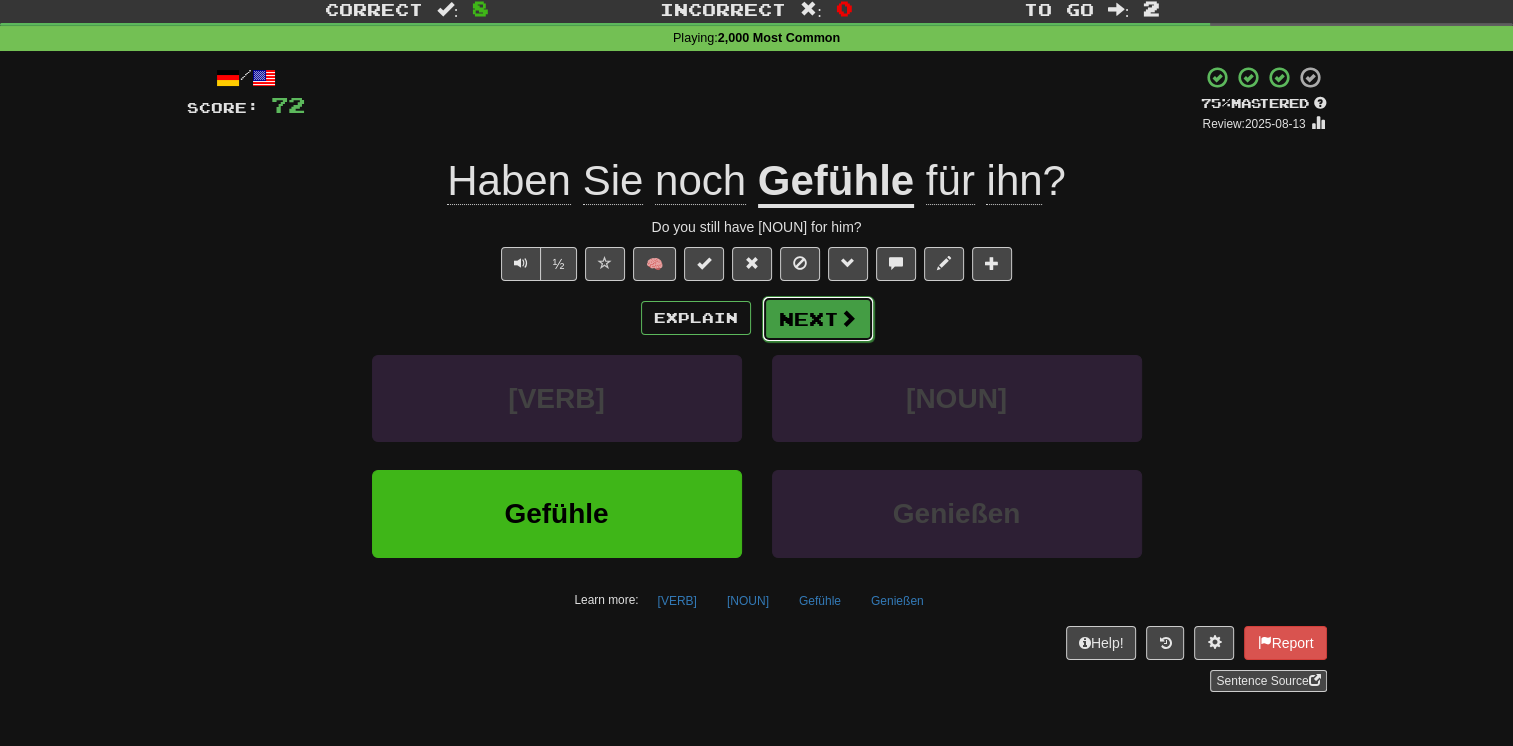 click on "Next" at bounding box center [818, 319] 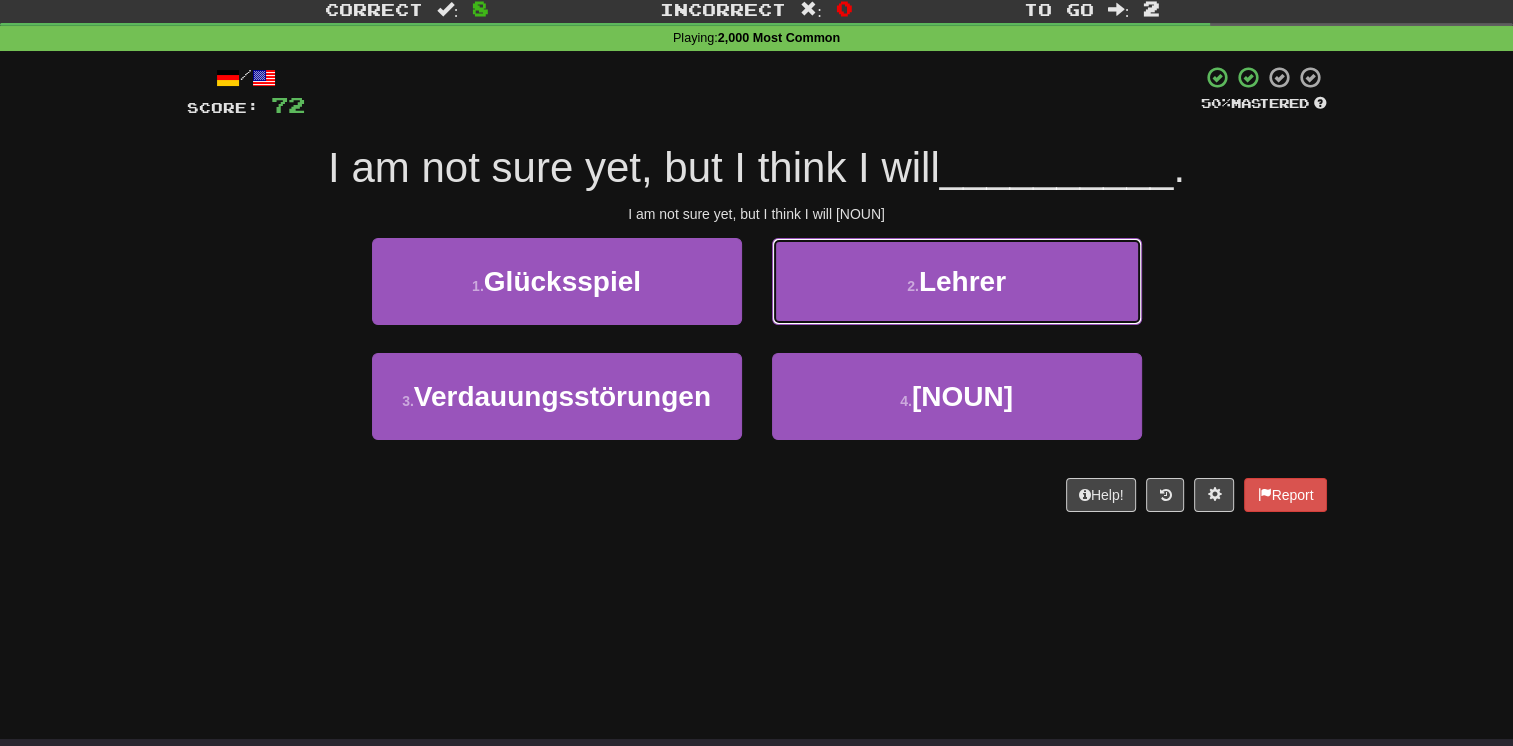 click on "2 .  Lehrer" at bounding box center (957, 281) 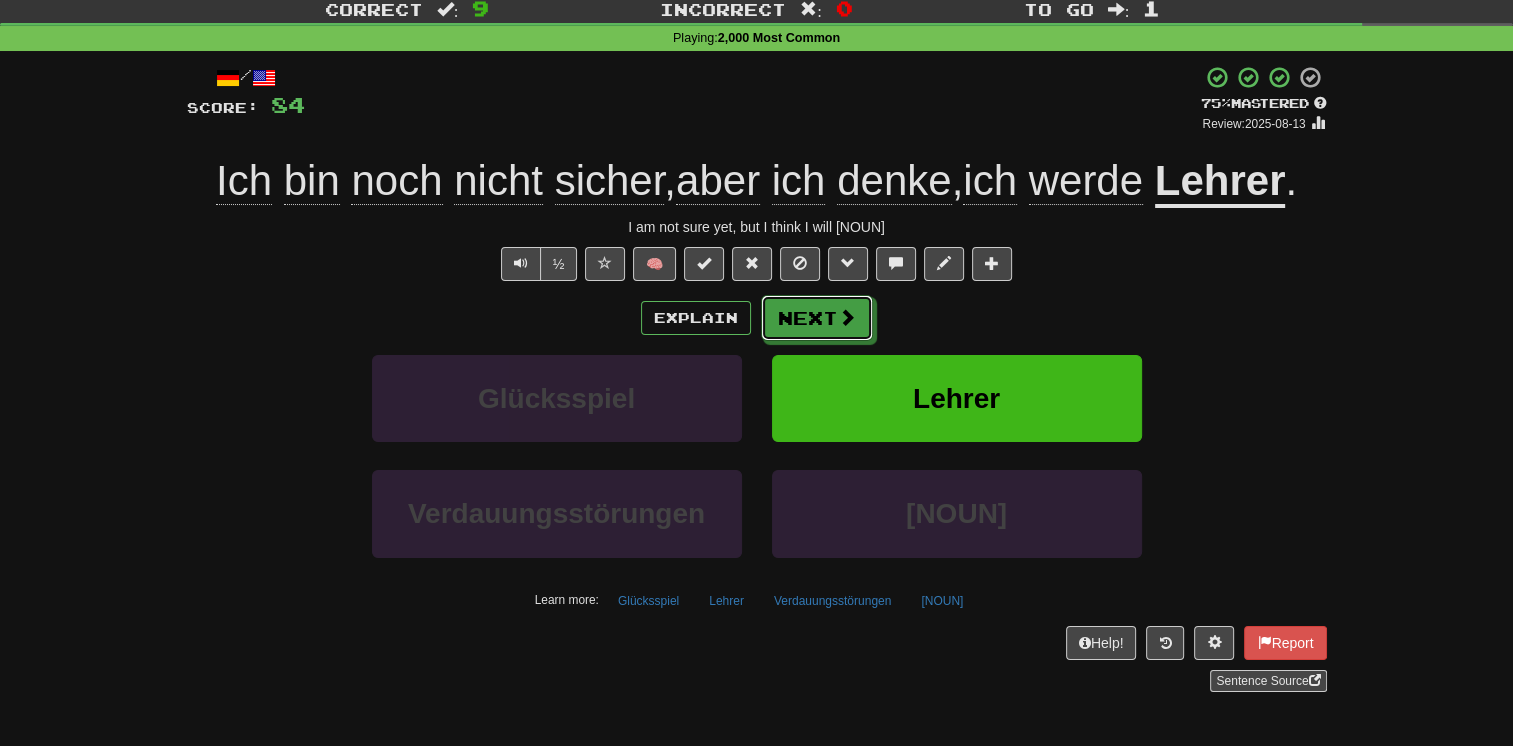 click on "Next" at bounding box center [817, 318] 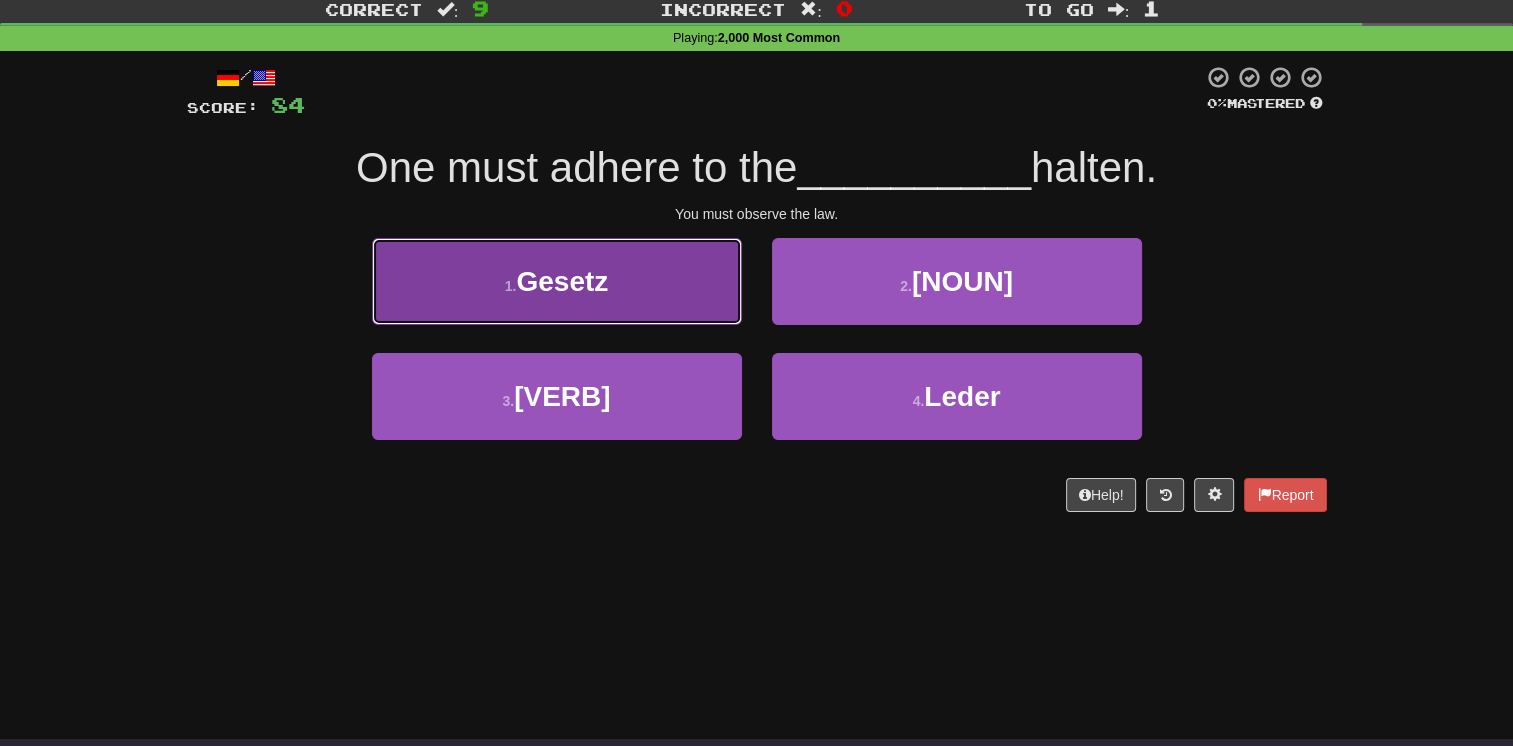 click on "1 .  Gesetz" at bounding box center (557, 281) 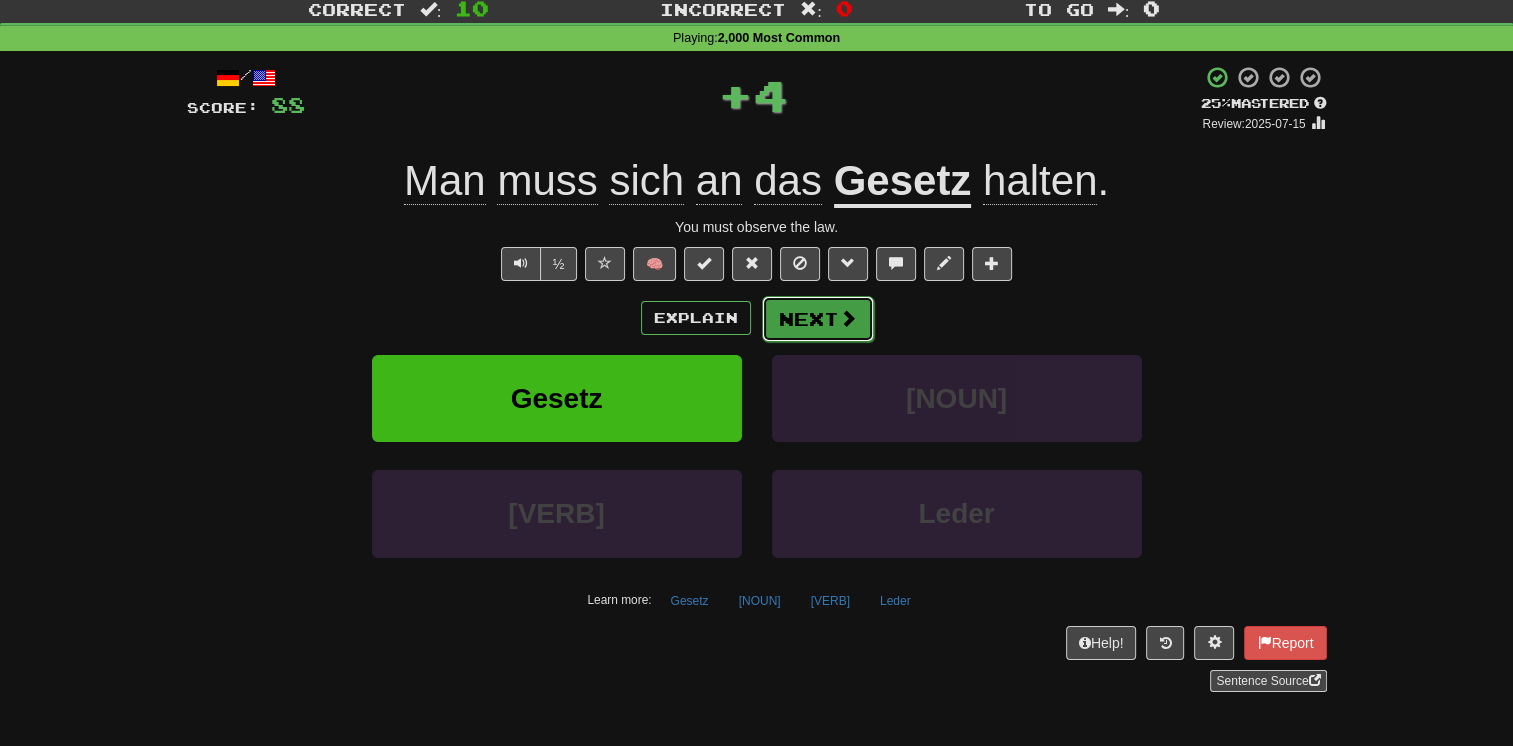 click on "Next" at bounding box center (818, 319) 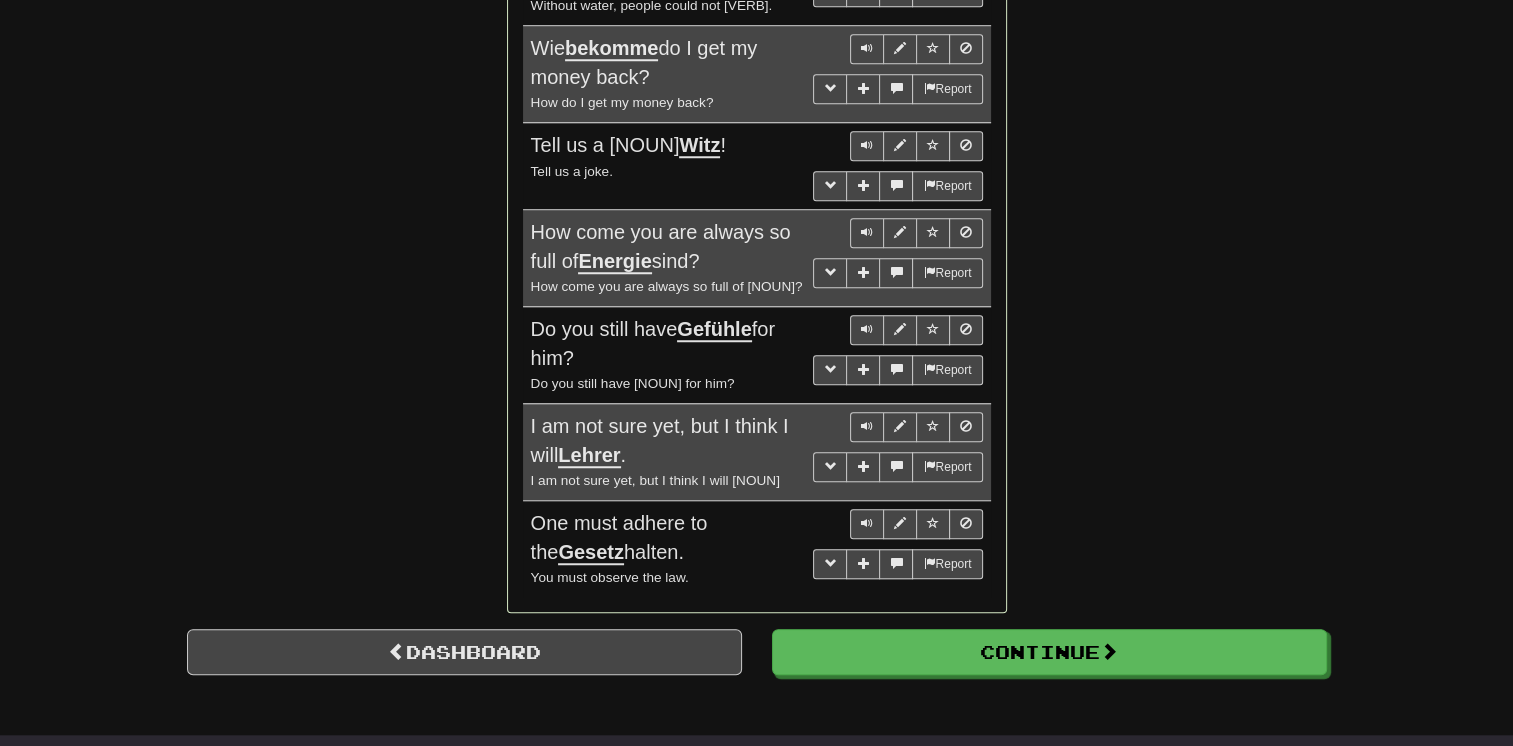 scroll, scrollTop: 1697, scrollLeft: 0, axis: vertical 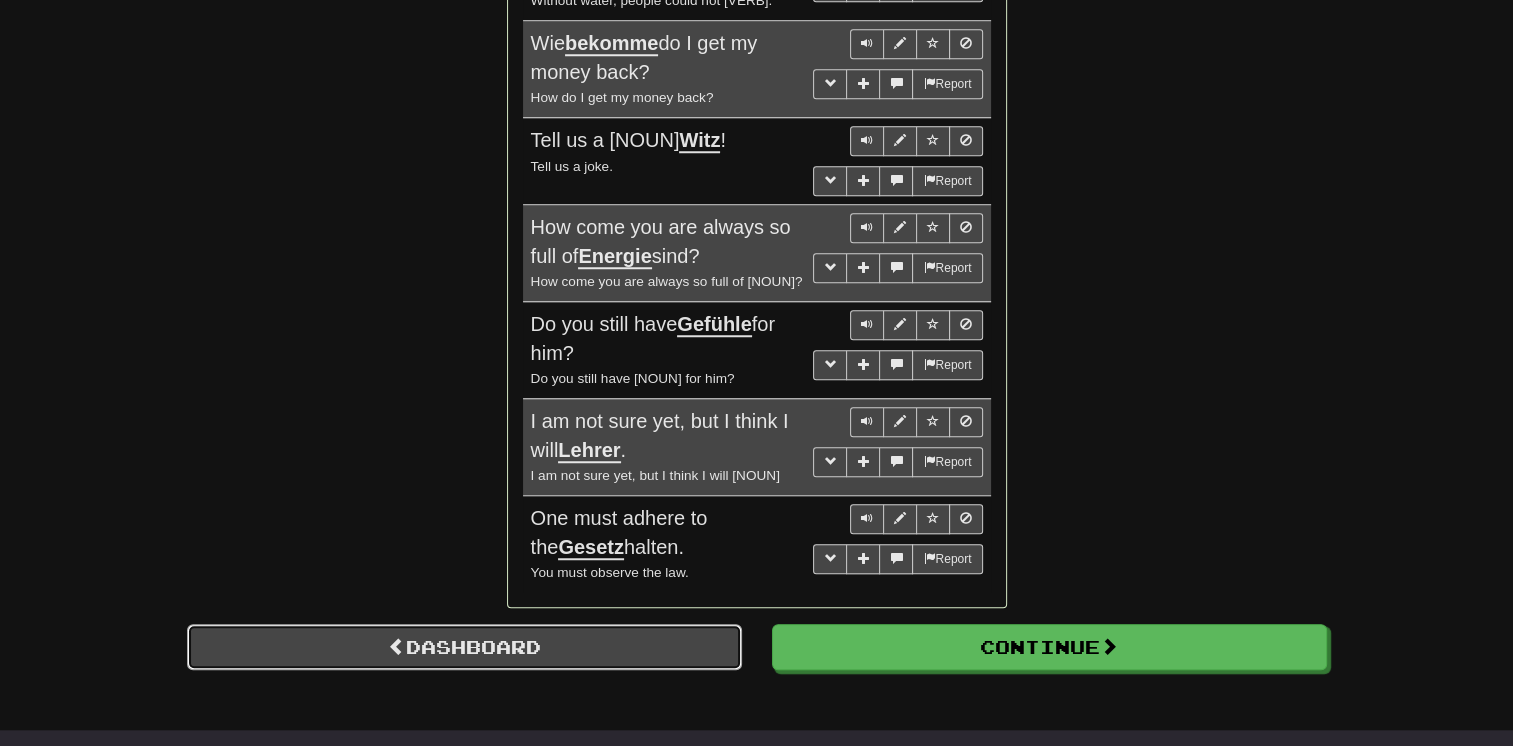 click on "Dashboard" at bounding box center [464, 647] 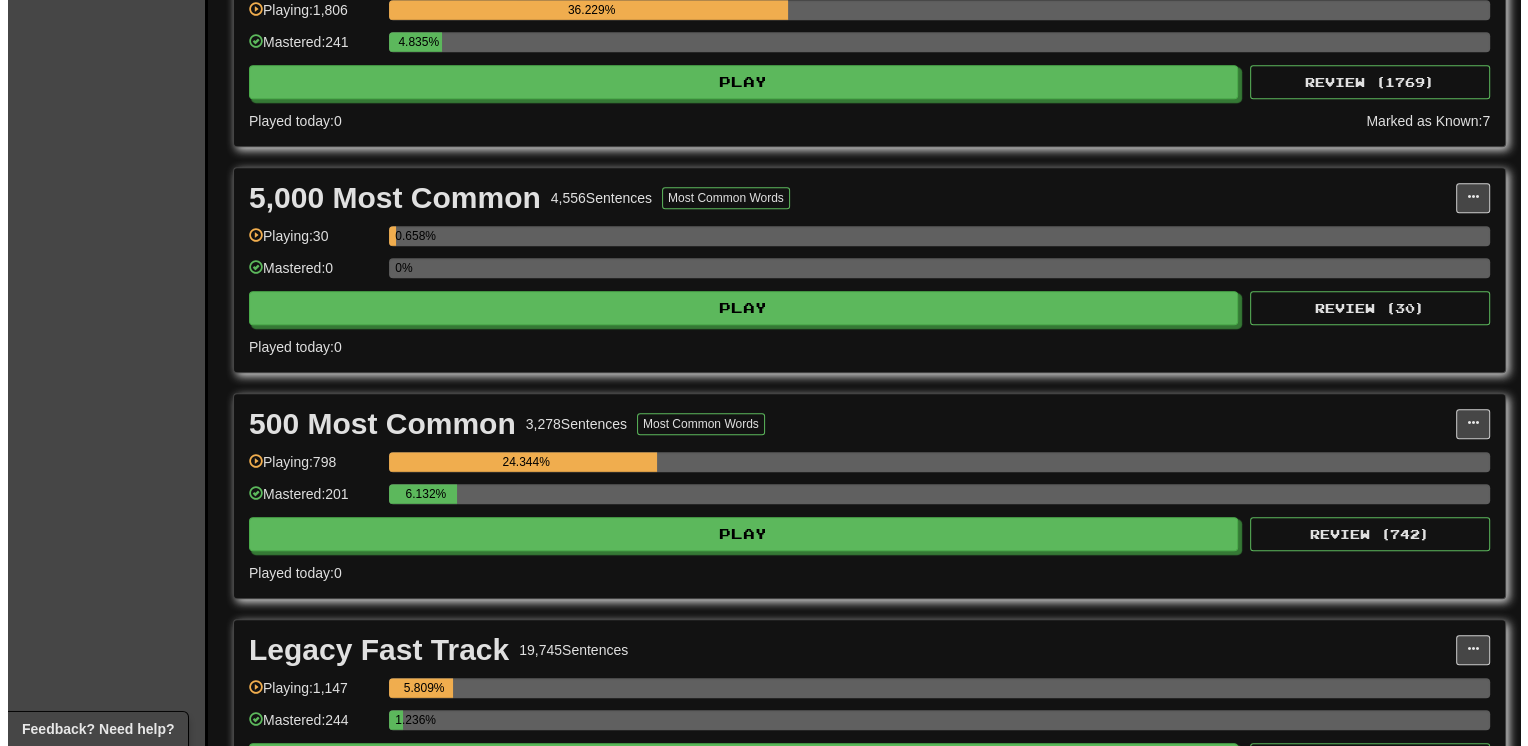 scroll, scrollTop: 1200, scrollLeft: 0, axis: vertical 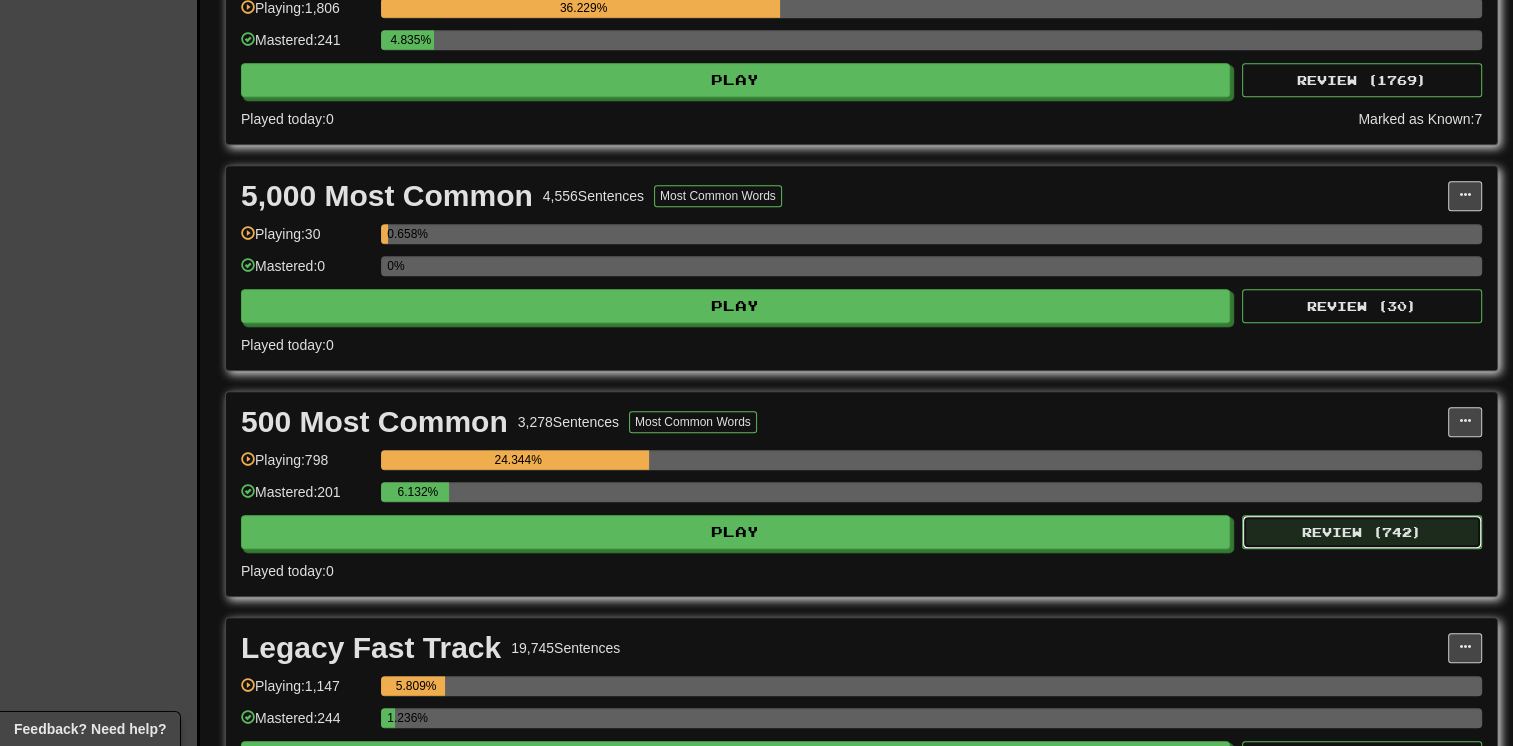 click on "Review ( 742 )" at bounding box center [1362, 532] 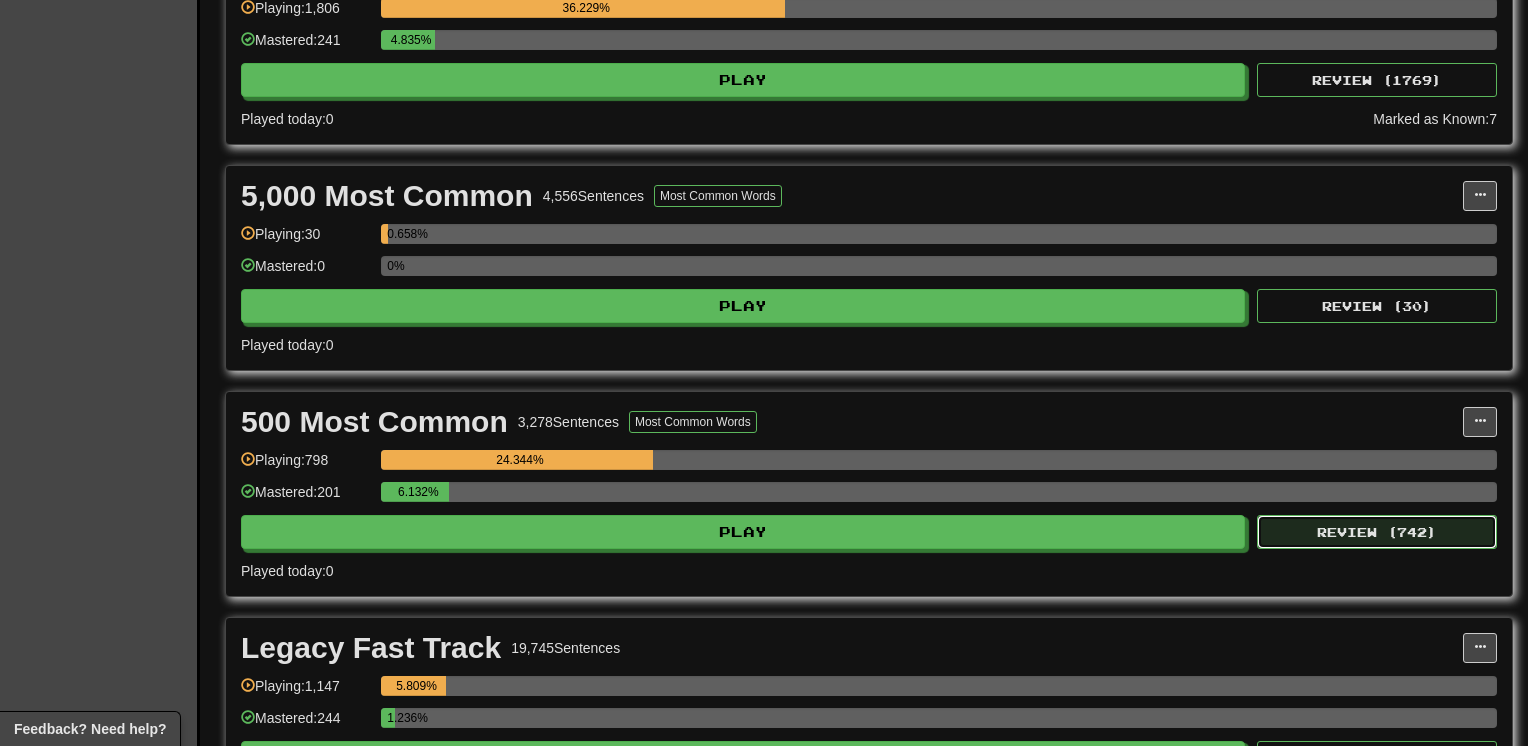 select on "**" 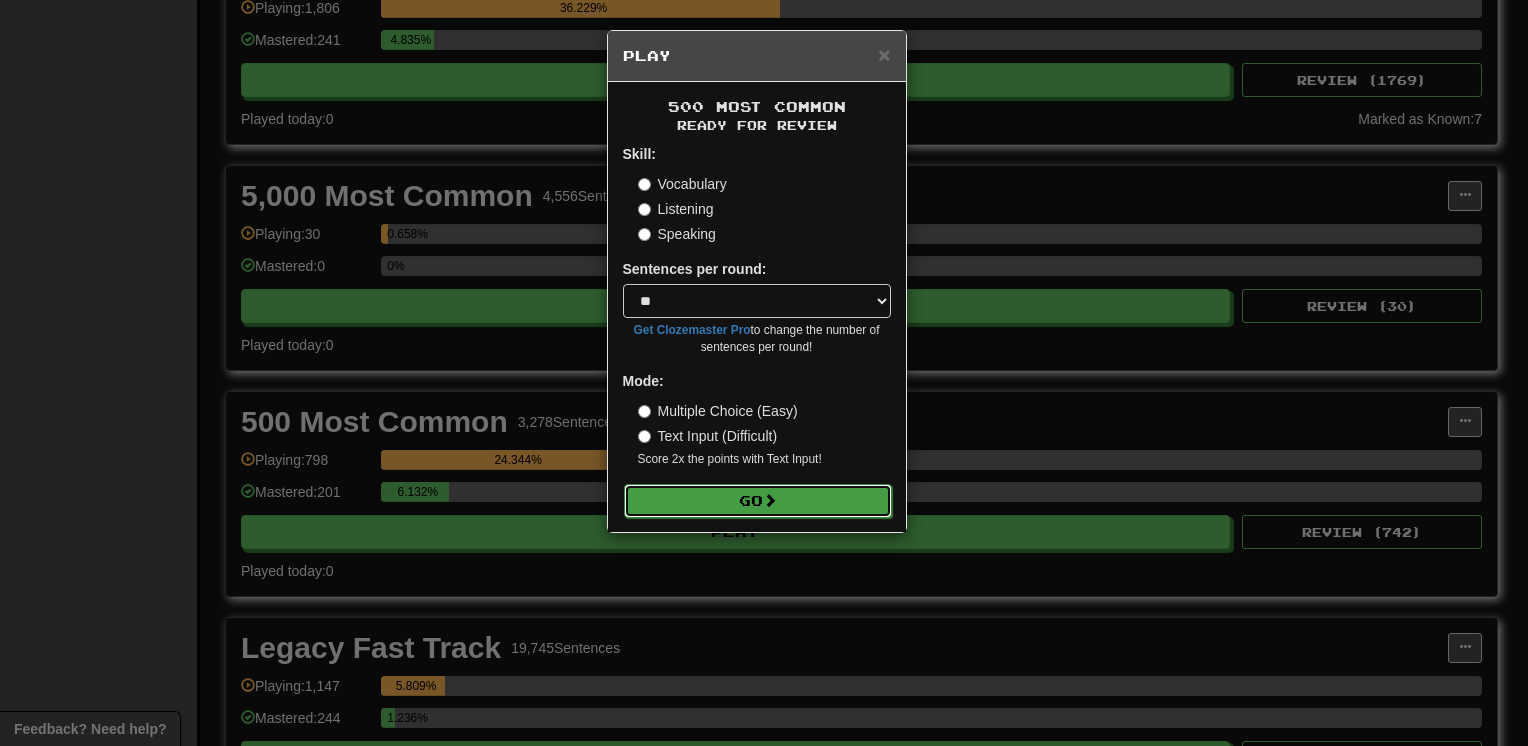 click on "Go" at bounding box center (758, 501) 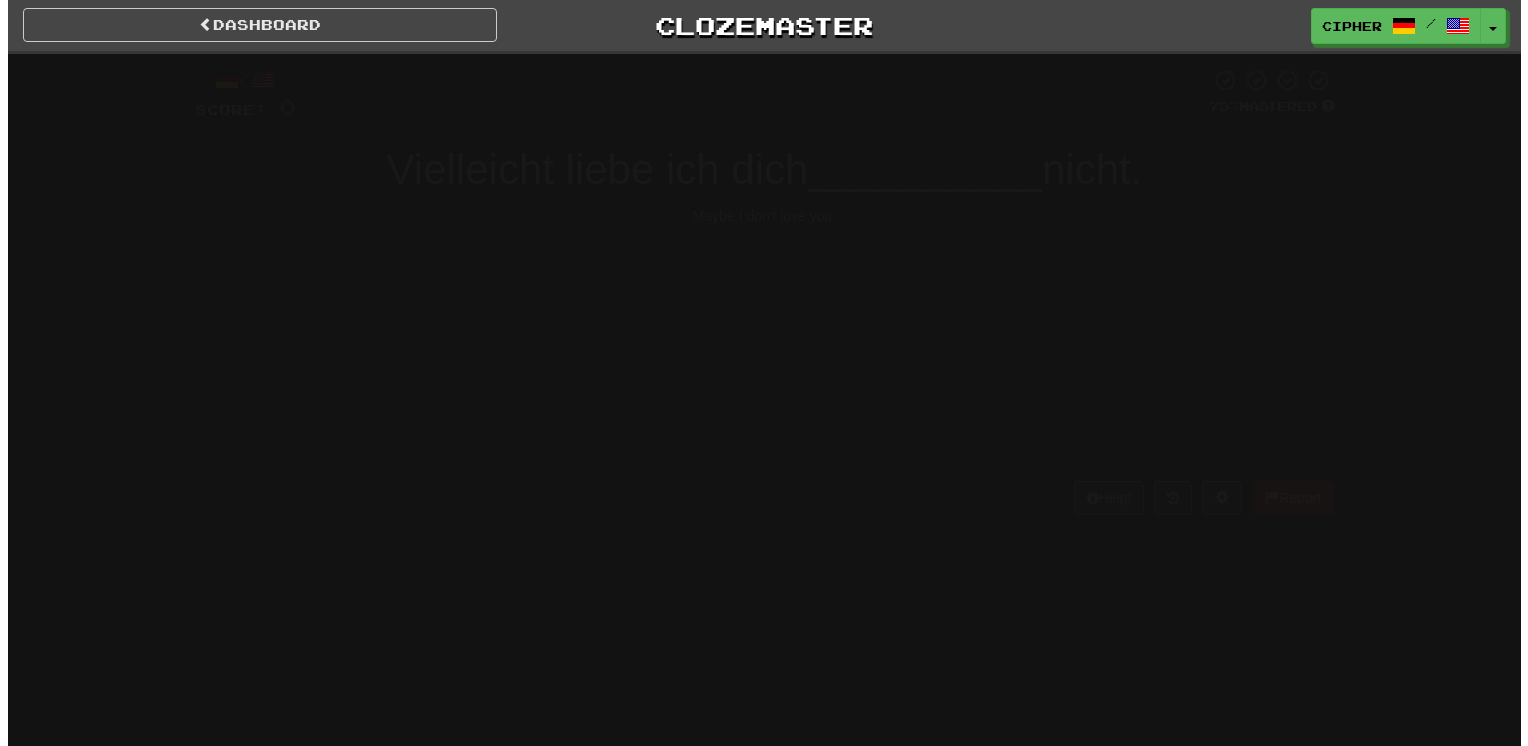scroll, scrollTop: 0, scrollLeft: 0, axis: both 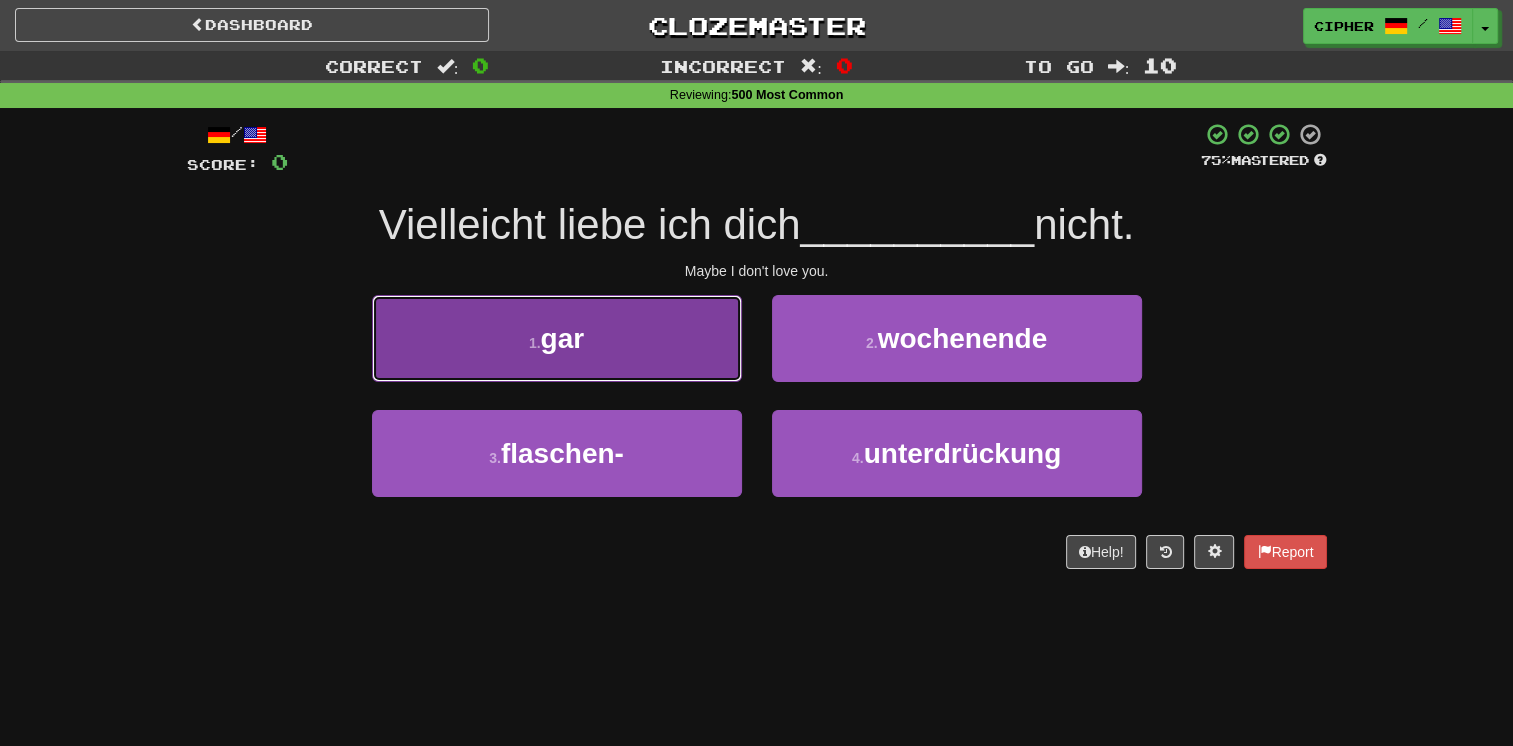 click on "1 .  gar" at bounding box center (557, 338) 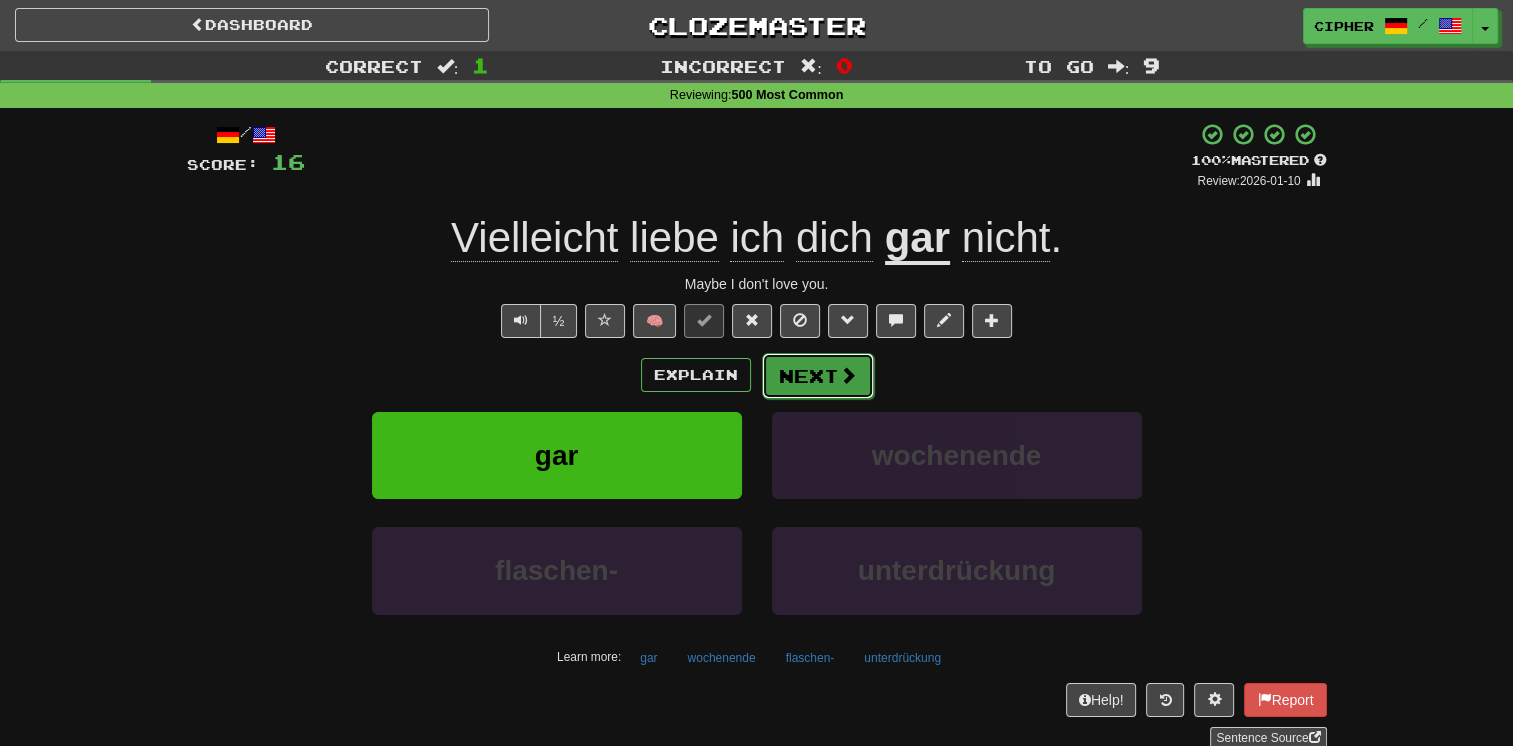 click on "Next" at bounding box center [818, 376] 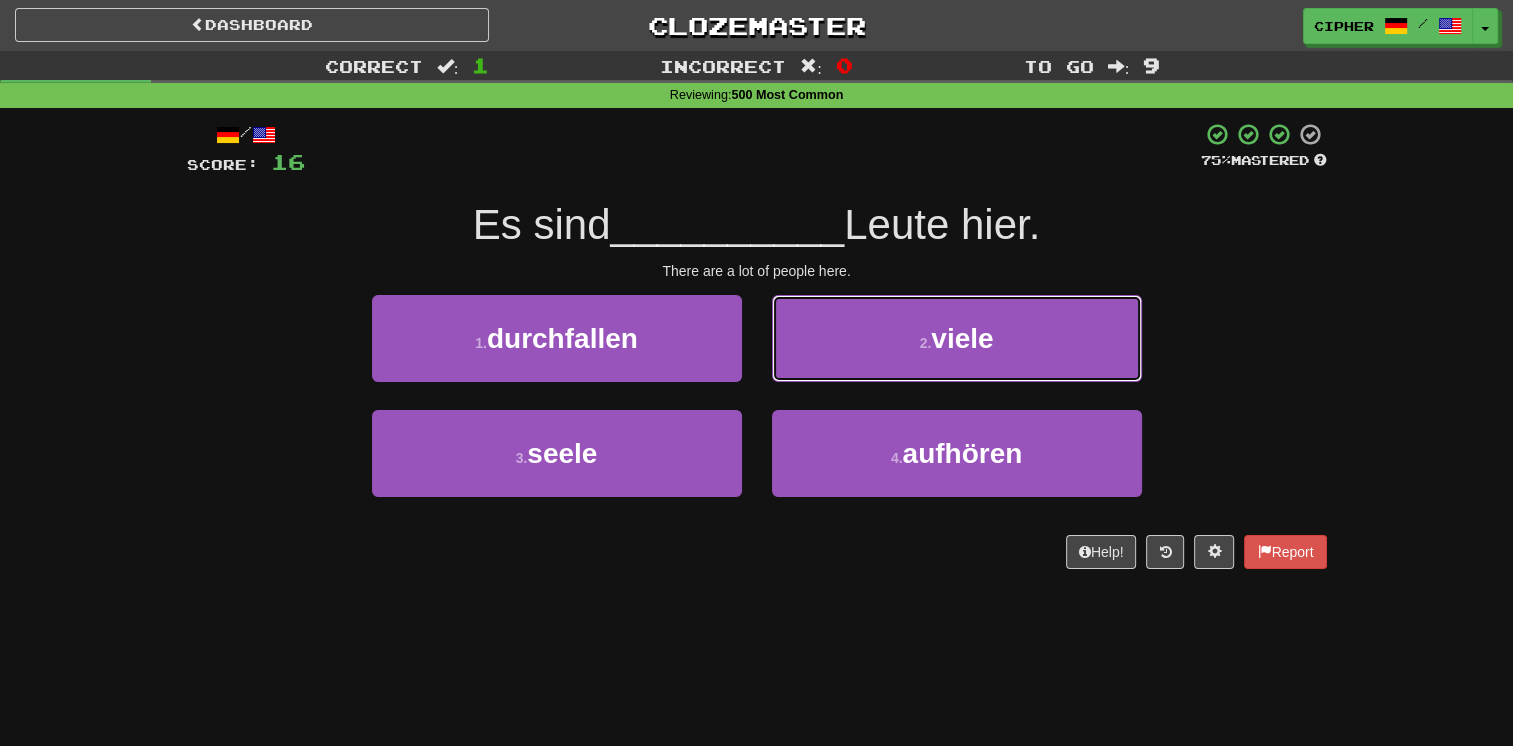 click on "2 .  viele" at bounding box center [957, 338] 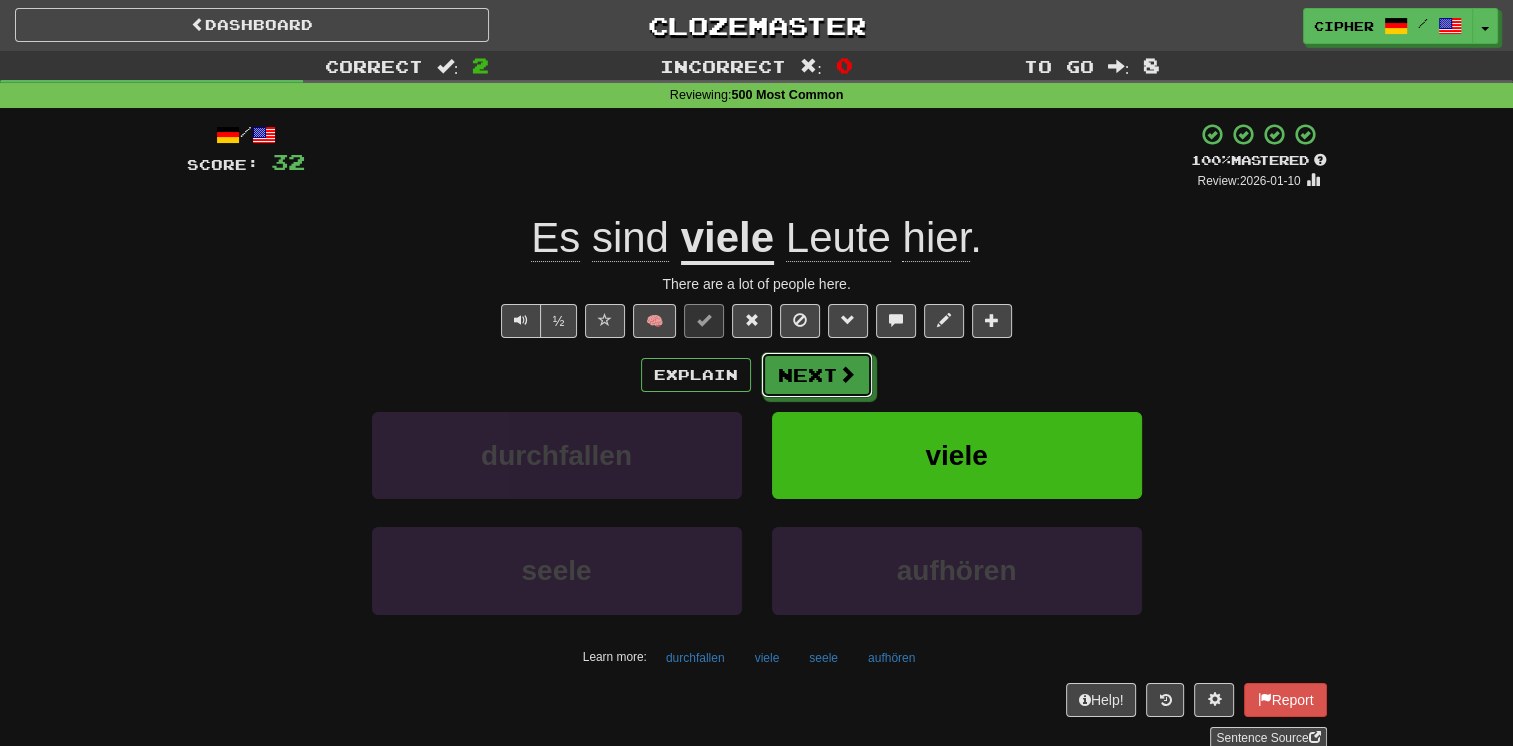 click on "Next" at bounding box center (817, 375) 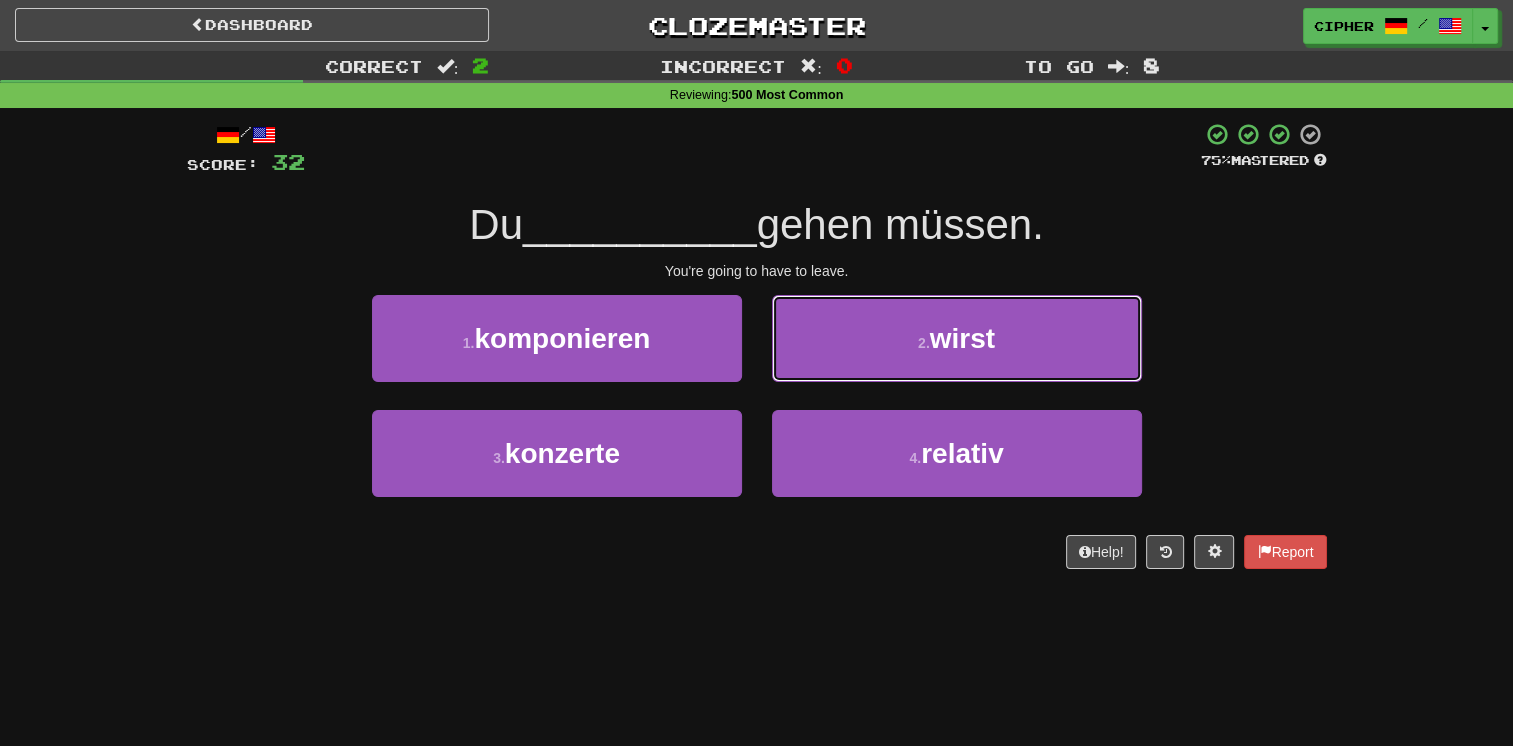 click on "2 .  wirst" at bounding box center (957, 338) 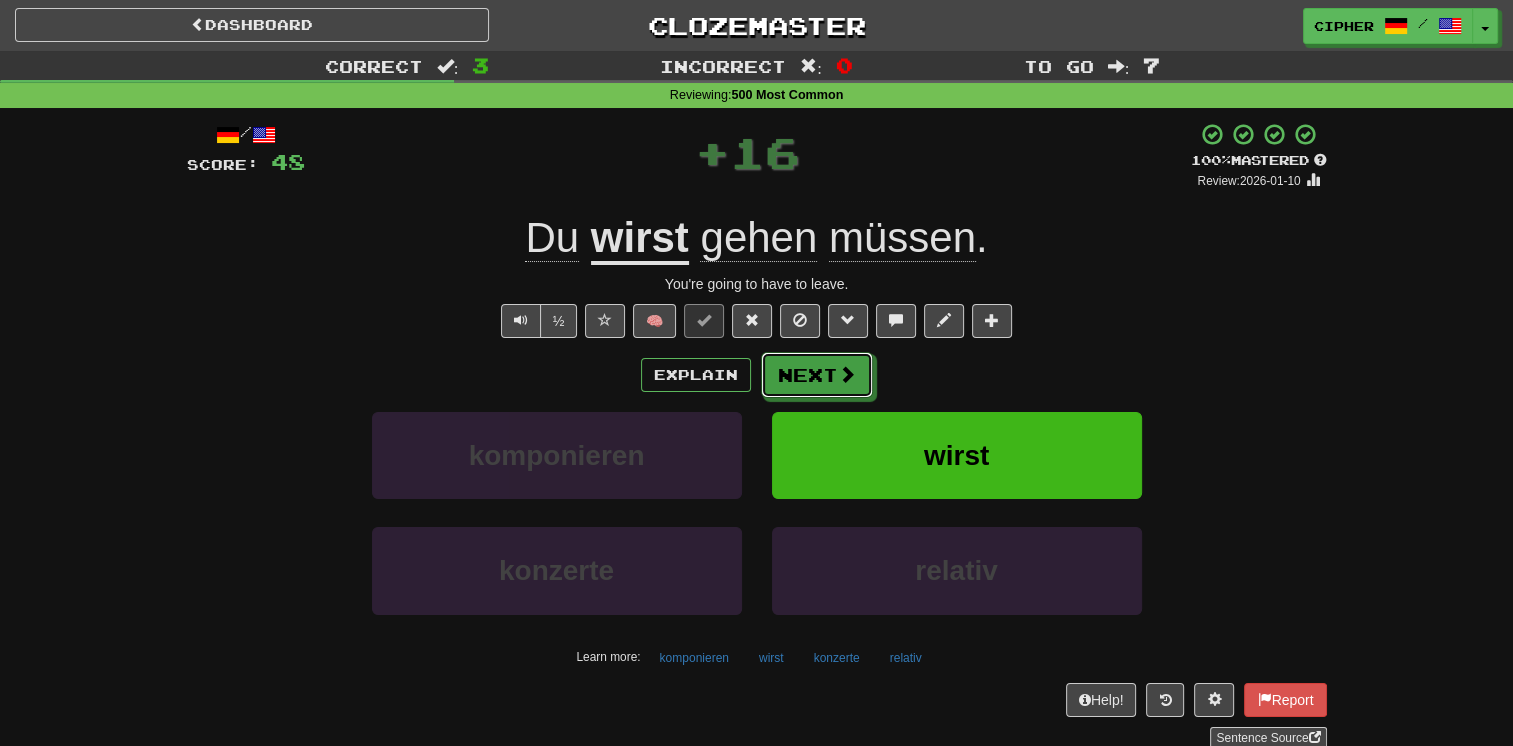 click on "Next" at bounding box center (817, 375) 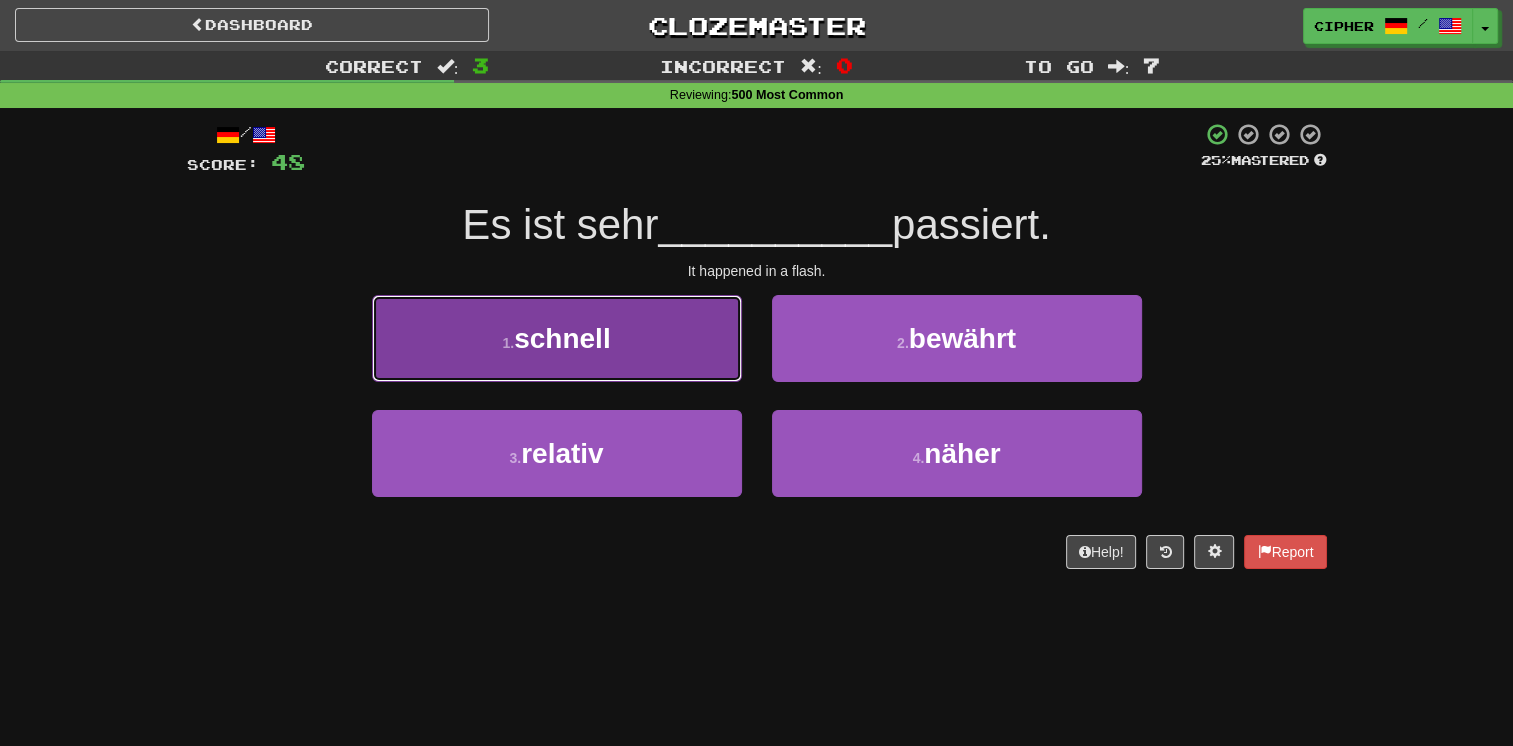 click on "1 .  schnell" at bounding box center [557, 338] 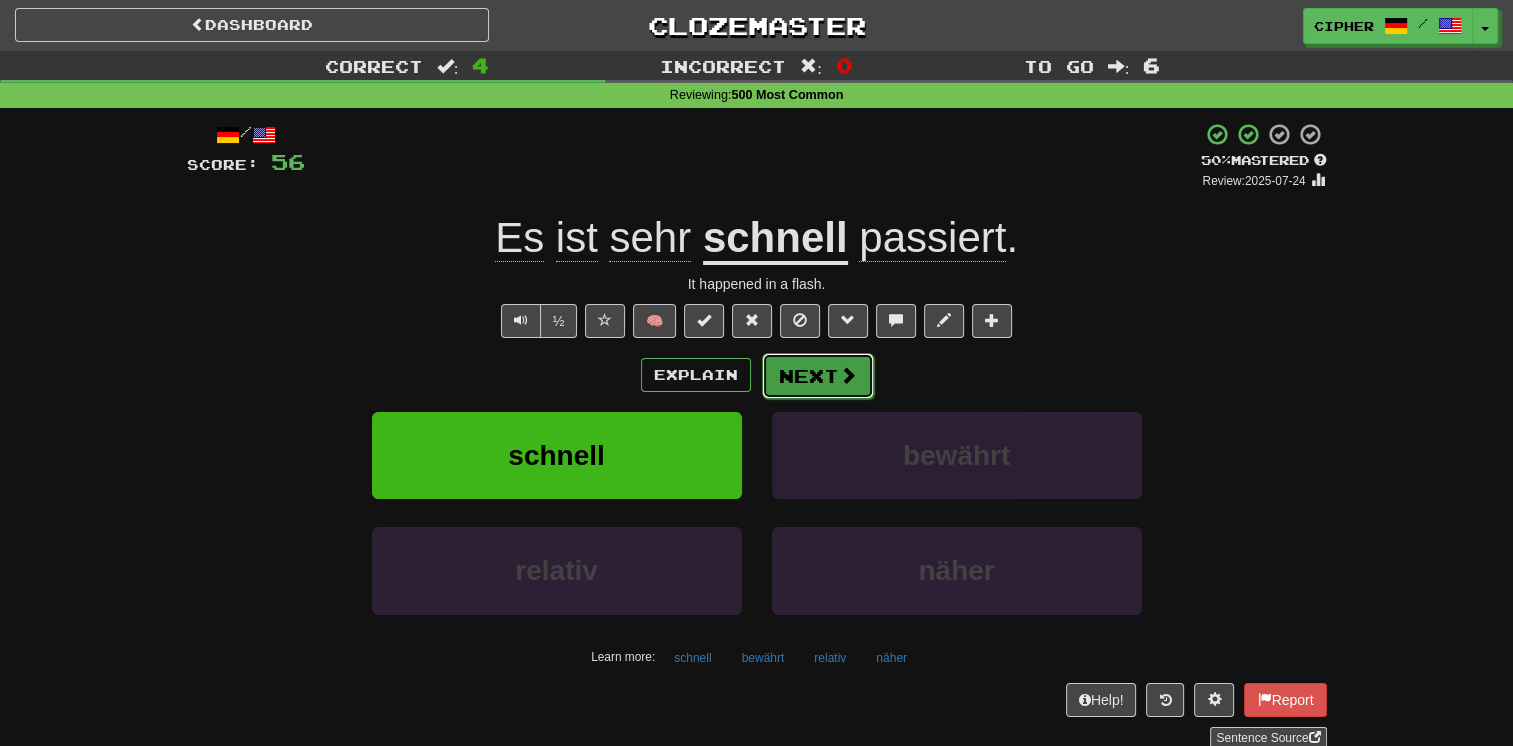 click on "Next" at bounding box center (818, 376) 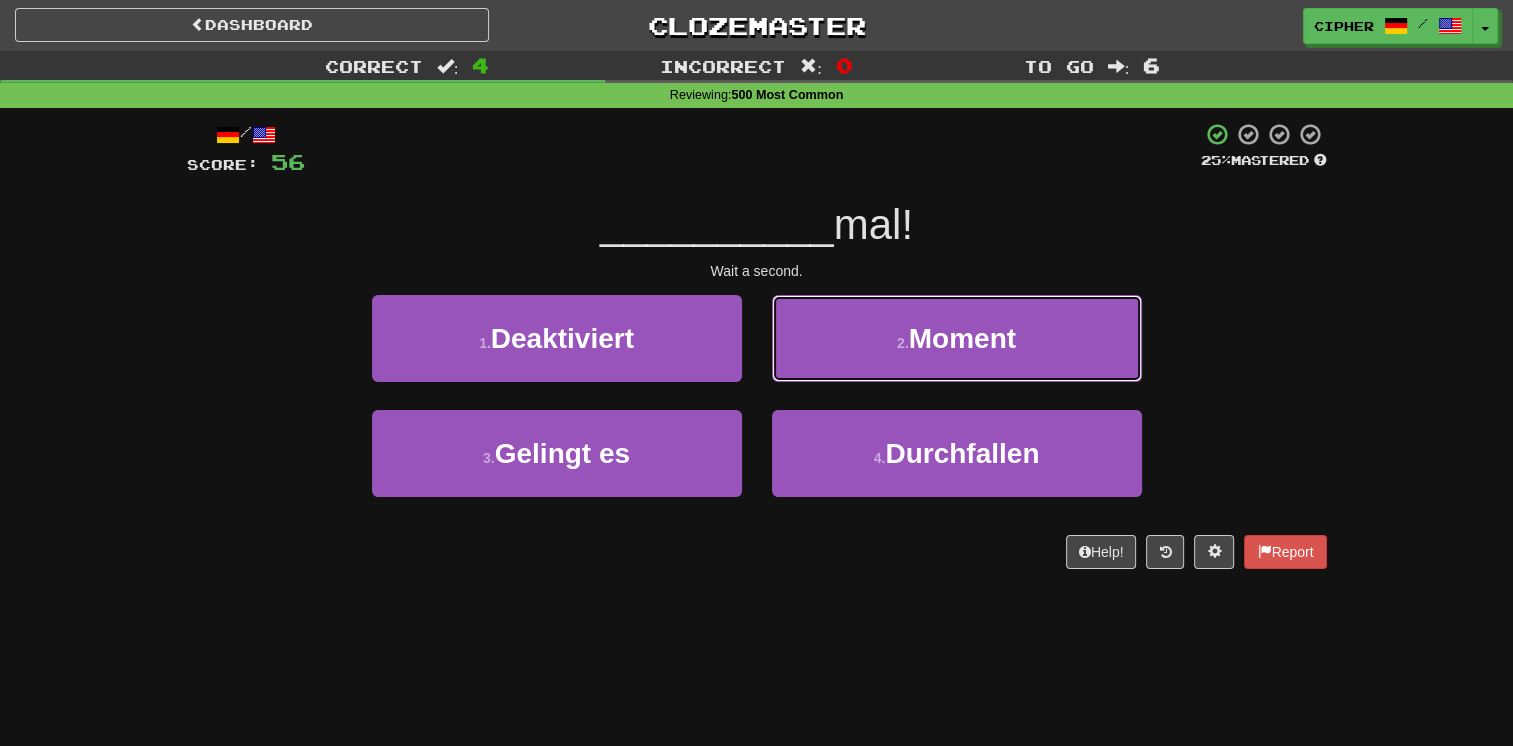 click on "2 .  Moment" at bounding box center [957, 338] 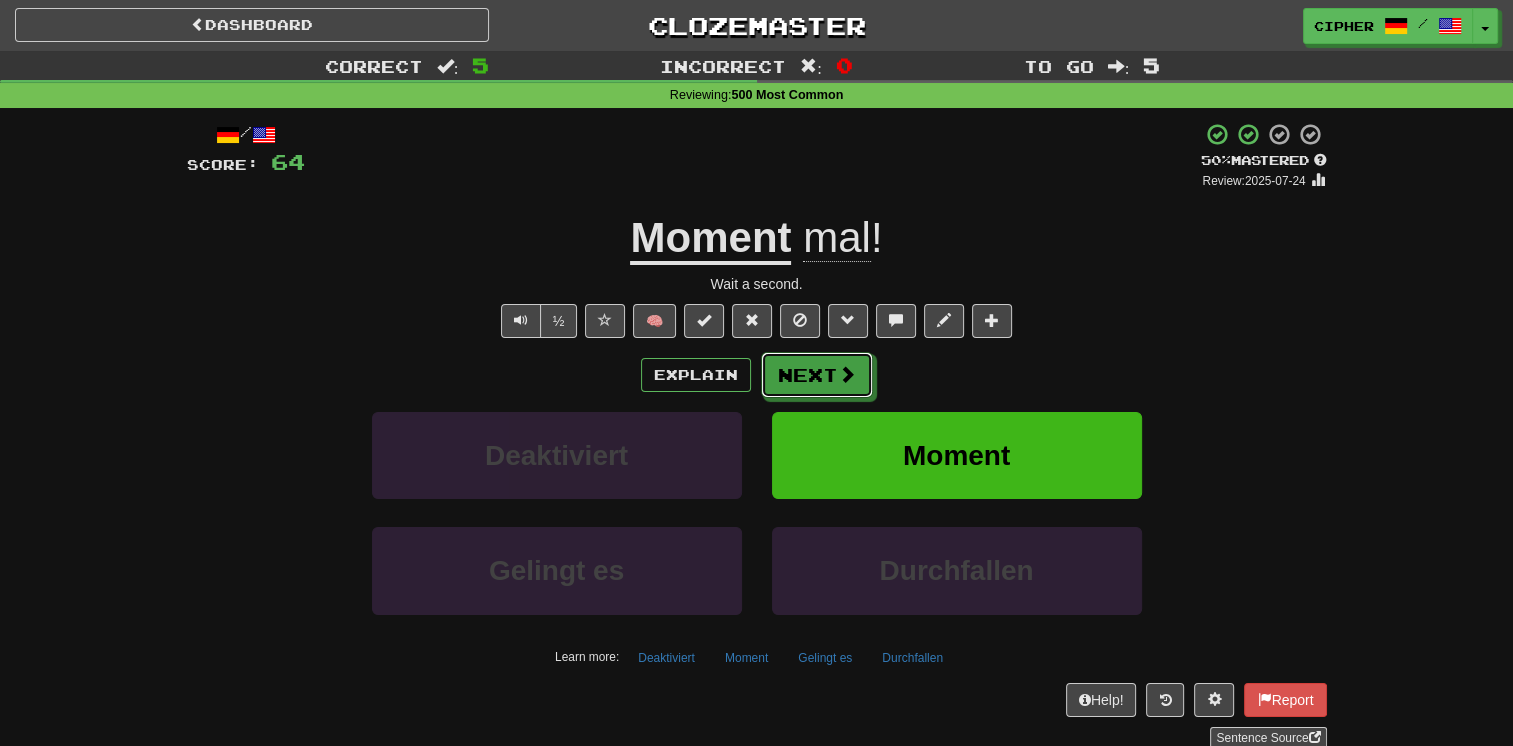 click on "Next" at bounding box center [817, 375] 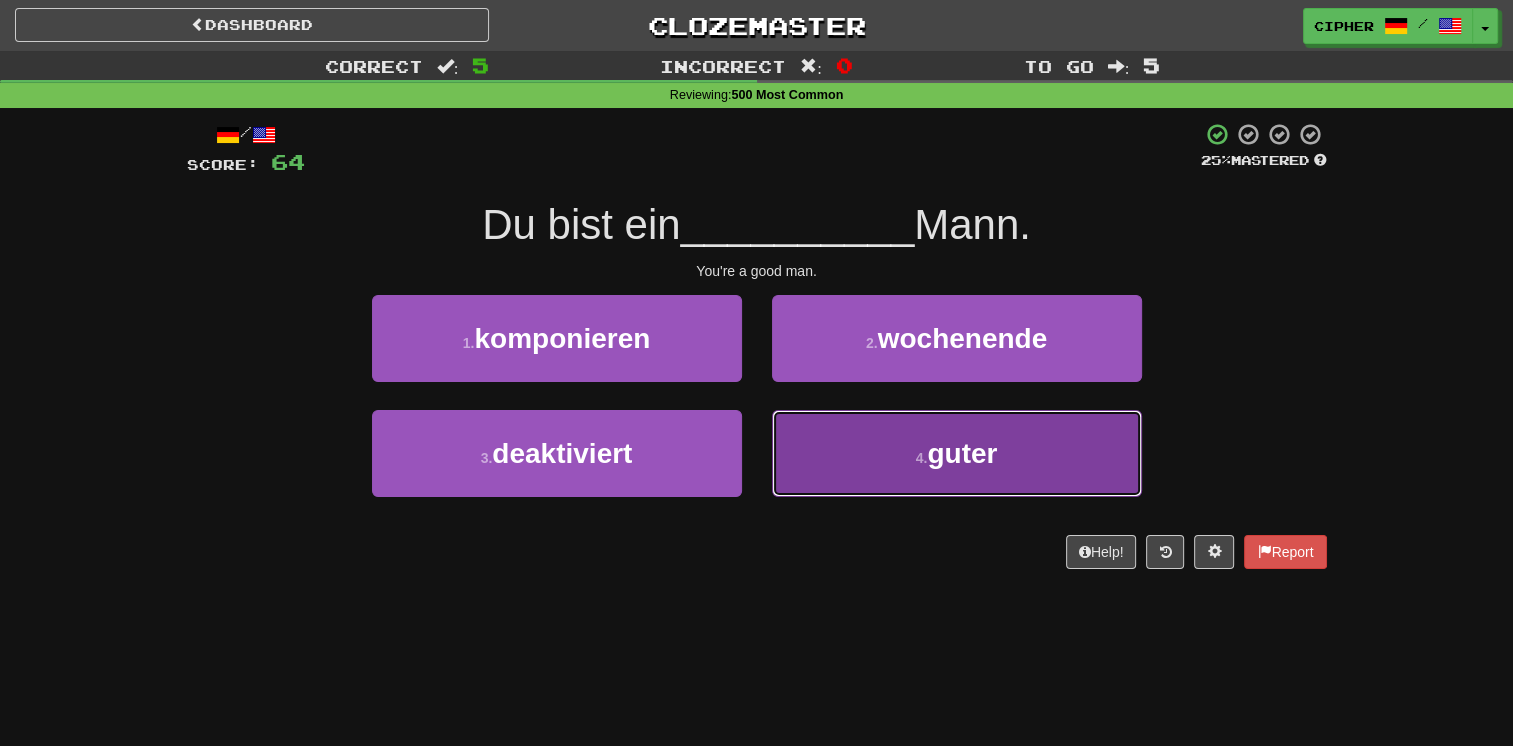 click on "4 .  guter" at bounding box center (957, 453) 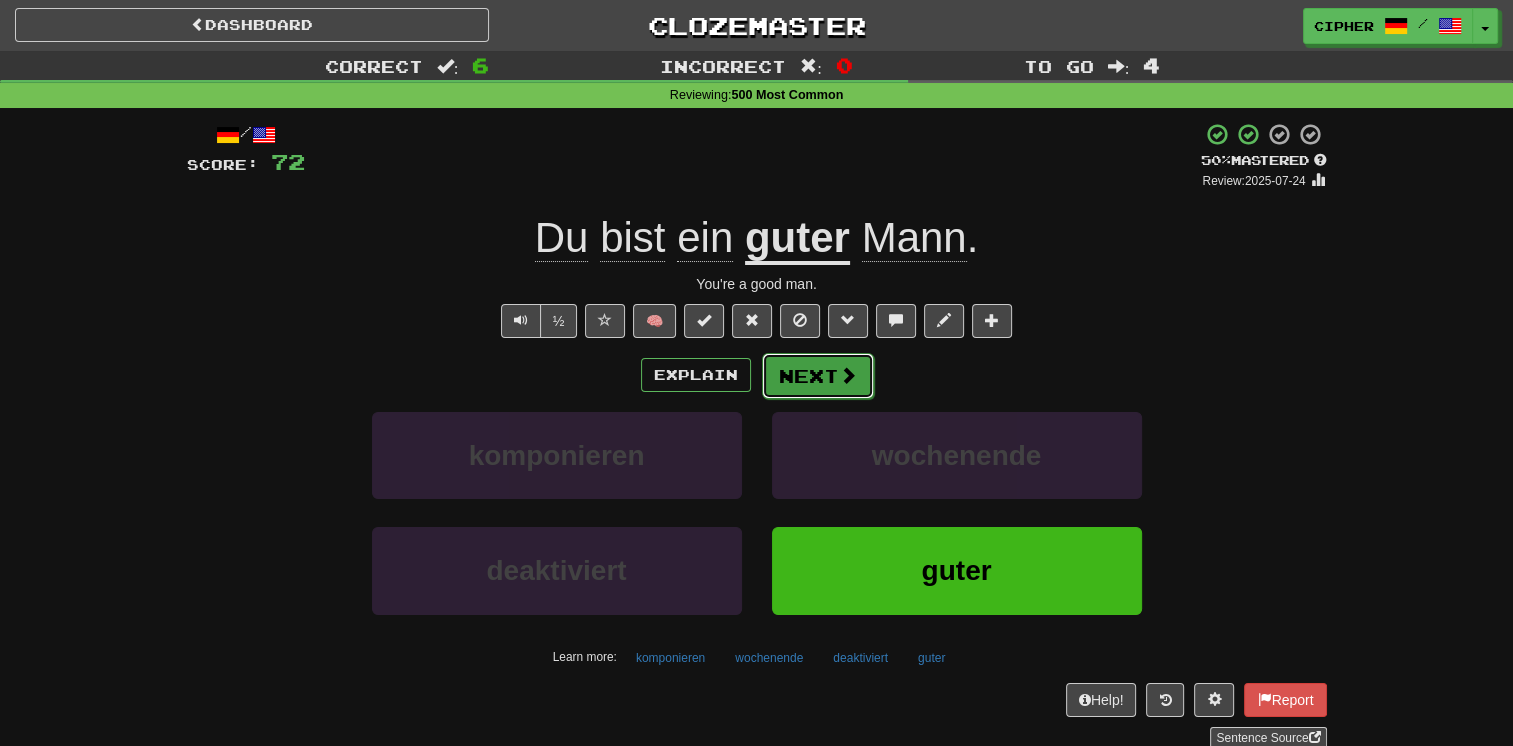 click on "Next" at bounding box center (818, 376) 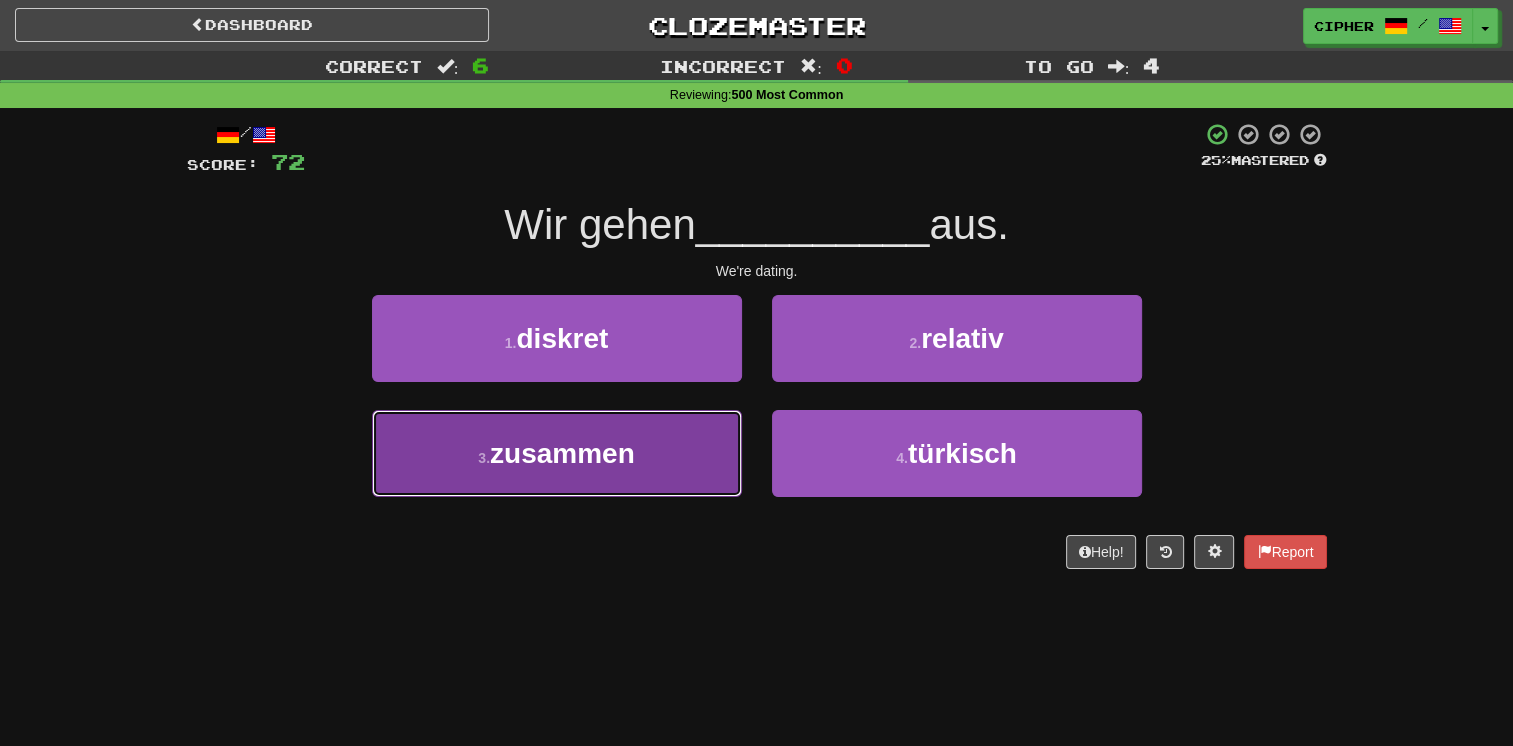 click on "3 .  zusammen" at bounding box center (557, 453) 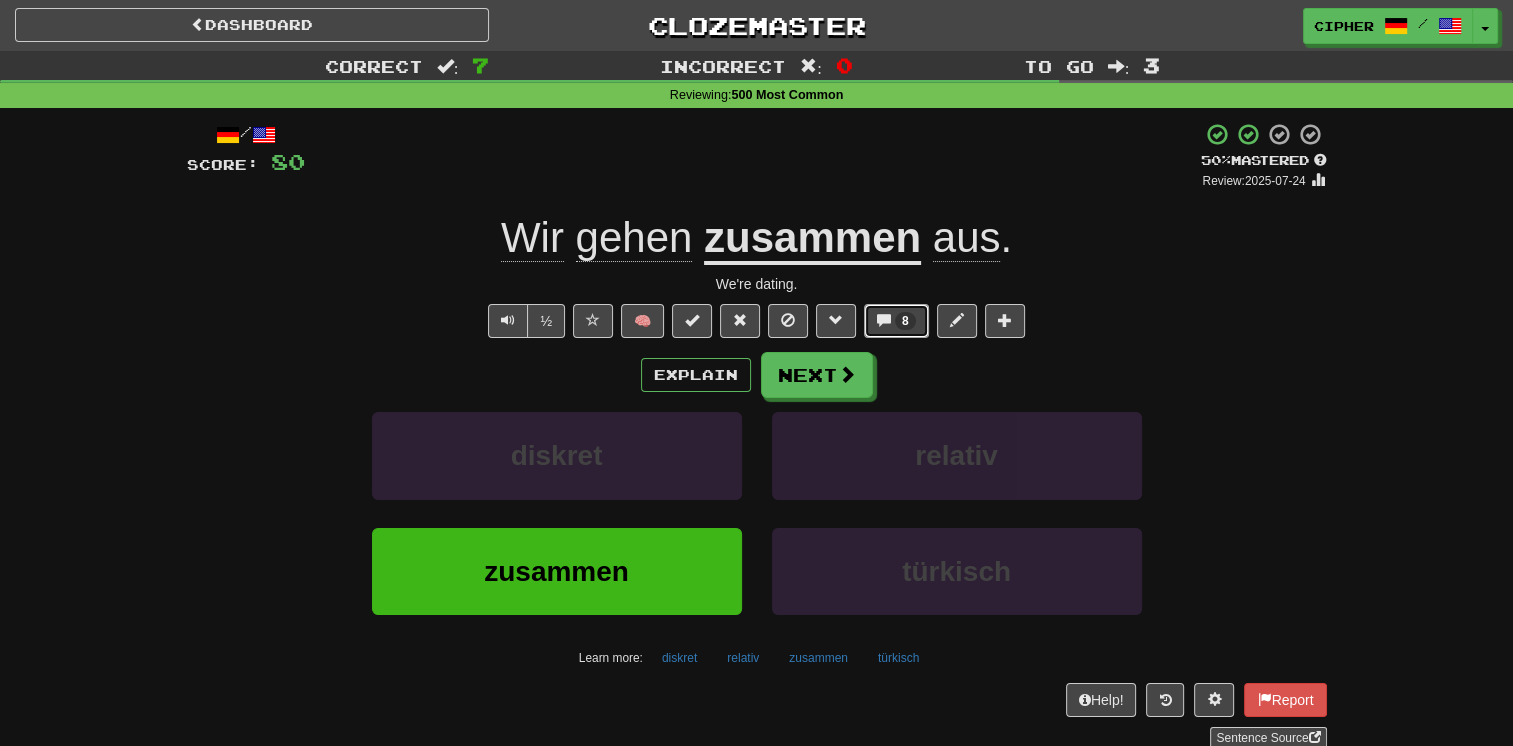 click on "8" at bounding box center [896, 321] 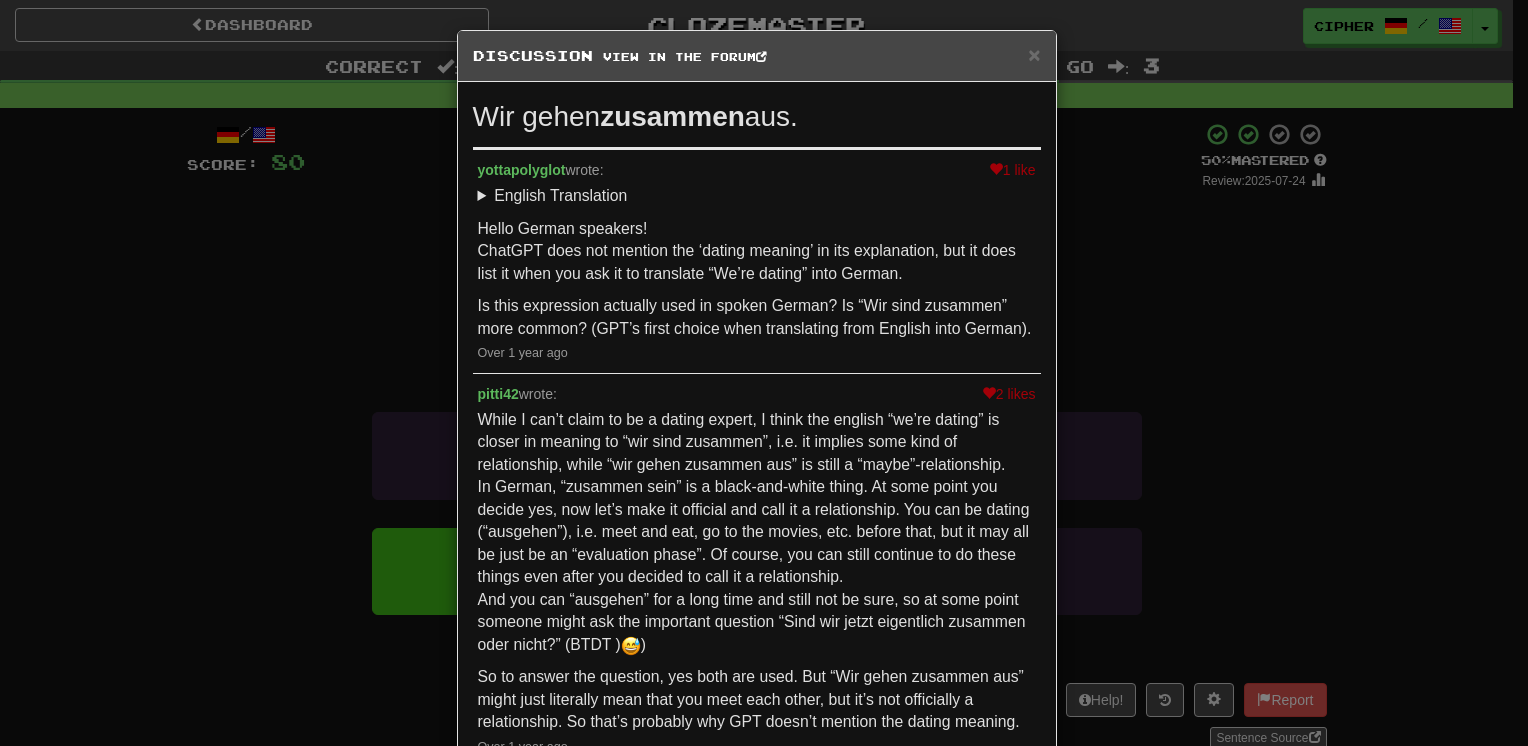 scroll, scrollTop: 652, scrollLeft: 0, axis: vertical 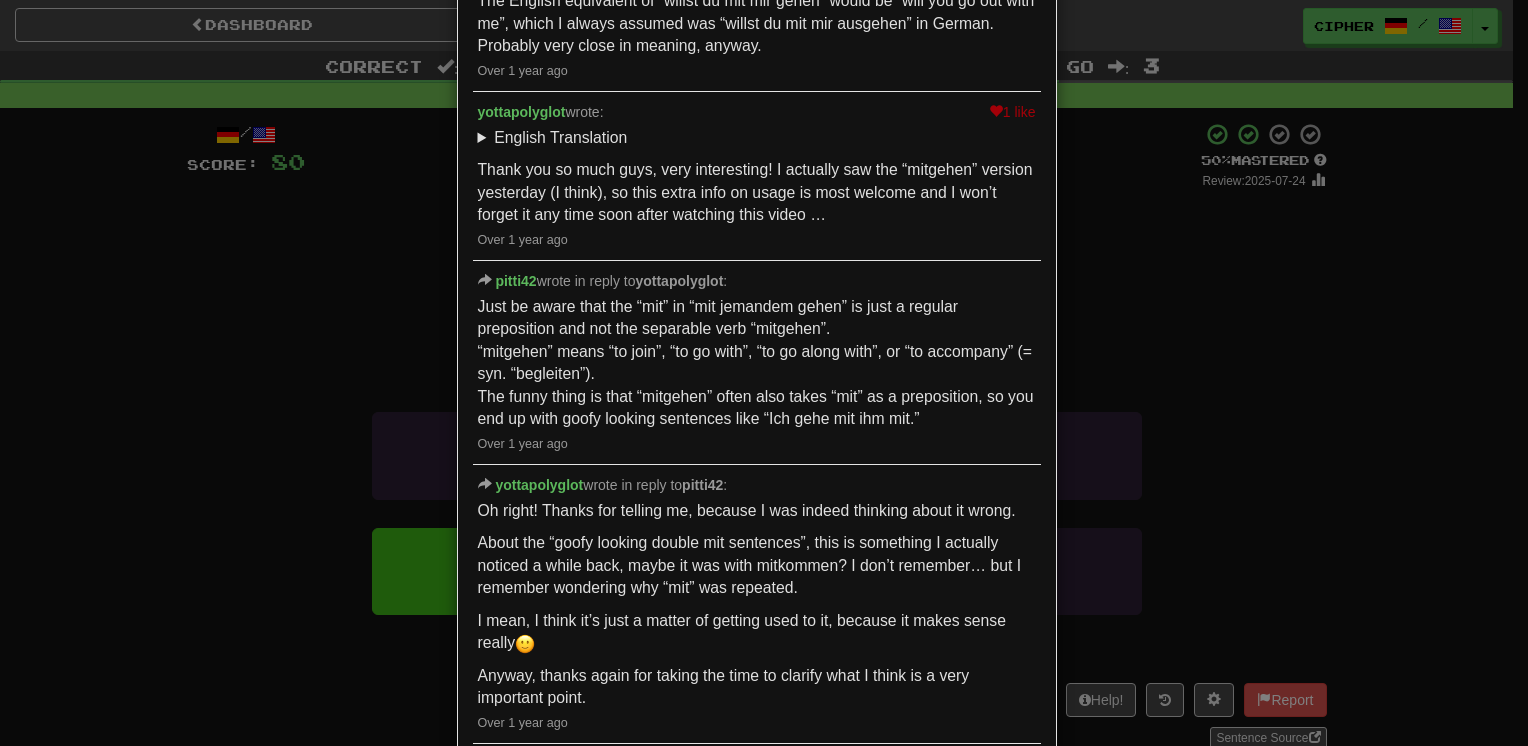 click on "× Discussion View in the forum  Wir gehen  zusammen  aus.
1
like
yottapolyglot
wrote:
English Translation
We’re dating.
Hello German speakers!
ChatGPT does not mention the ‘dating meaning’ in its explanation, but it does list it when you ask it to translate “We’re dating” into German.
Is this expression actually used in spoken German? Is “Wir sind zusammen” more common? (GPT’s first choice when translating from English into German).
Over 1 year ago
2
likes
pitti42
wrote:
While I can’t claim to be a dating expert, I think the english “we’re dating” is closer in meaning to “wir sind zusammen”, i.e. it implies some kind of relationship, while “wir gehen zusammen aus” is still a “maybe”-relationship.
And you can “ausgehen” for a long time and still not be sure, so at some point someone might ask the important question “Sind wir jetzt eigentlich zusammen oder nicht?” (BTDT   )
Over 1 year ago" at bounding box center (764, 373) 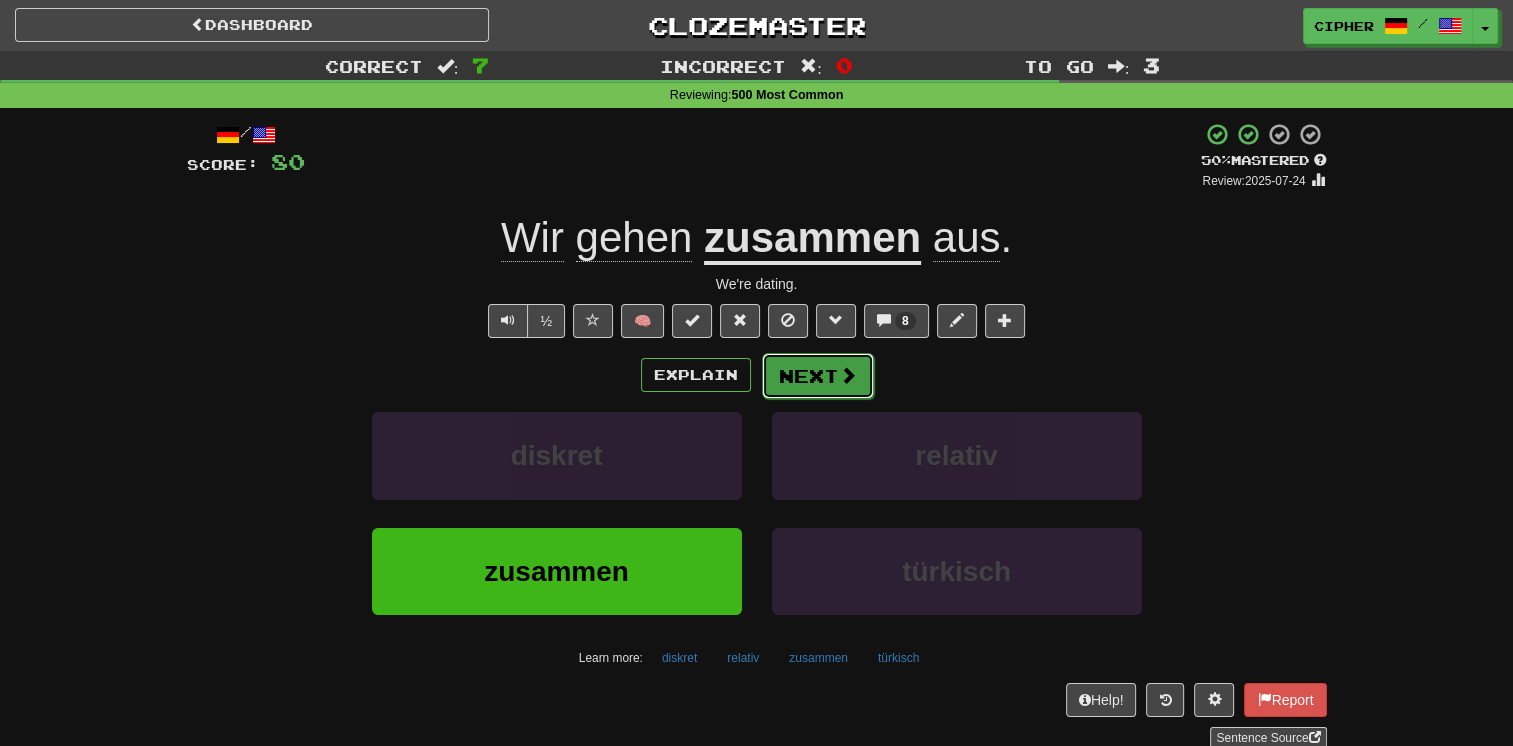 click on "Next" at bounding box center (818, 376) 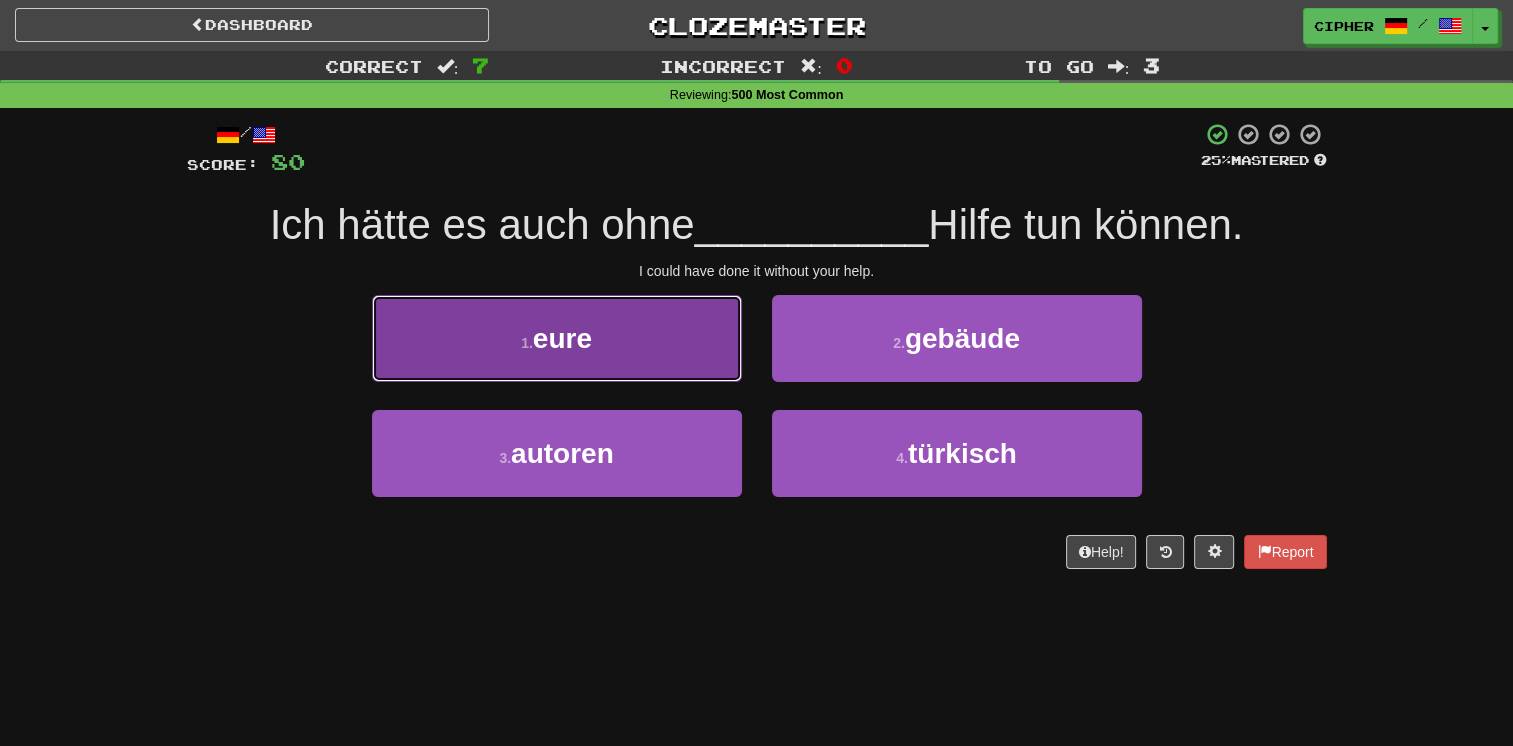 click on "1 .  eure" at bounding box center [557, 338] 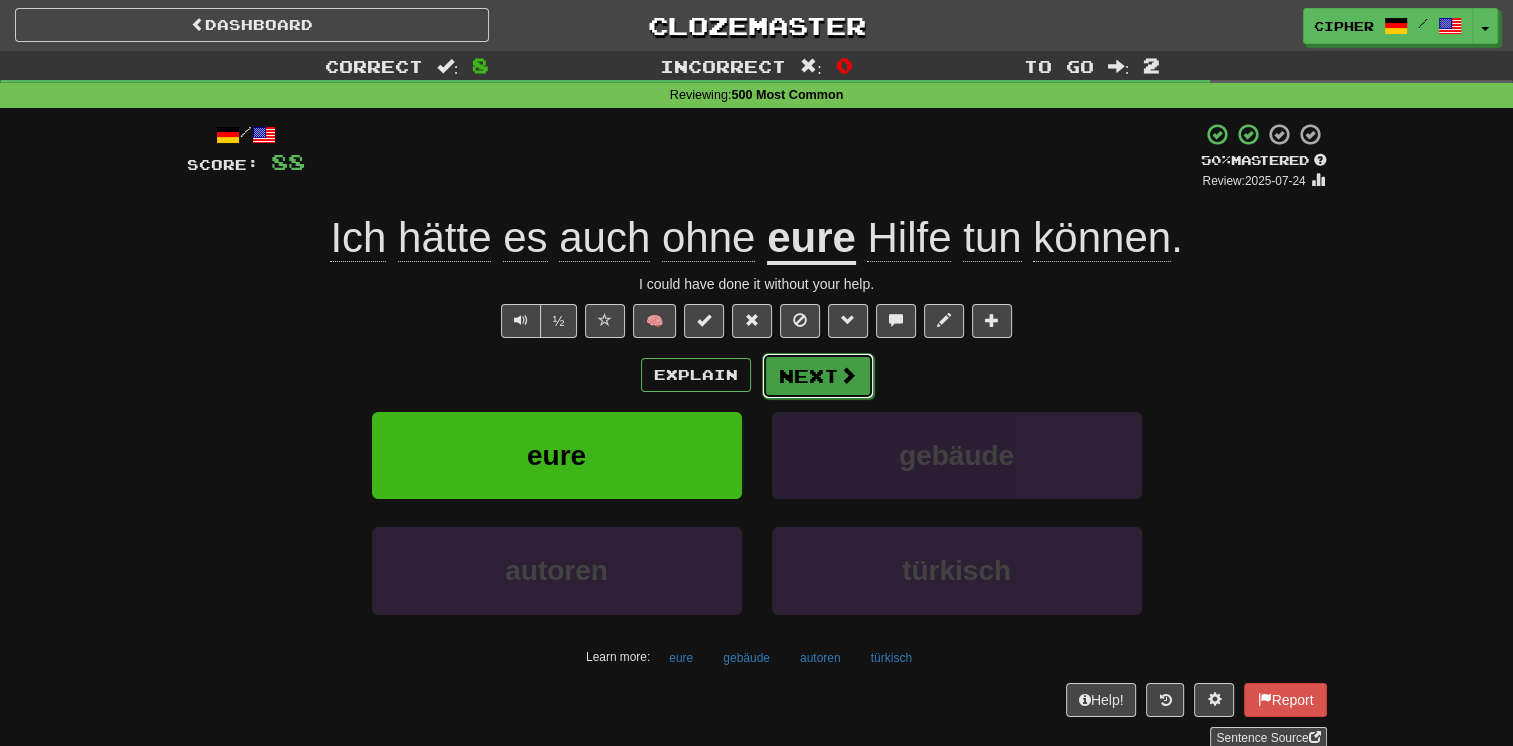 click on "Next" at bounding box center [818, 376] 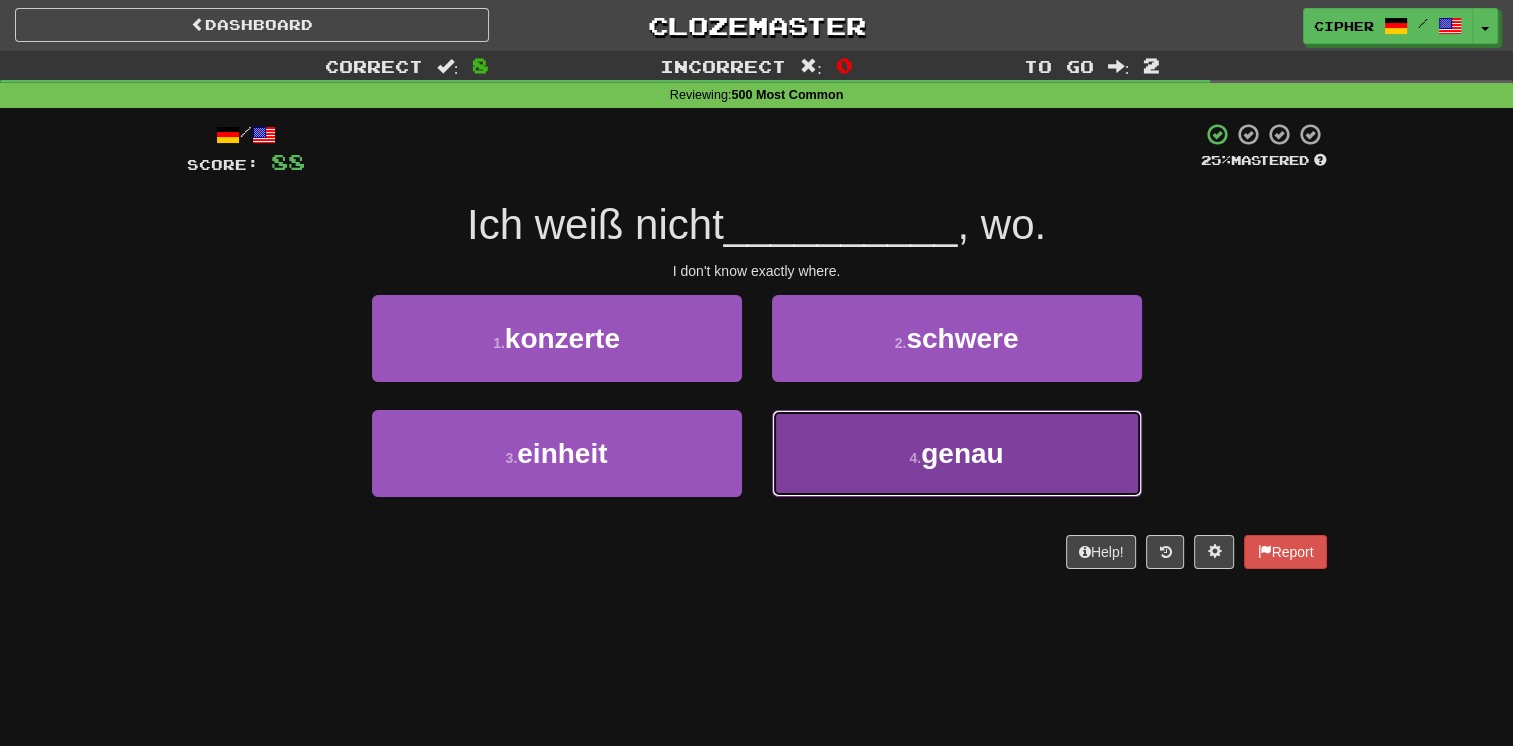 click on "4 .  genau" at bounding box center (957, 453) 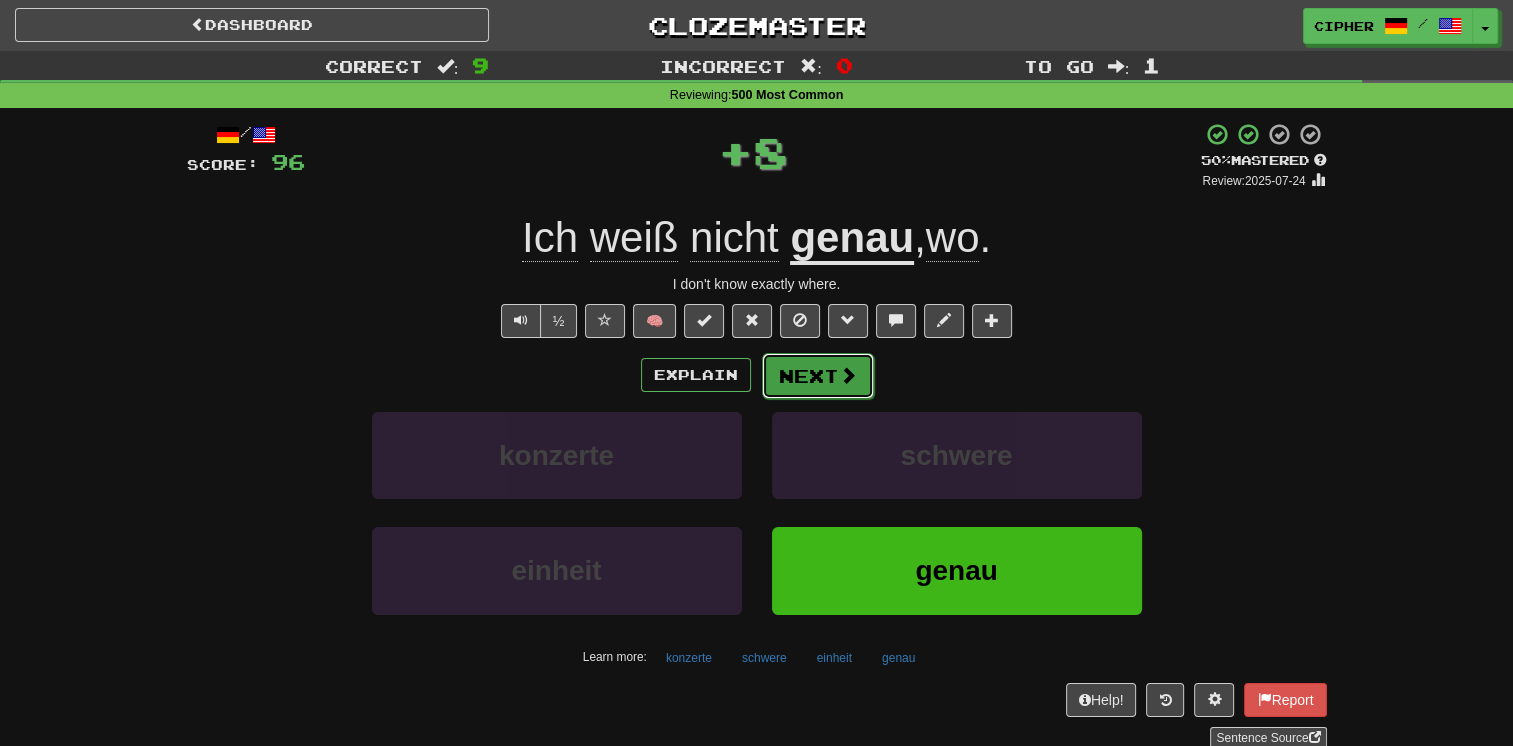 click on "Next" at bounding box center (818, 376) 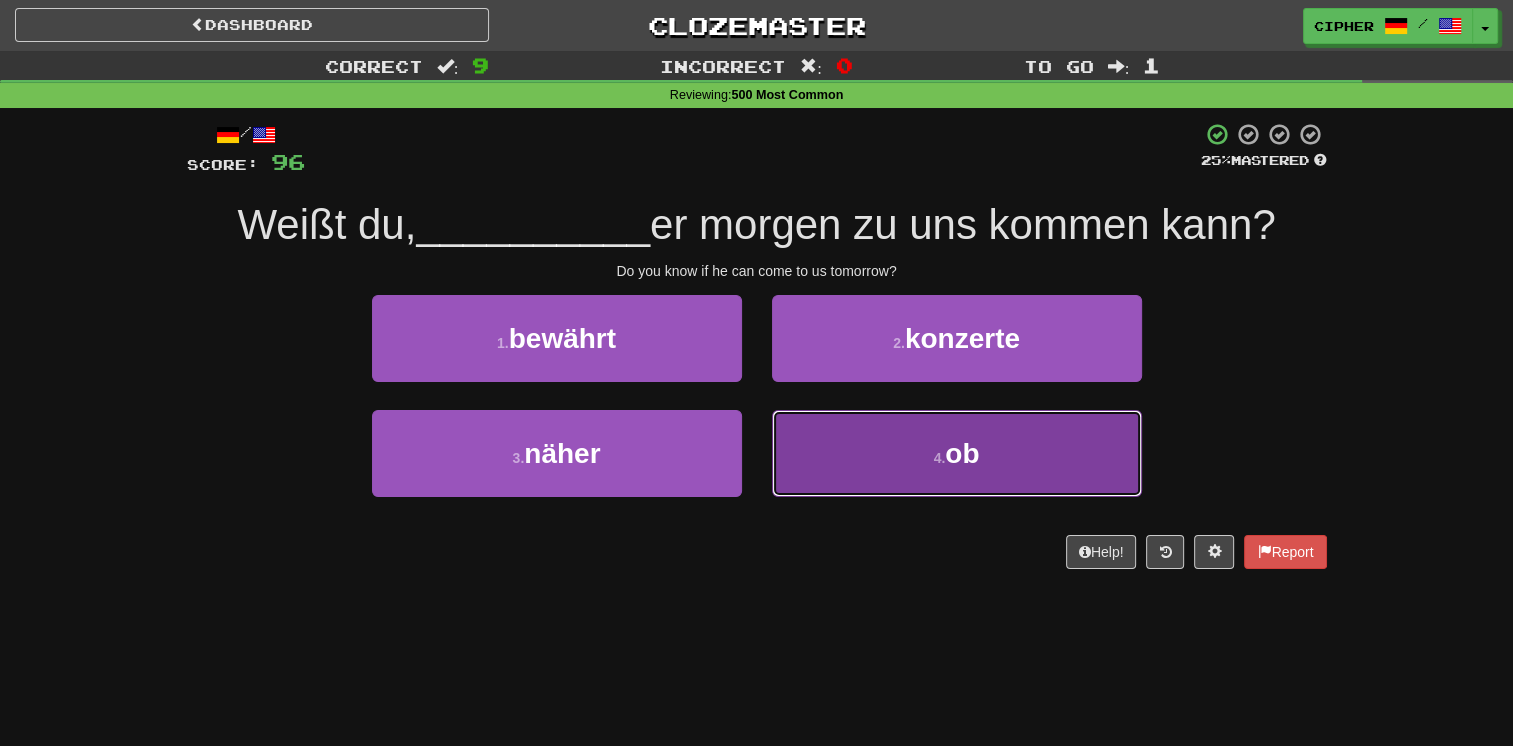 click on "4 .  ob" at bounding box center (957, 453) 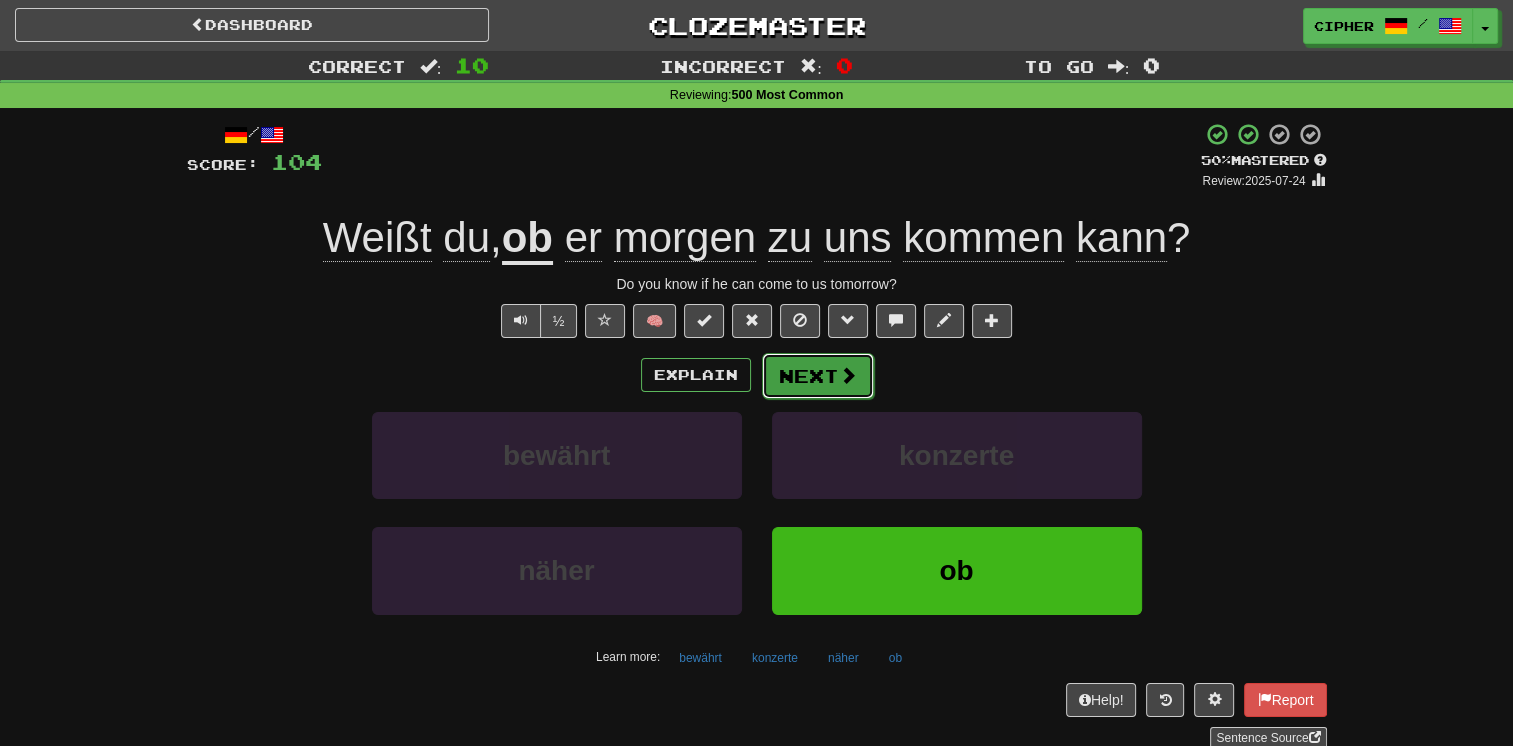 click on "Next" at bounding box center [818, 376] 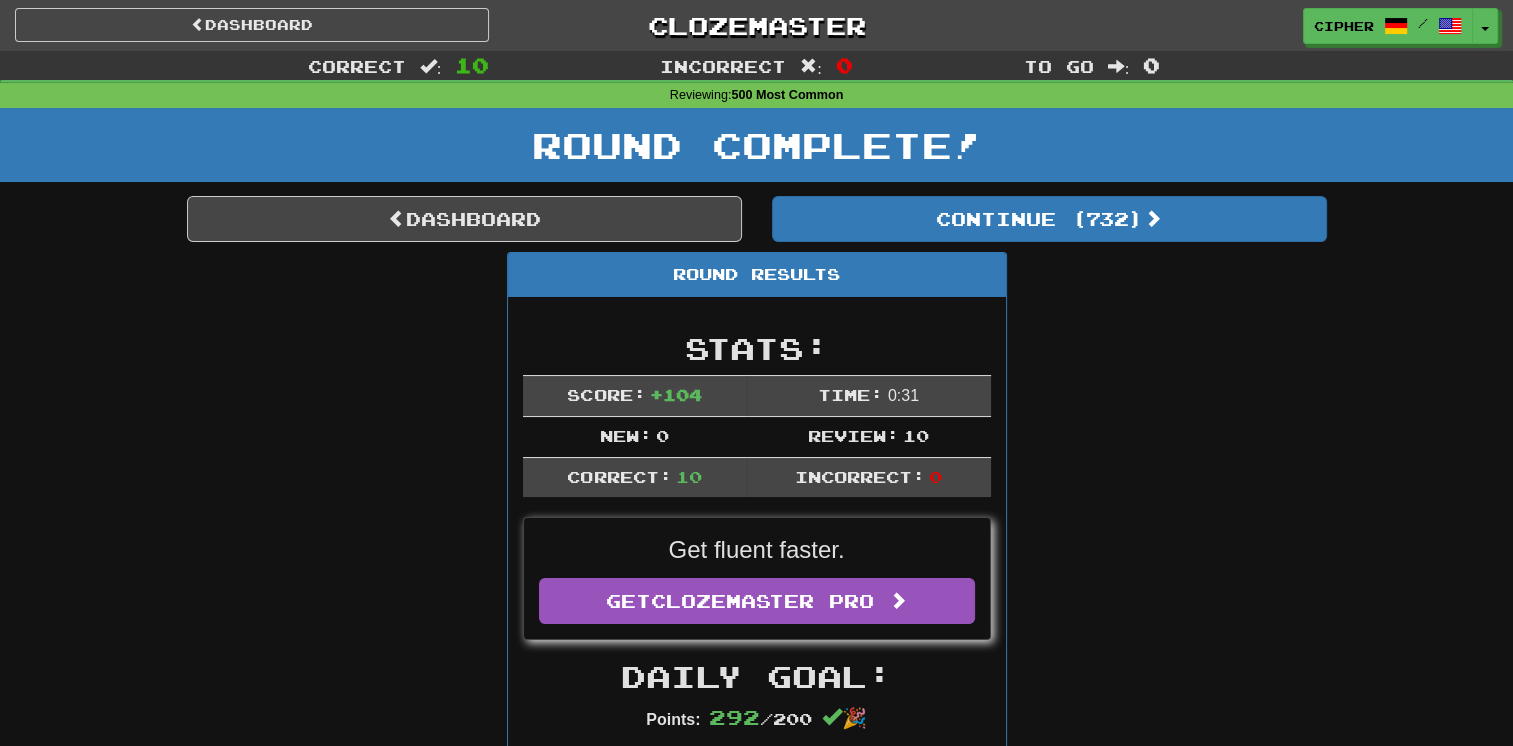 click on "Round Results Stats: Score:   + 104 Time:   0 : 31 New:   0 Review:   10 Correct:   10 Incorrect:   0 Get fluent faster. Get  Clozemaster Pro   Daily Goal: Points:   292  /  200  🎉 Time remaining: 0   Hours Progress: 500 Most Common Playing:  798  /  3,278 24.344% Mastered:  204  /  3,278 + 3 6.132% 6.223% Ready for Review:  732  /  Level:  113 1,973  points to level  114  - keep going! Ranked:  423 rd  this week Sentences:  Report Vielleicht liebe ich dich  gar  nicht. Maybe I don't love you.  Report Es sind  viele  Leute hier. There are a lot of people here.  Report Du  wirst  gehen müssen. You're going to have to leave.  Report Es ist sehr  schnell  passiert. It happened in a flash.  Report Moment  mal! Wait a second.  Report Du bist ein  guter  Mann. You're a good man. 8  Report Wir gehen  zusammen  aus. We're dating.  Report Ich hätte es auch ohne  eure  Hilfe tun können. I could have done it without your help.  Report Ich weiß nicht  genau , wo. I don't know exactly where.  Report Weißt du,  ob" at bounding box center (757, 1257) 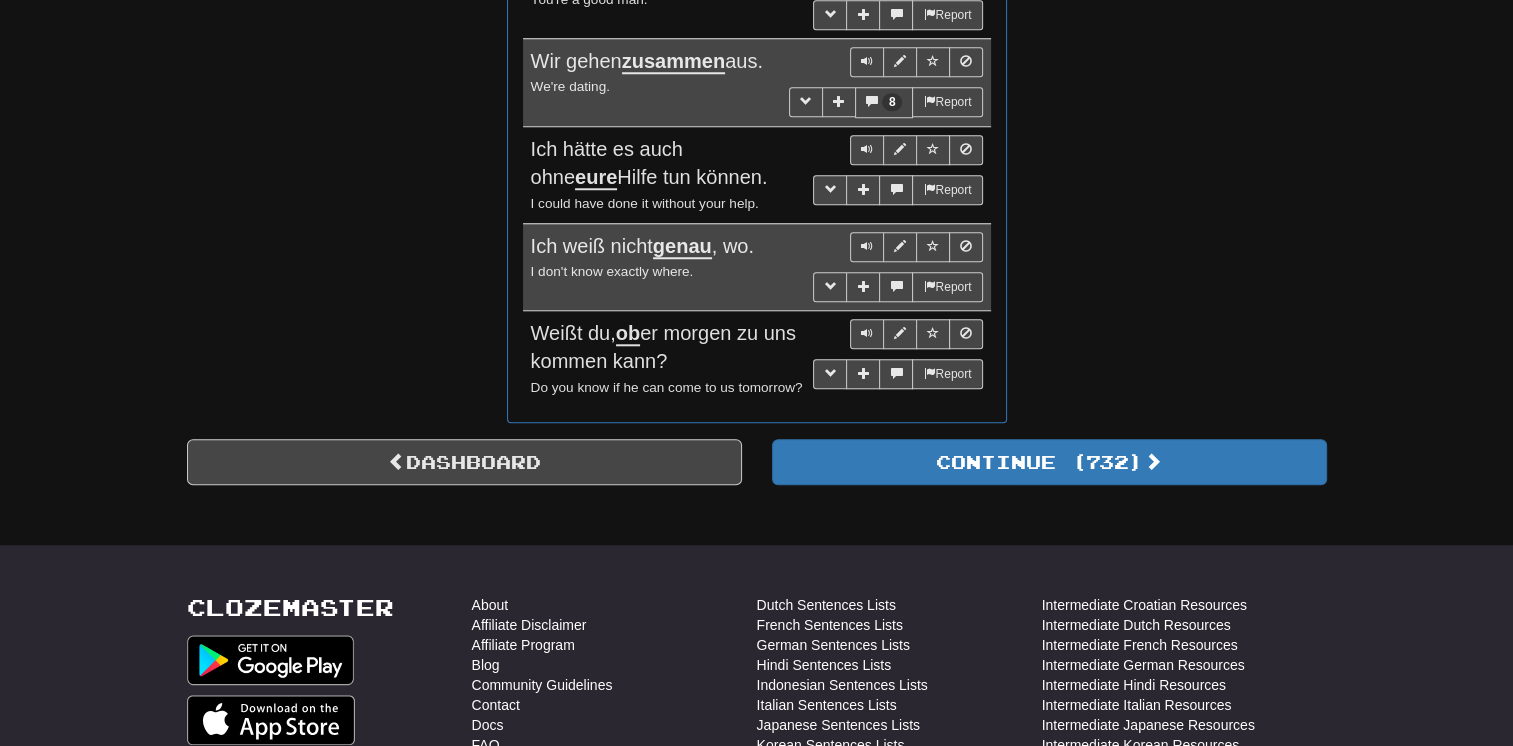 scroll, scrollTop: 1880, scrollLeft: 0, axis: vertical 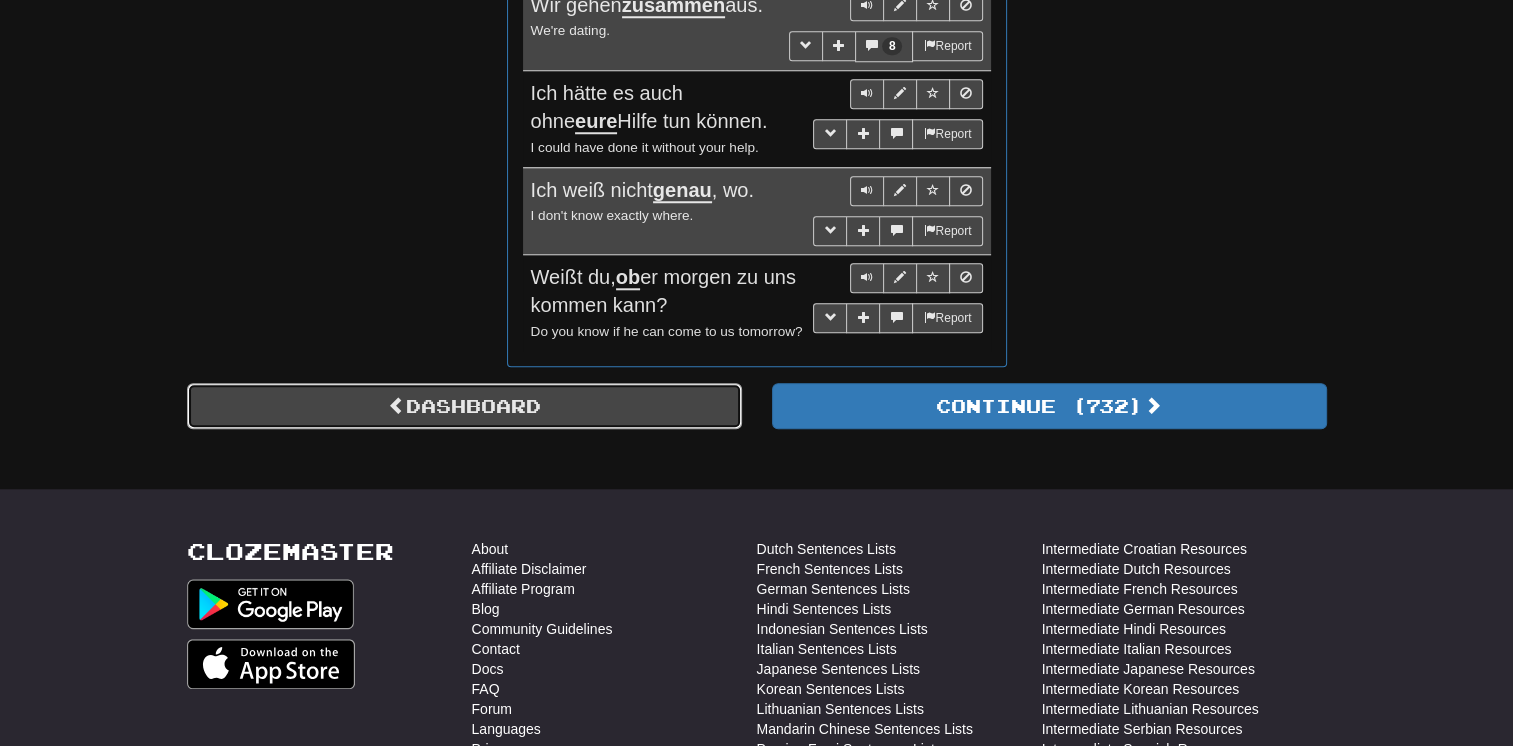 click on "Dashboard" at bounding box center [464, 406] 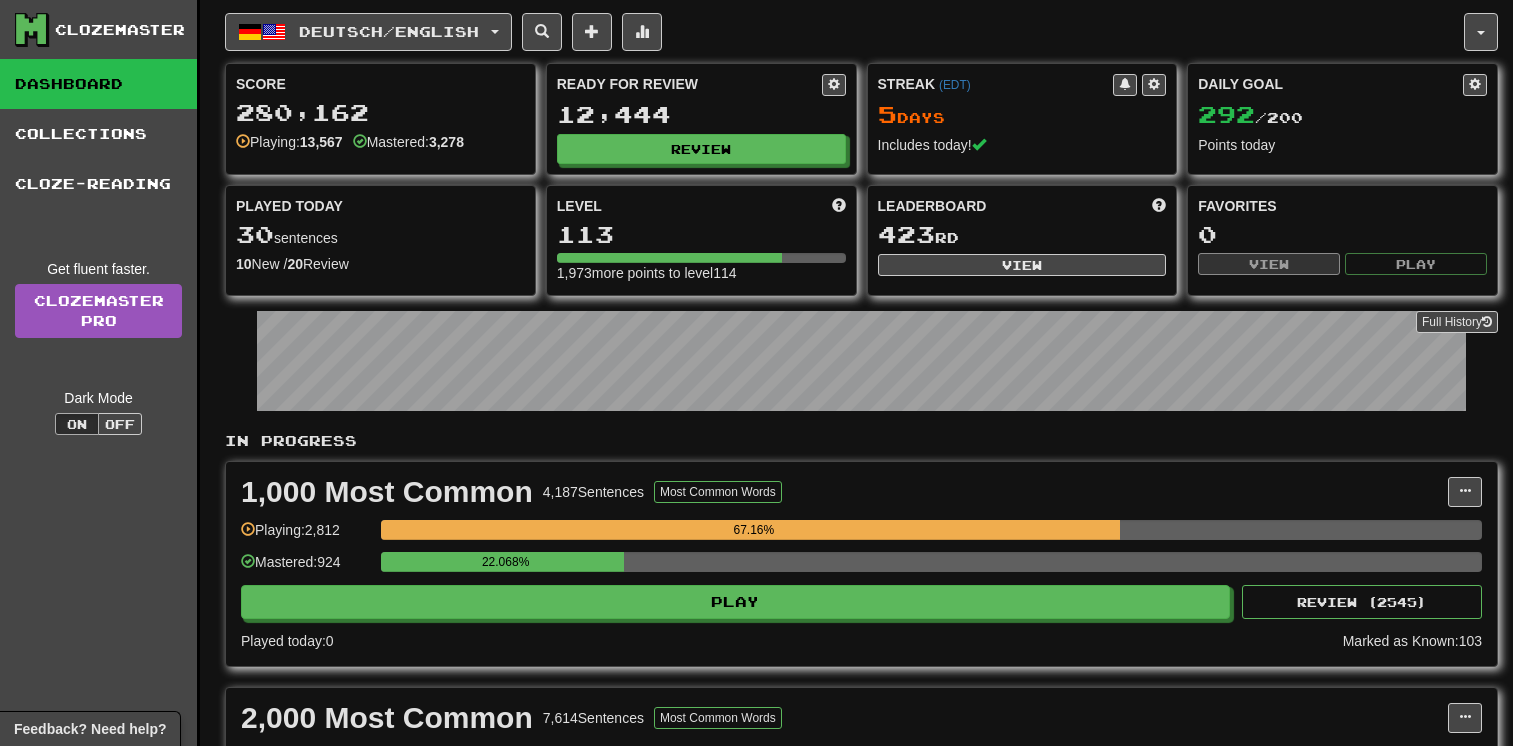 scroll, scrollTop: 0, scrollLeft: 0, axis: both 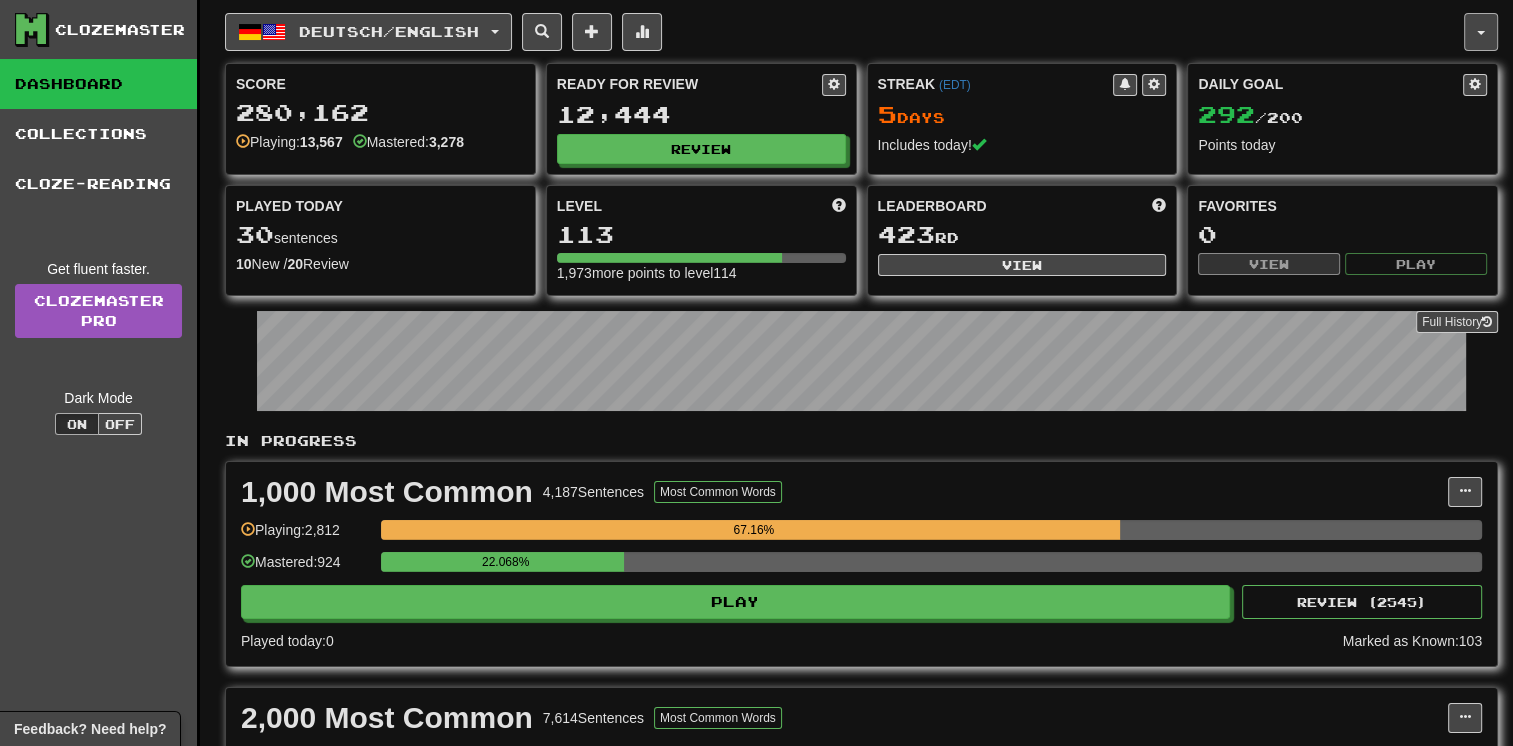 click at bounding box center (1481, 33) 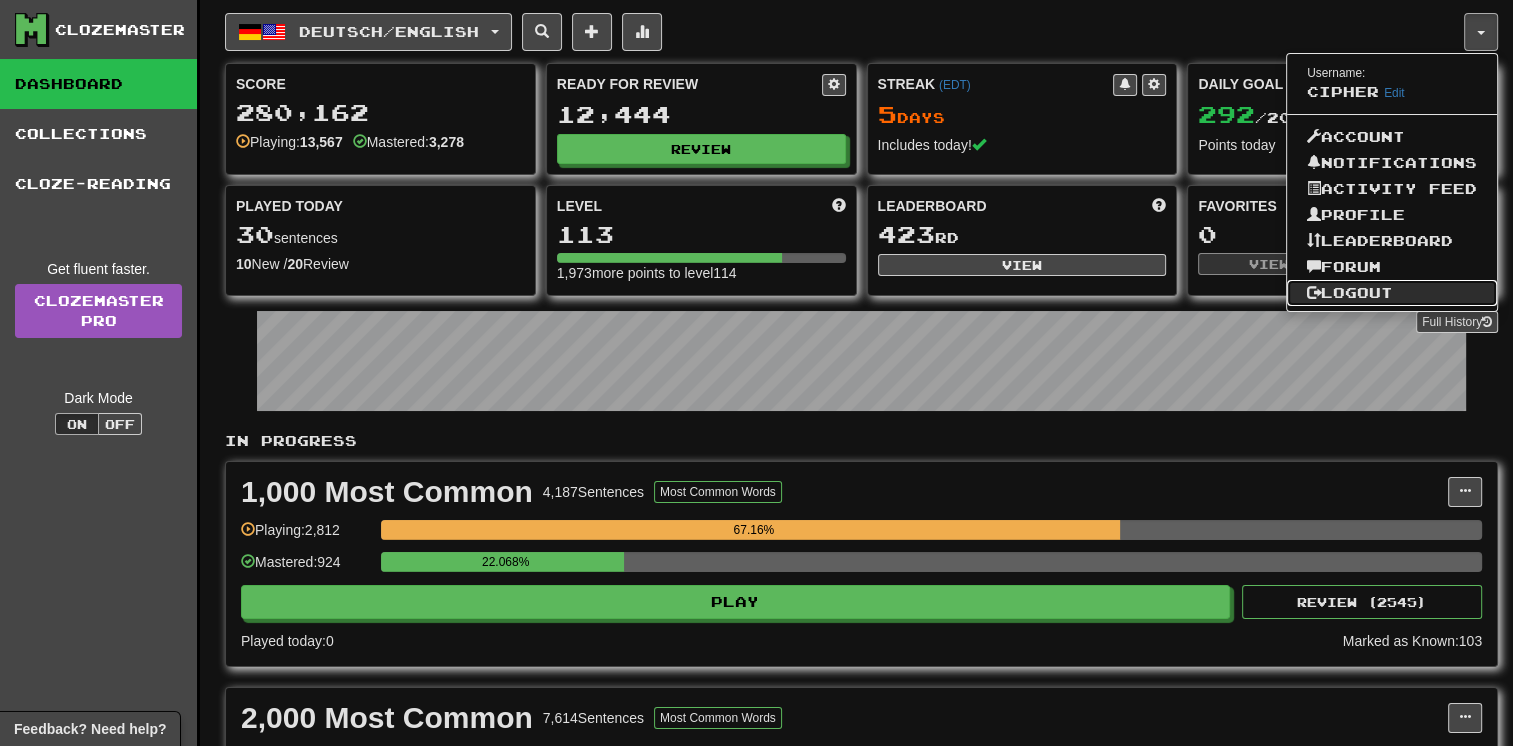 click on "Logout" at bounding box center (1392, 293) 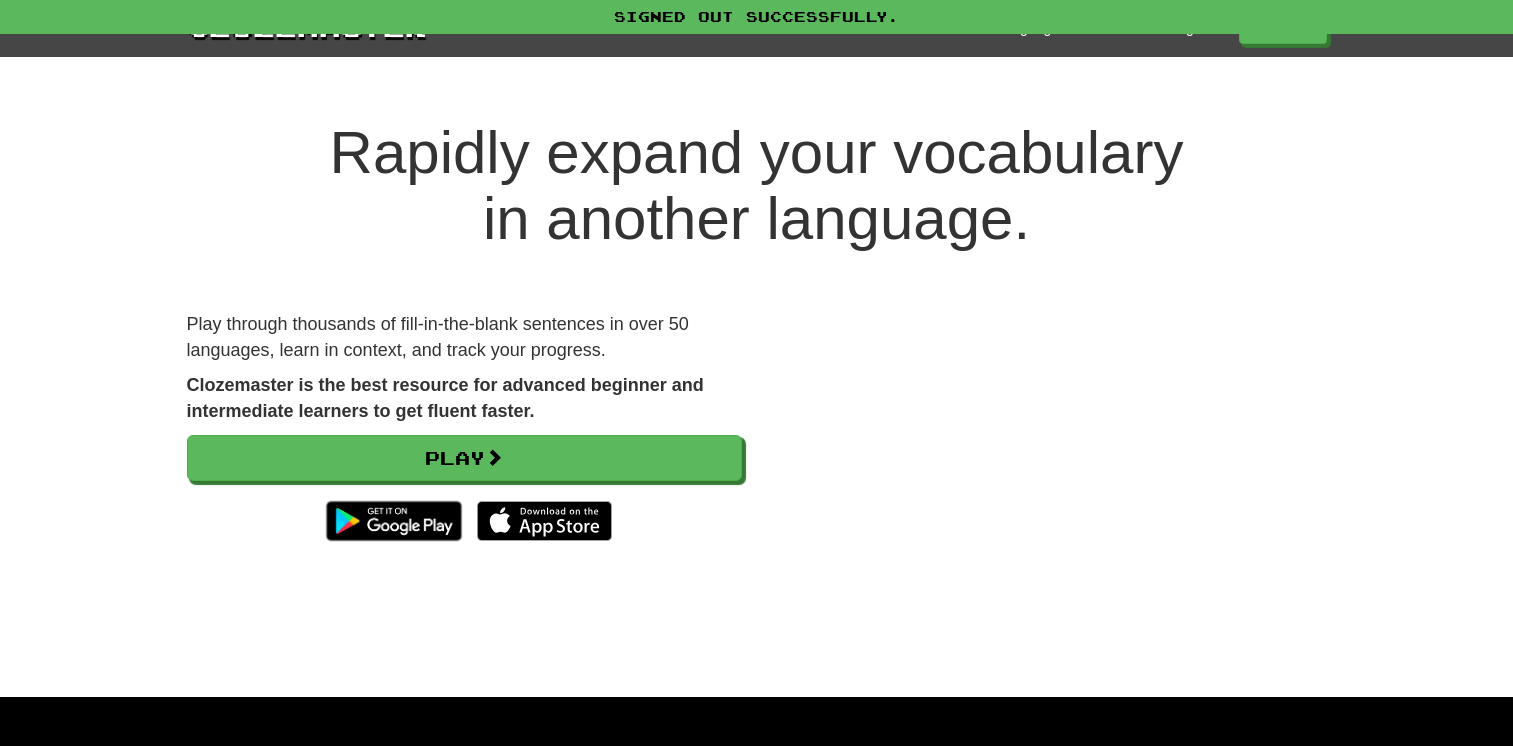scroll, scrollTop: 0, scrollLeft: 0, axis: both 